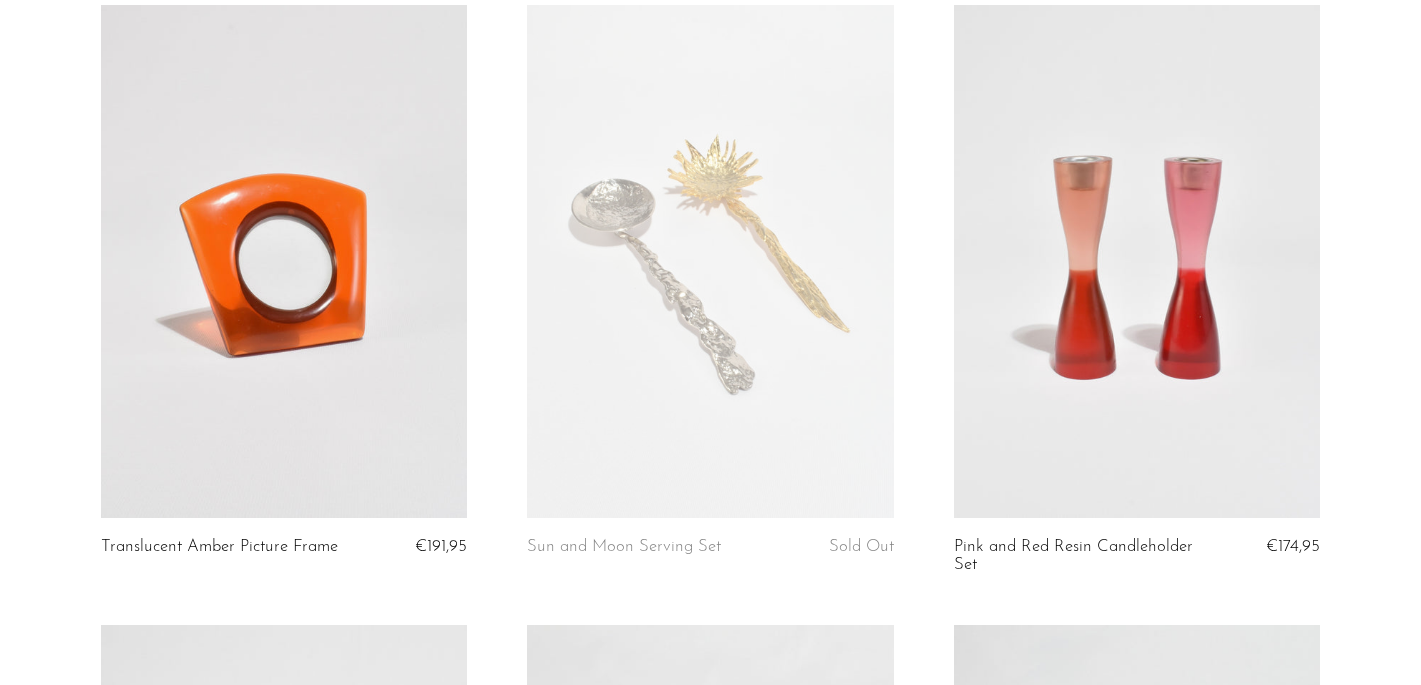 scroll, scrollTop: 1479, scrollLeft: 0, axis: vertical 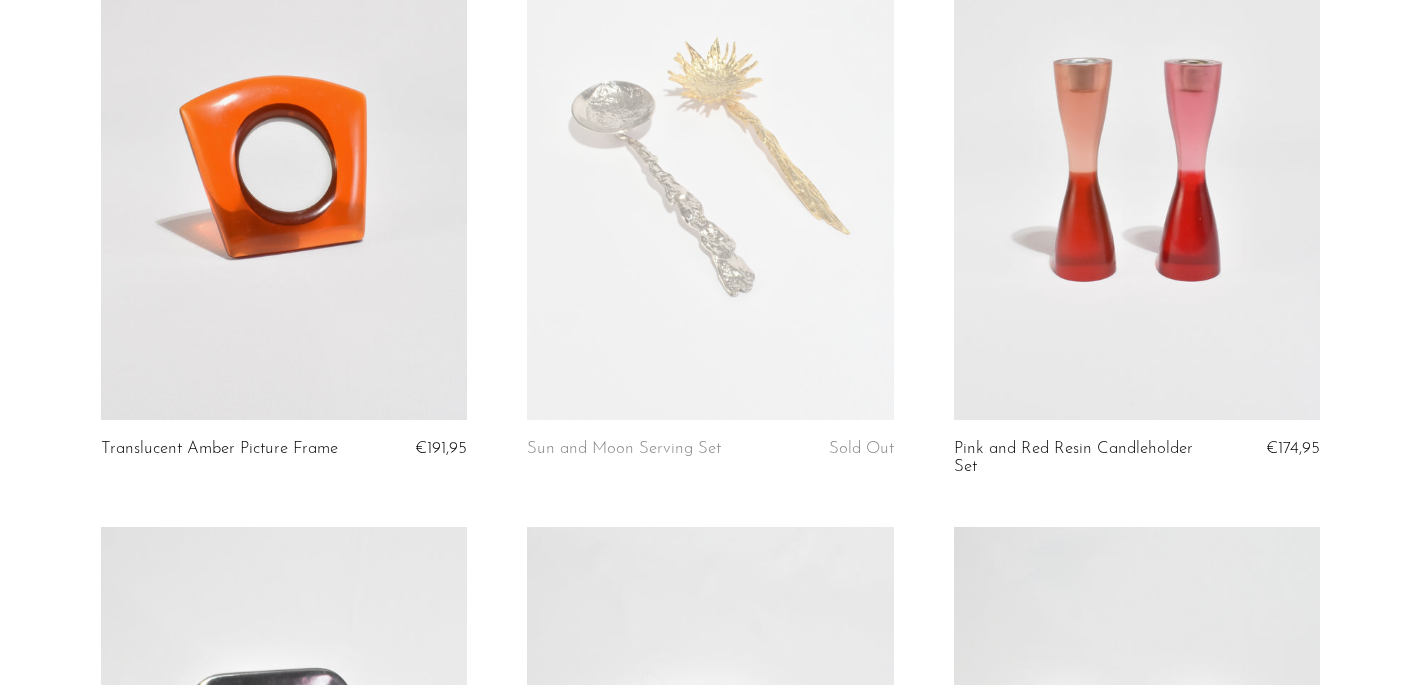 click at bounding box center (284, 163) 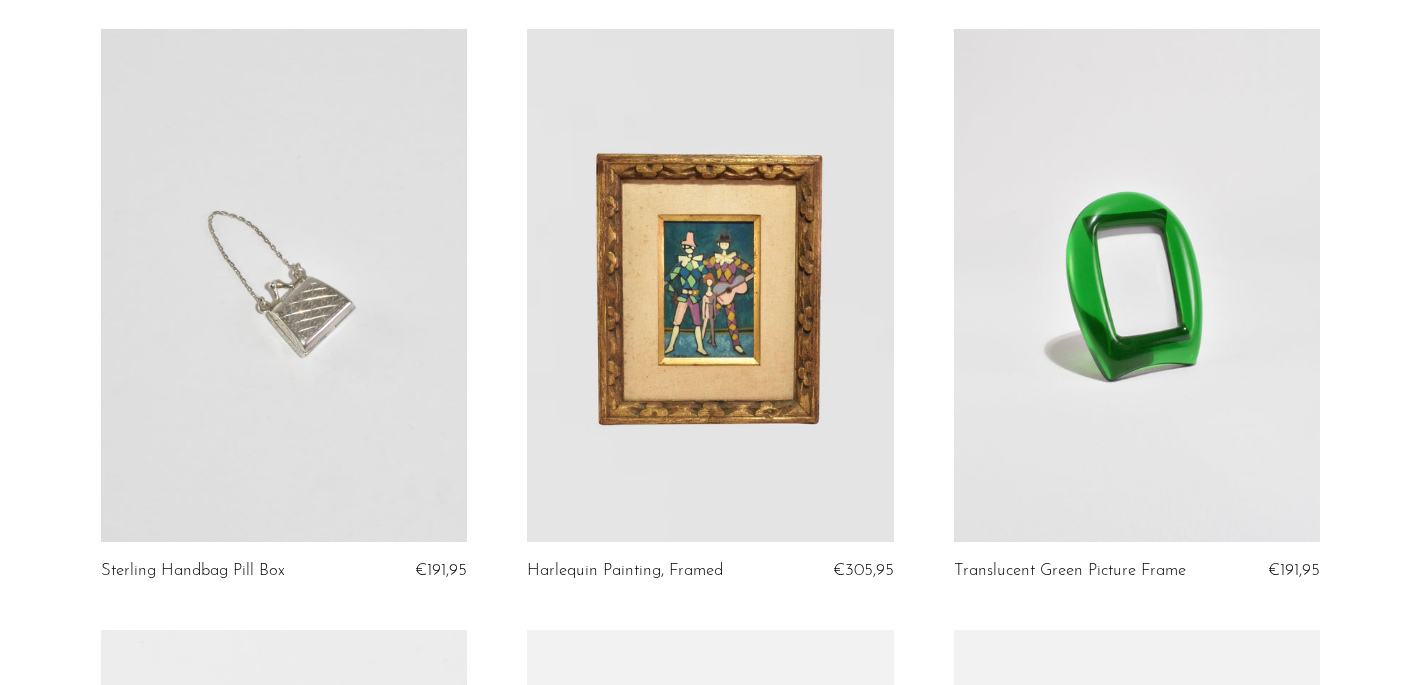 scroll, scrollTop: 2580, scrollLeft: 0, axis: vertical 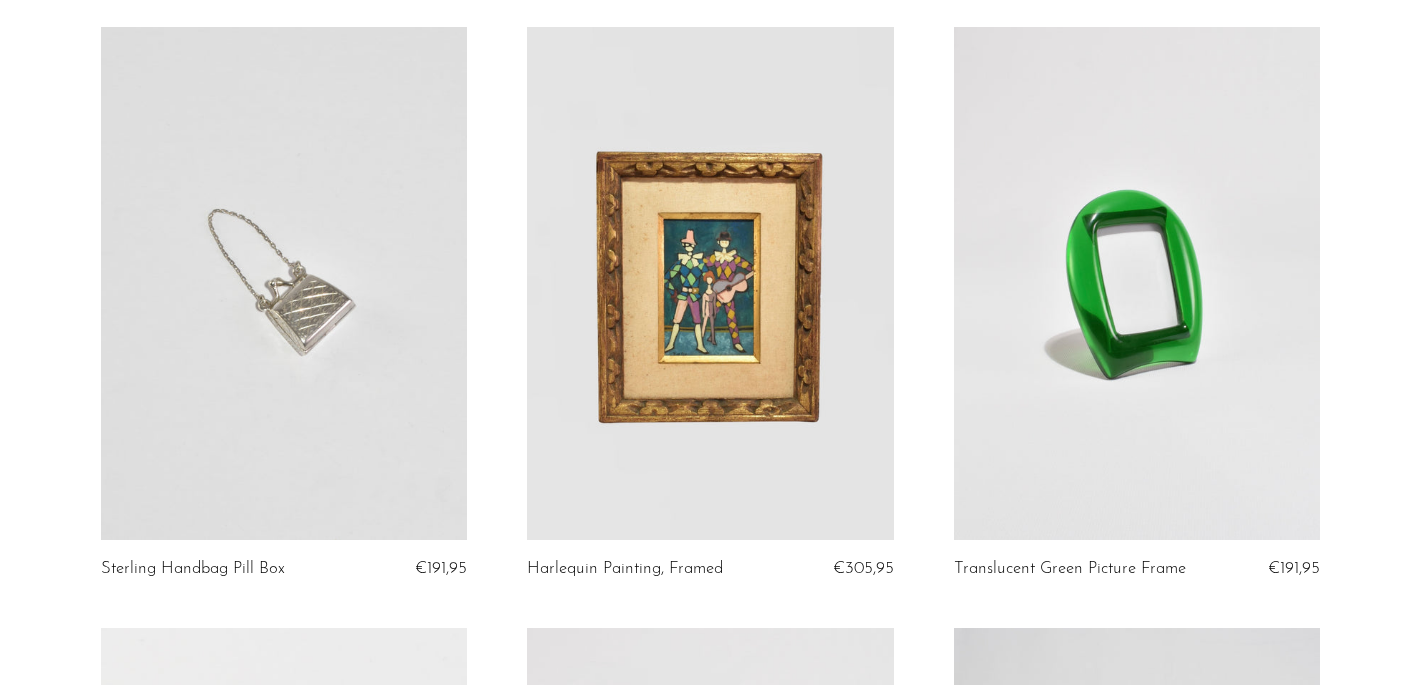 click at bounding box center [1137, 283] 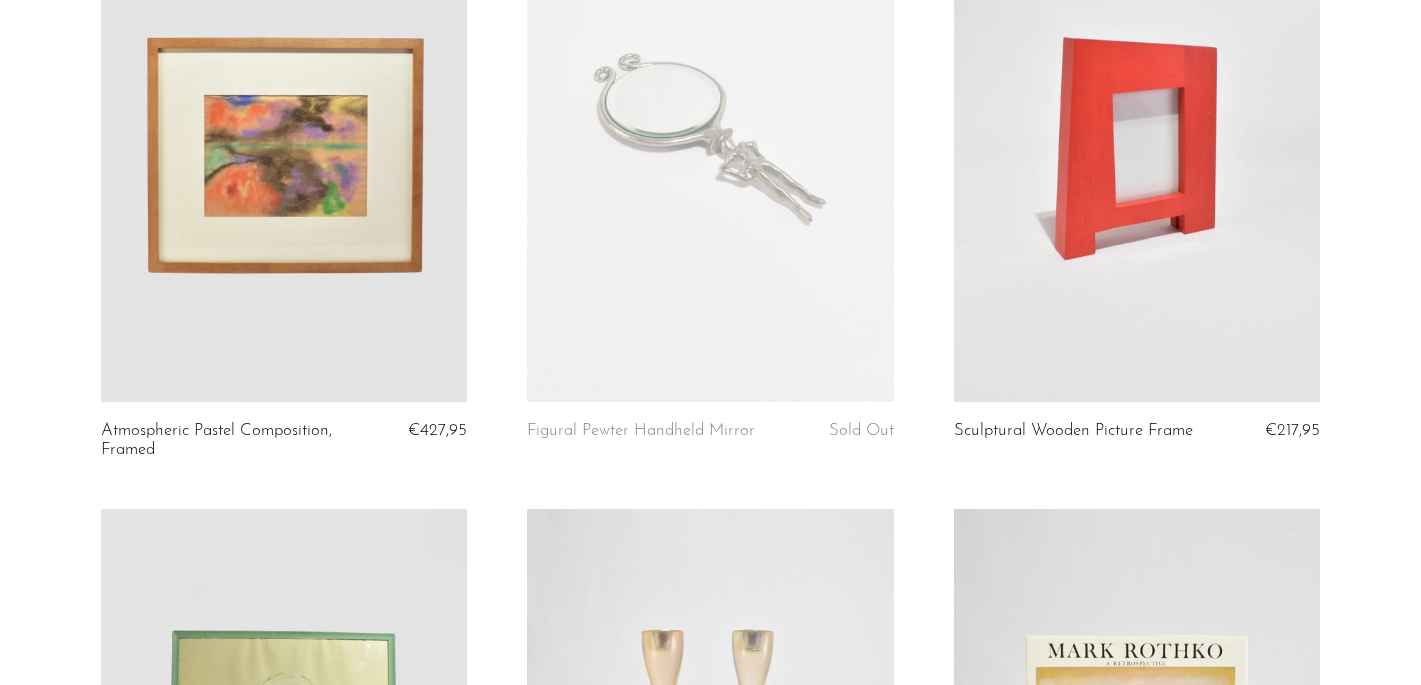 click at bounding box center (1137, 146) 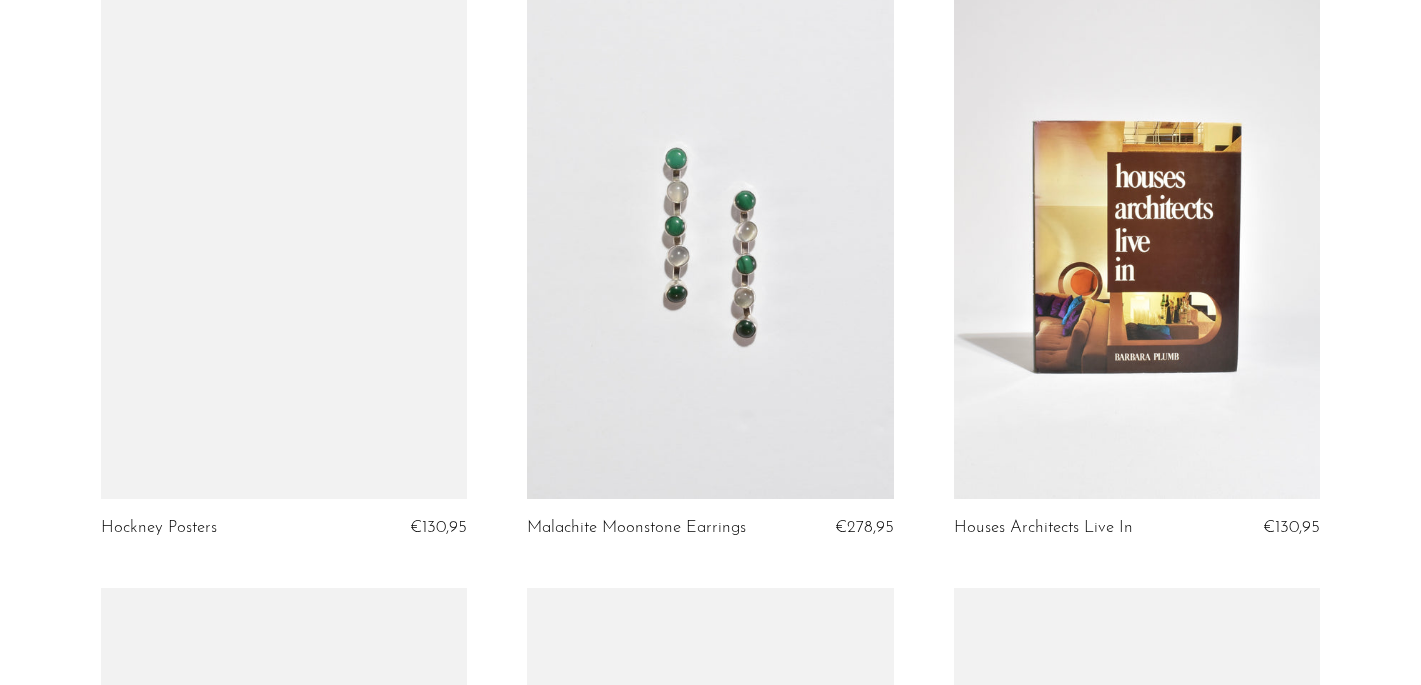 scroll, scrollTop: 6267, scrollLeft: 0, axis: vertical 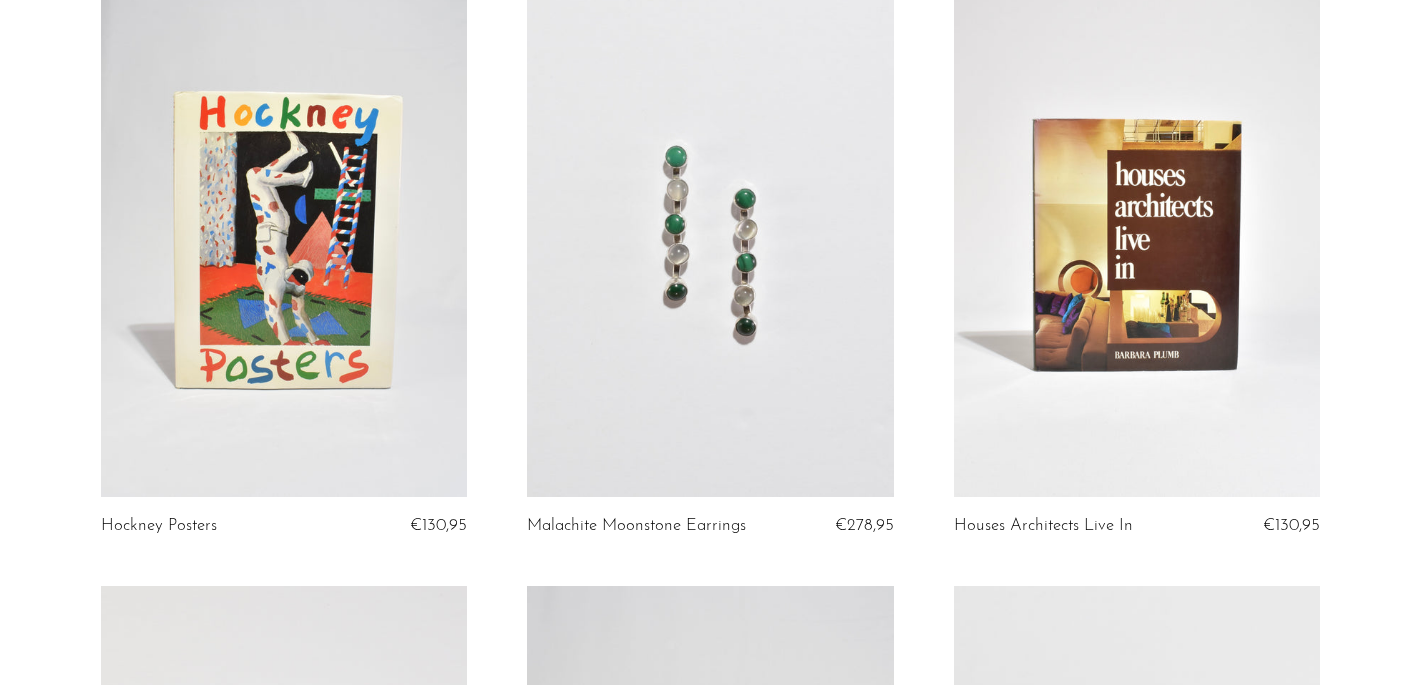 click at bounding box center (1137, 240) 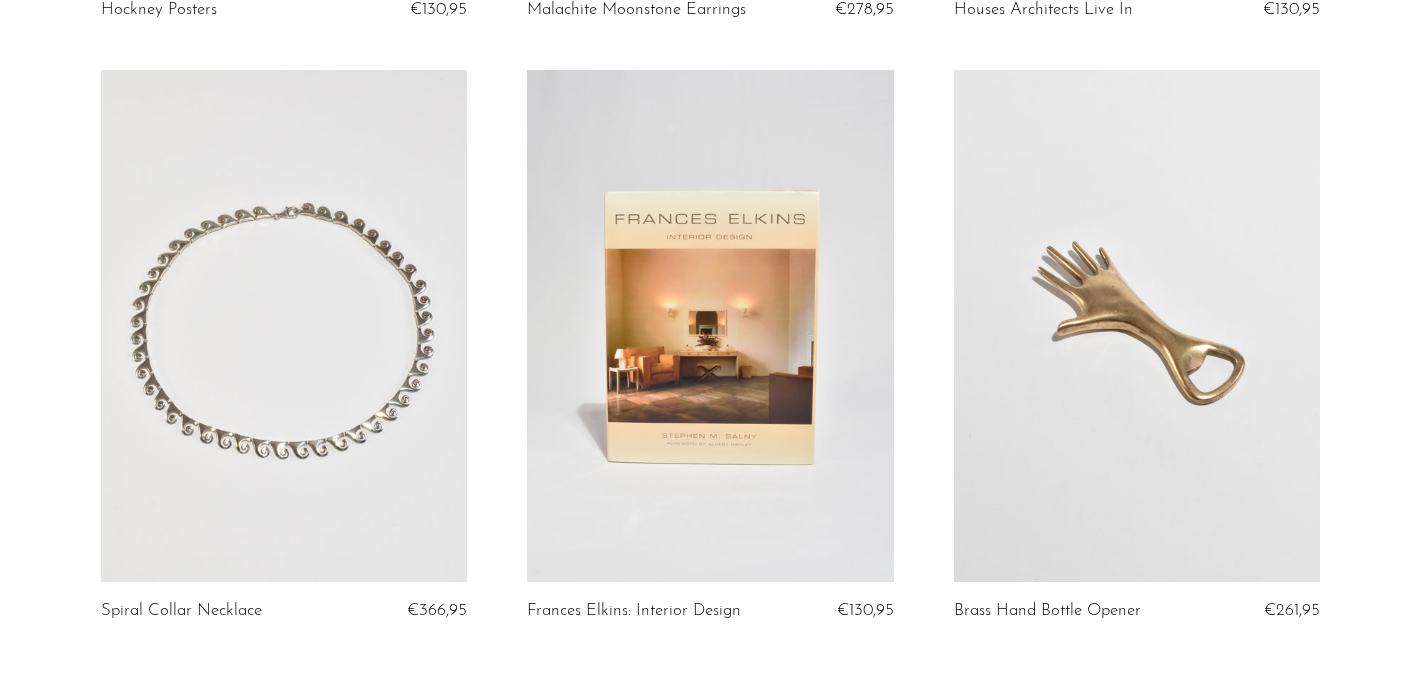 scroll, scrollTop: 6786, scrollLeft: 0, axis: vertical 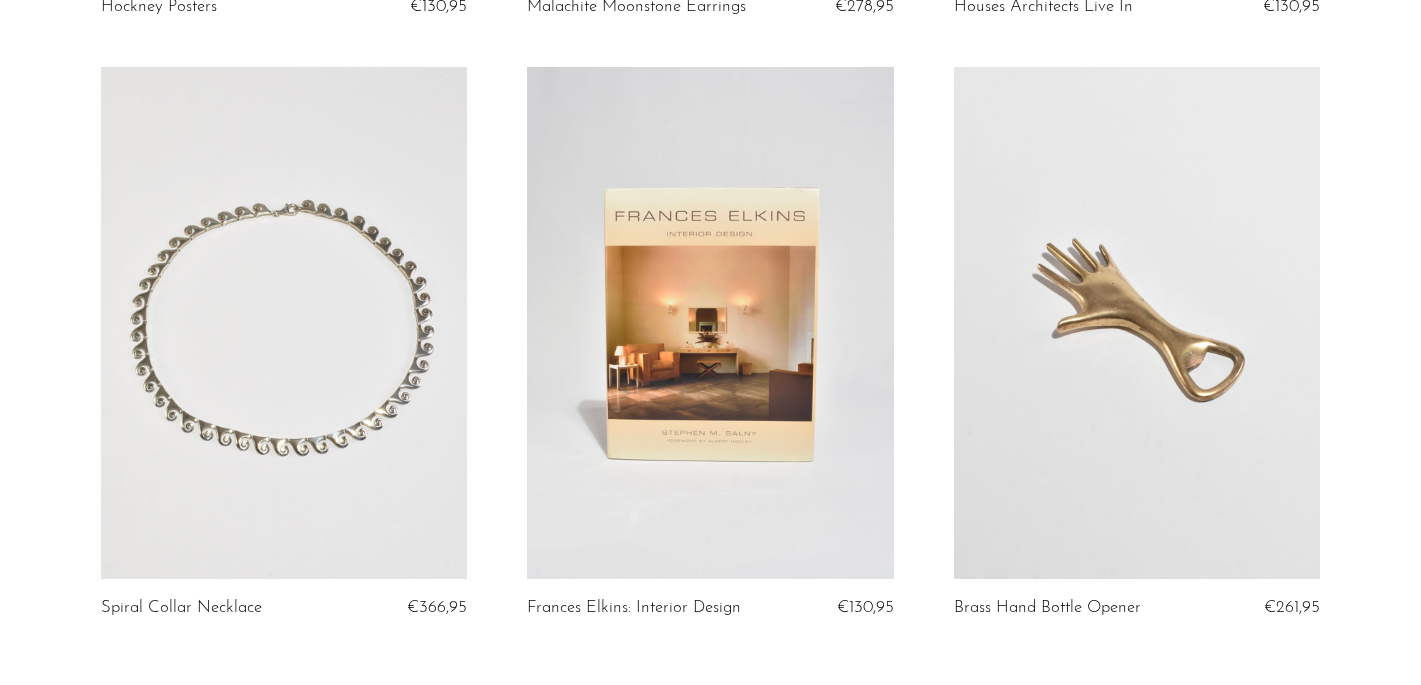click at bounding box center (710, 323) 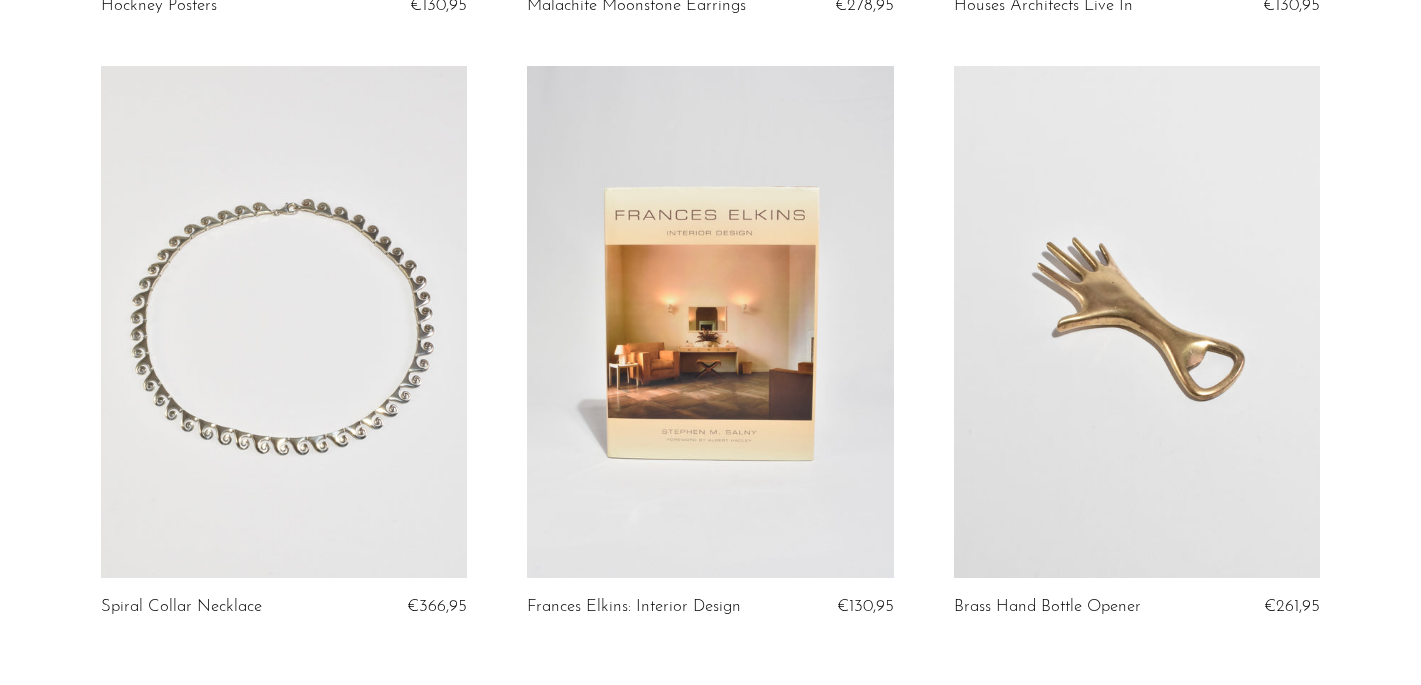 scroll, scrollTop: 6788, scrollLeft: 0, axis: vertical 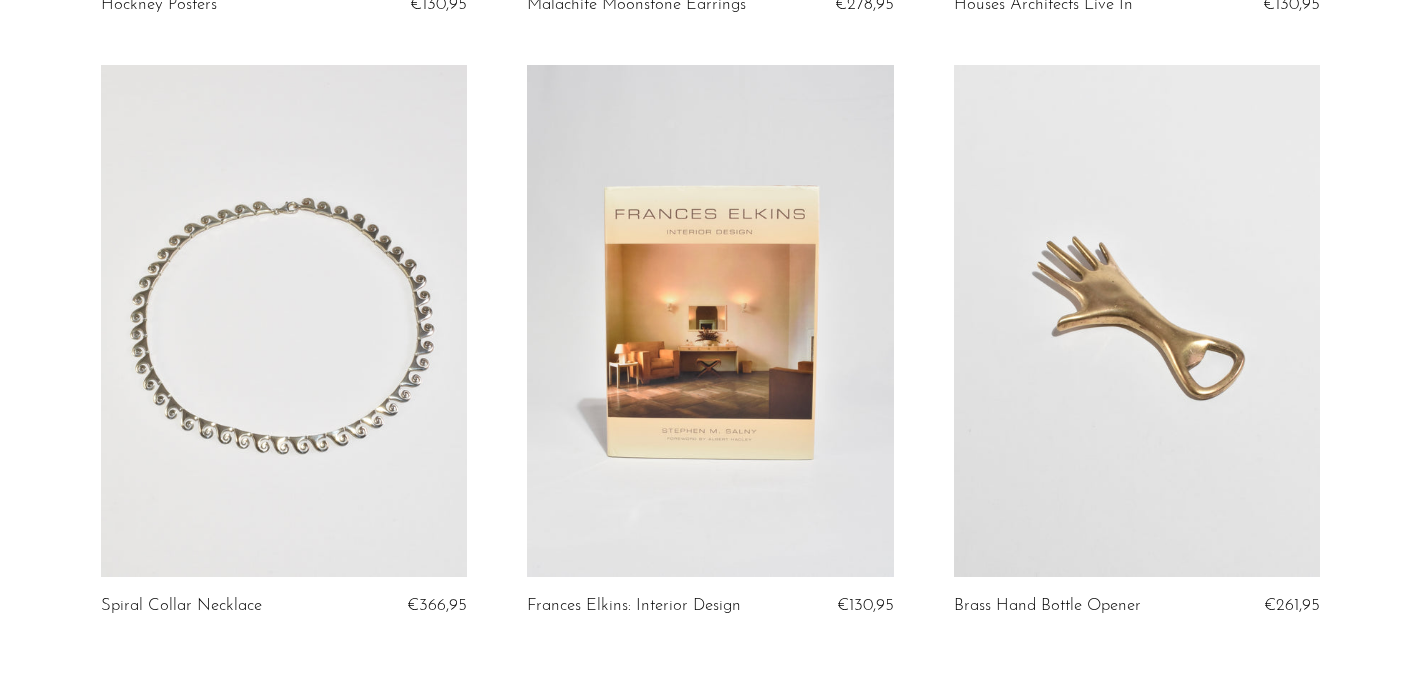 click at bounding box center (284, 321) 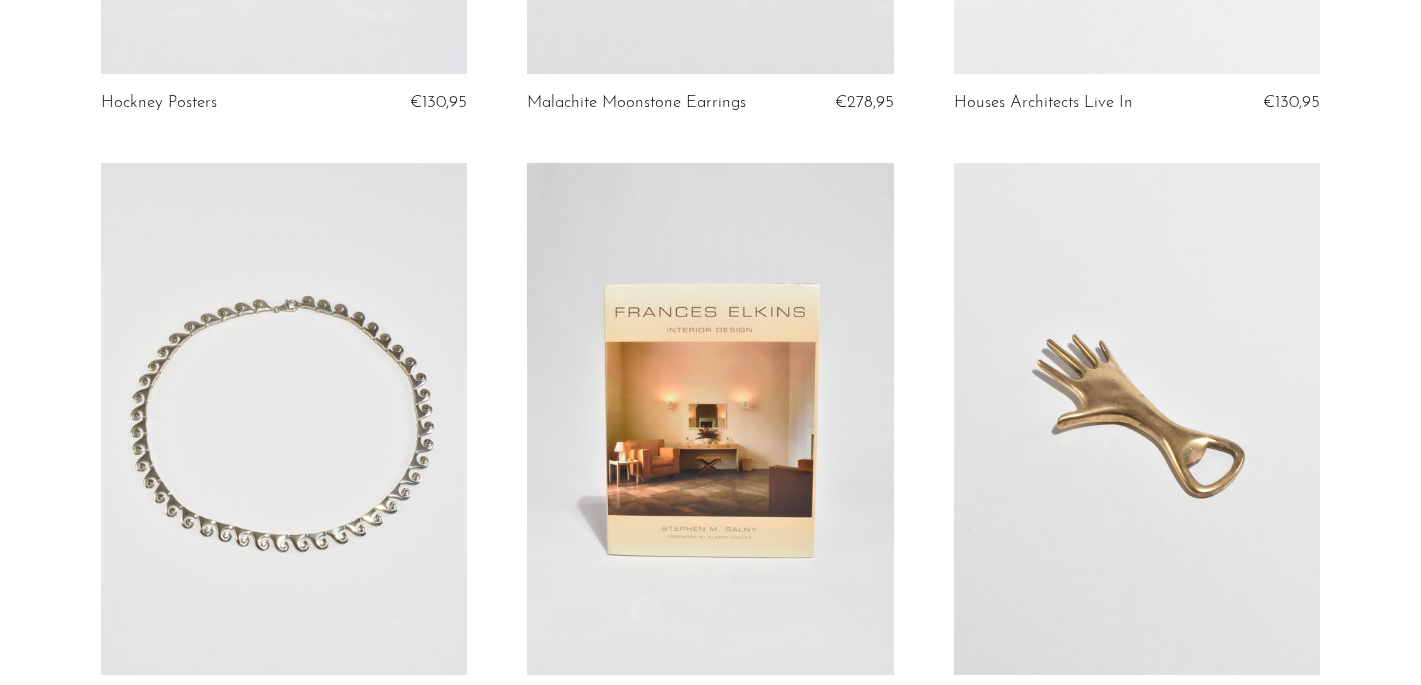 scroll, scrollTop: 7234, scrollLeft: 0, axis: vertical 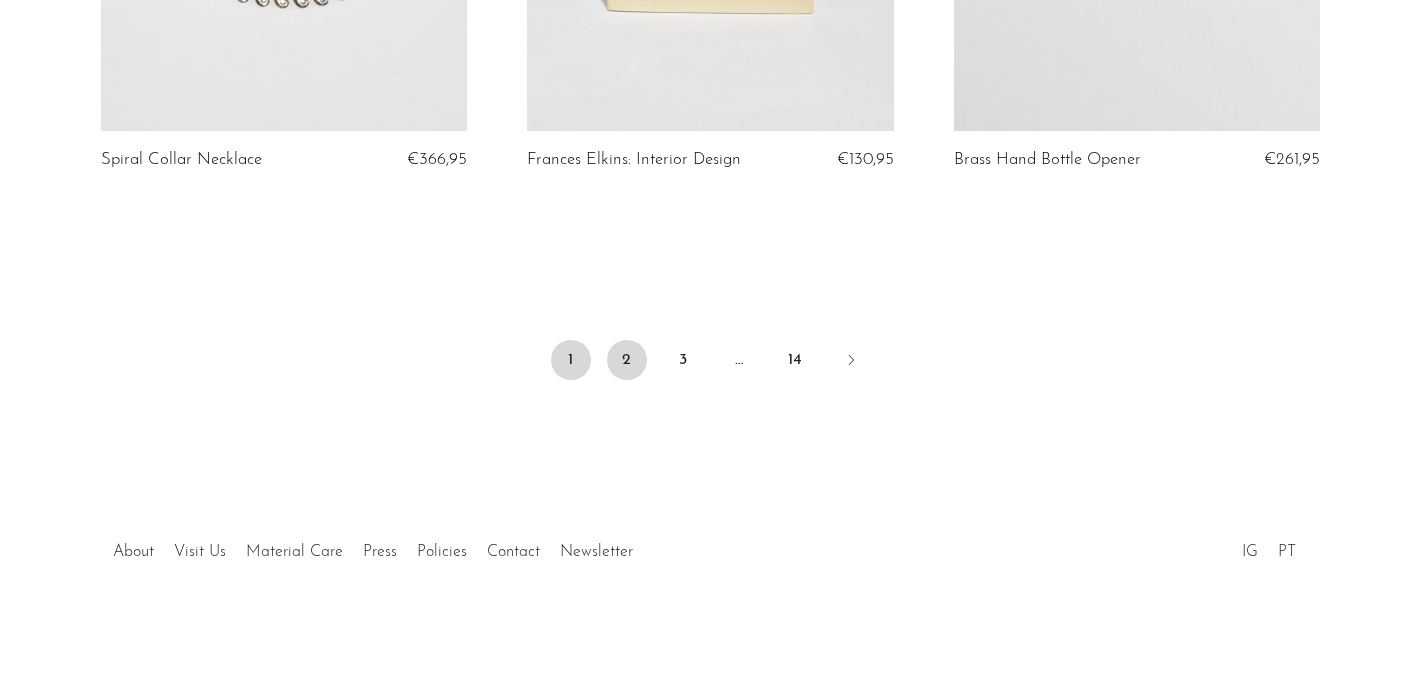 click on "2" at bounding box center [627, 360] 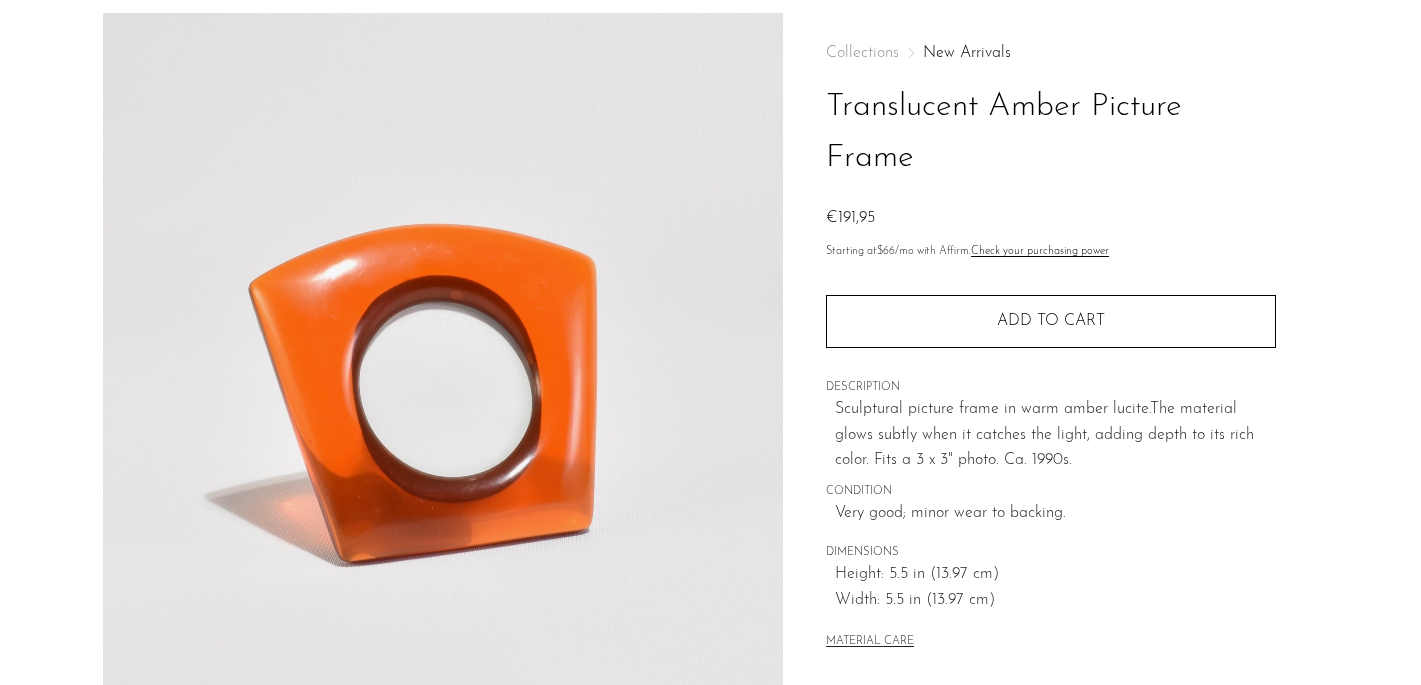 scroll, scrollTop: 96, scrollLeft: 0, axis: vertical 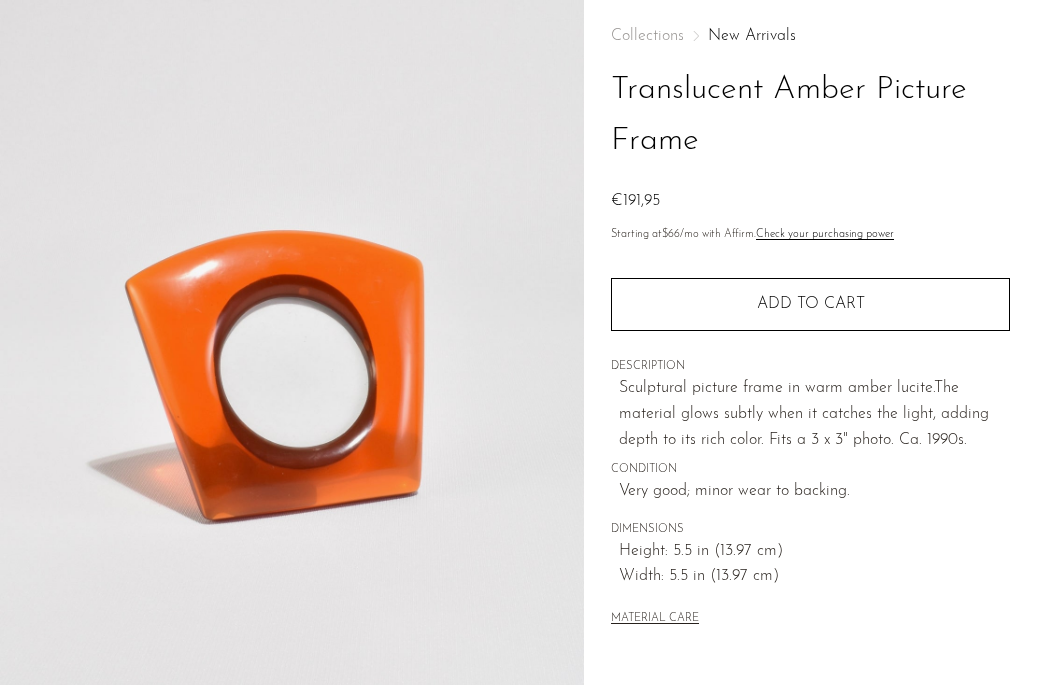 drag, startPoint x: 474, startPoint y: 383, endPoint x: 1038, endPoint y: 60, distance: 649.9423 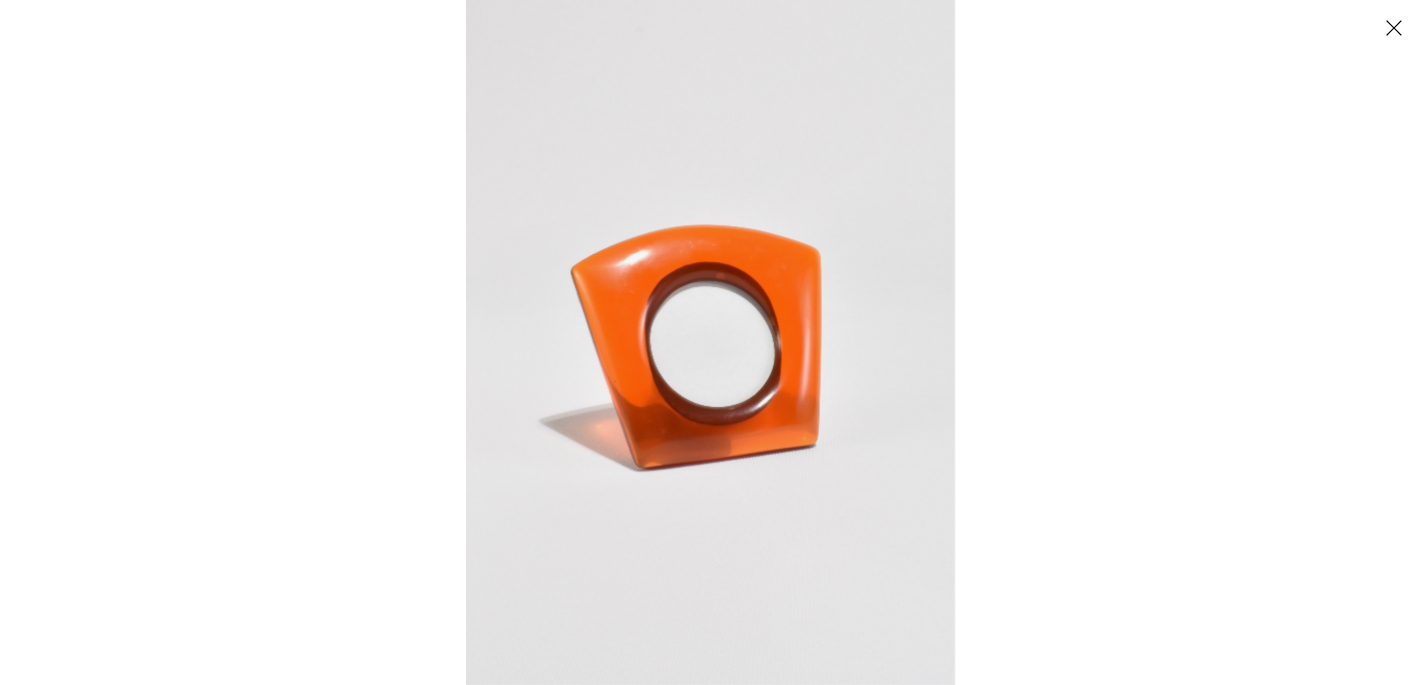 click at bounding box center (1393, 27) 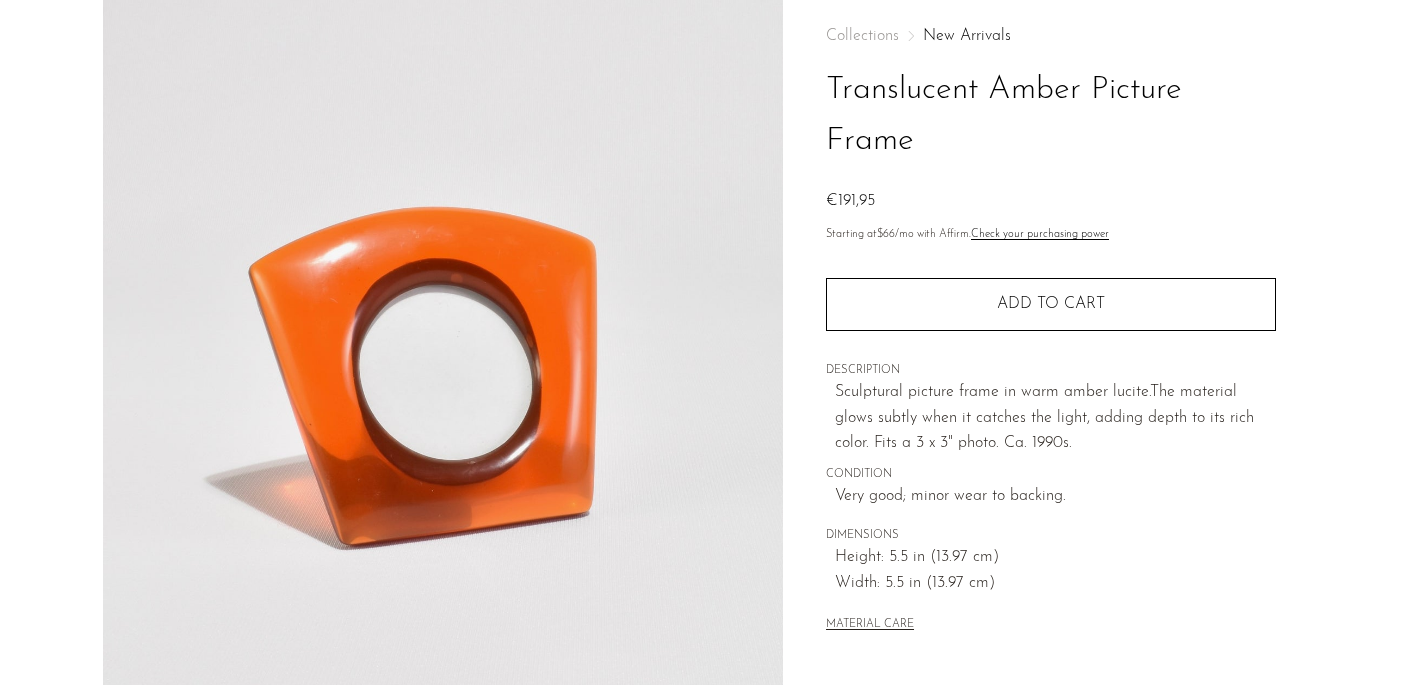 click at bounding box center [443, 371] 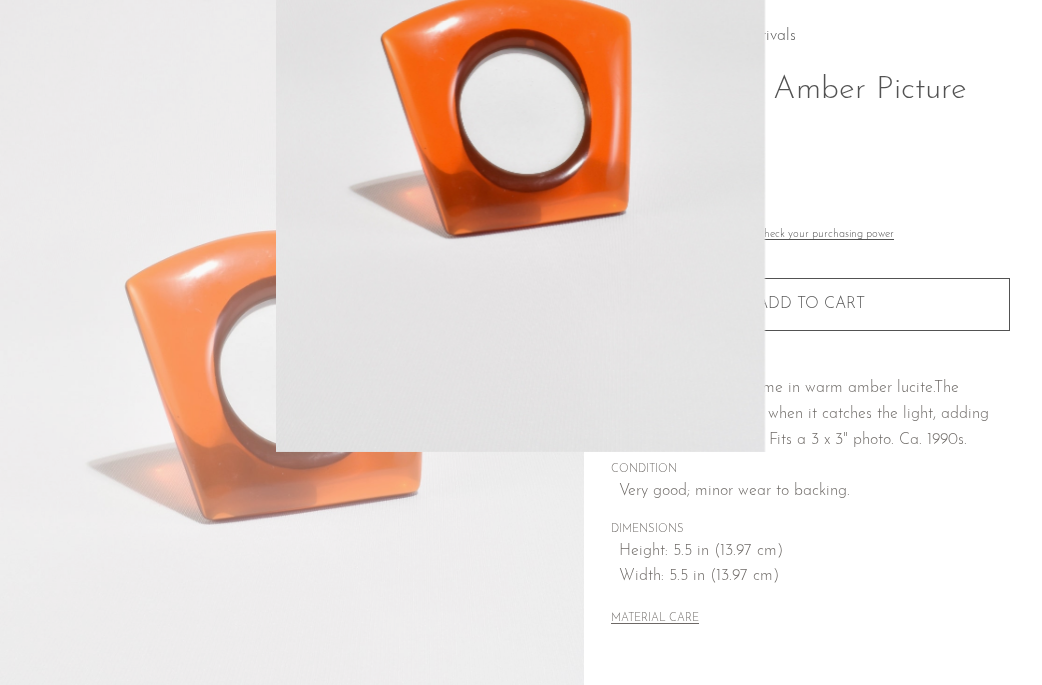 drag, startPoint x: 530, startPoint y: 311, endPoint x: 1034, endPoint y: 198, distance: 516.5123 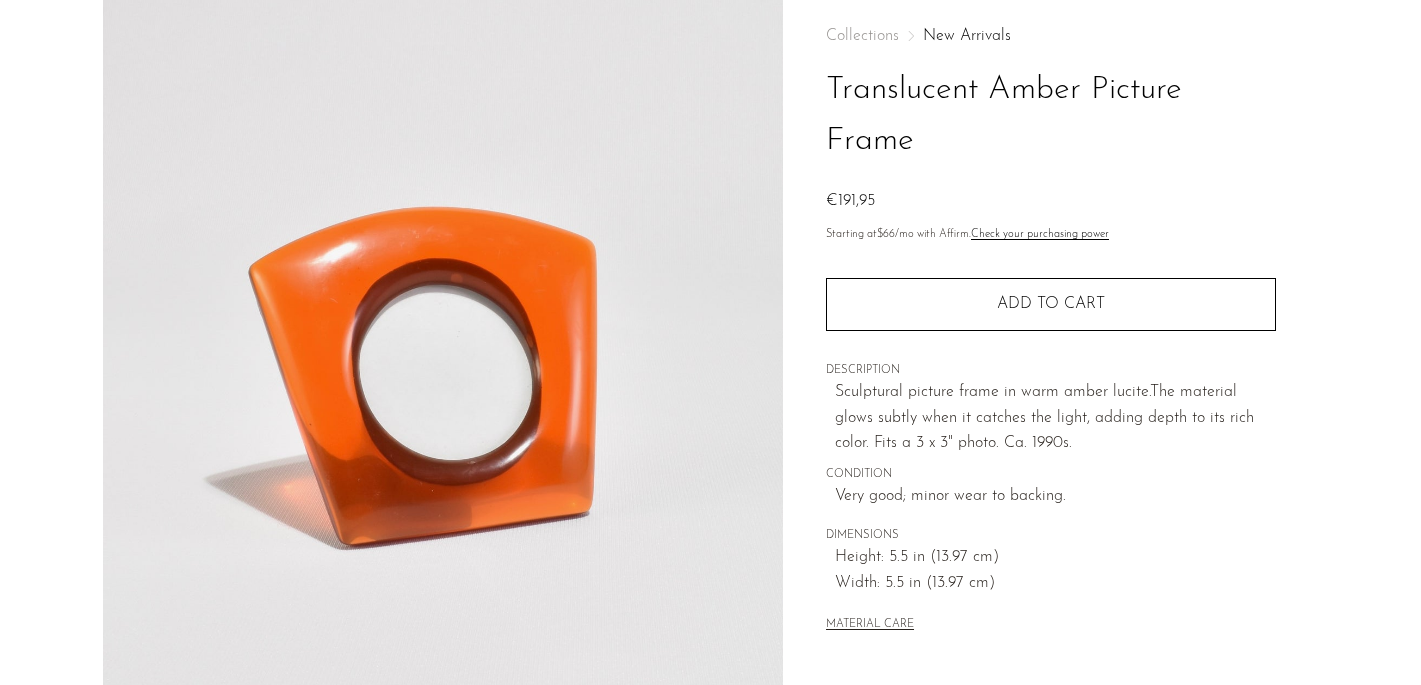 click at bounding box center [443, 371] 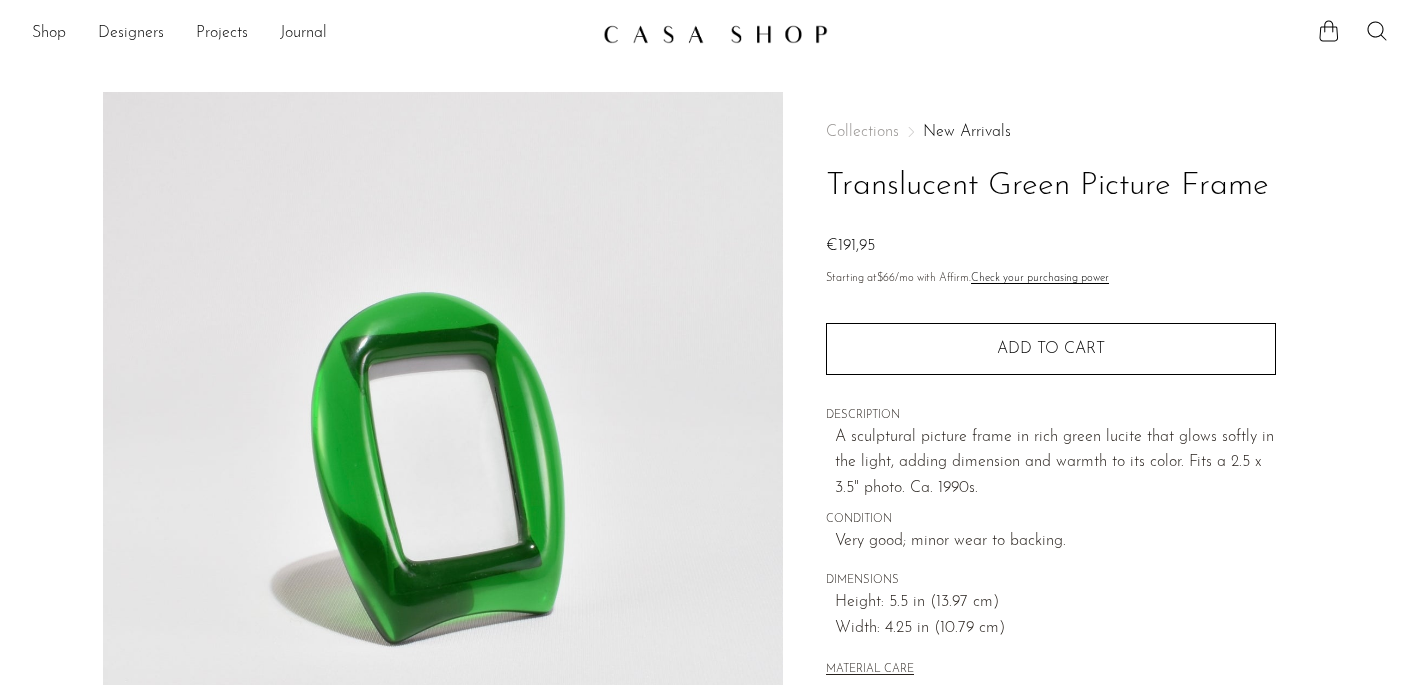 scroll, scrollTop: 0, scrollLeft: 0, axis: both 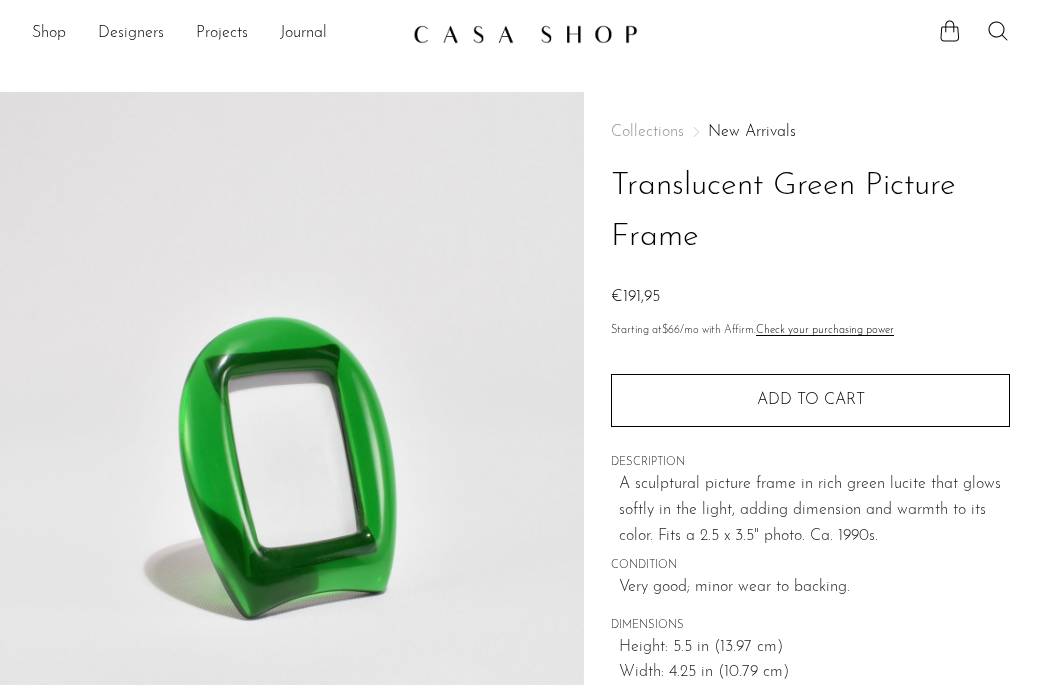 drag, startPoint x: 446, startPoint y: 399, endPoint x: 1039, endPoint y: 119, distance: 655.7812 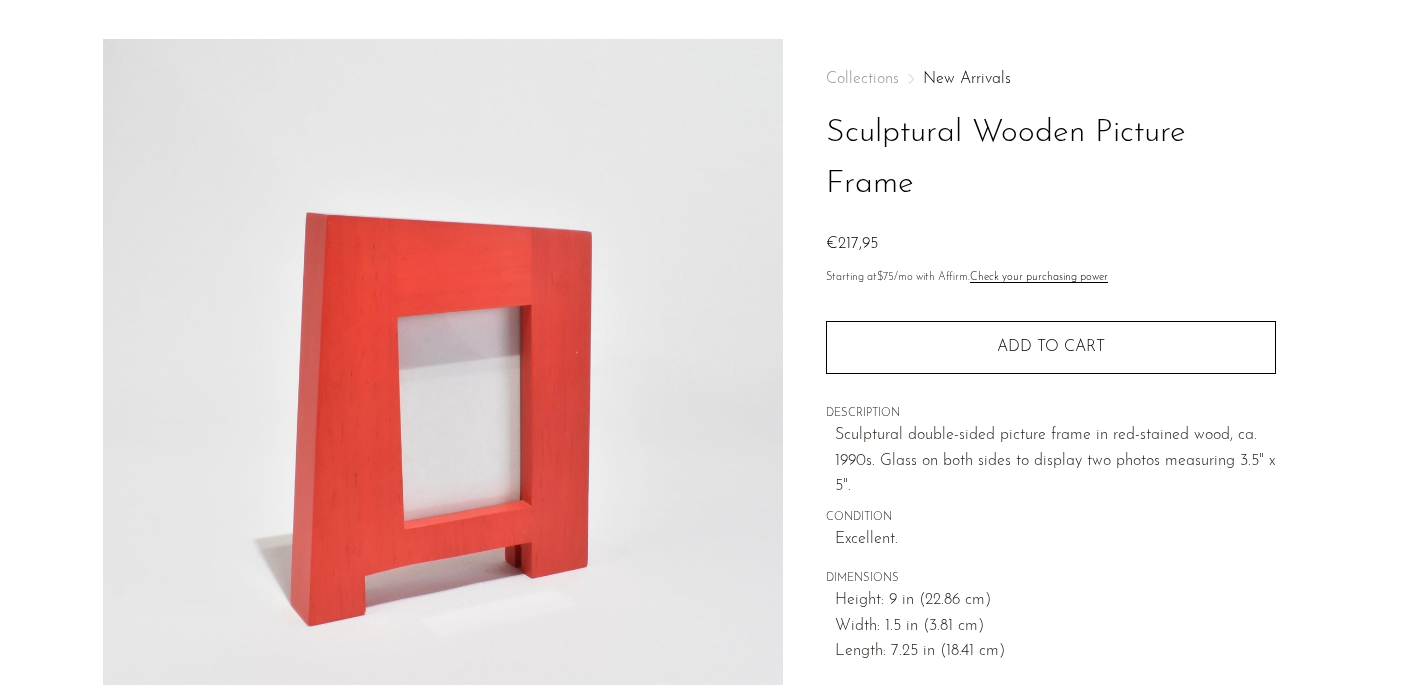 scroll, scrollTop: 64, scrollLeft: 0, axis: vertical 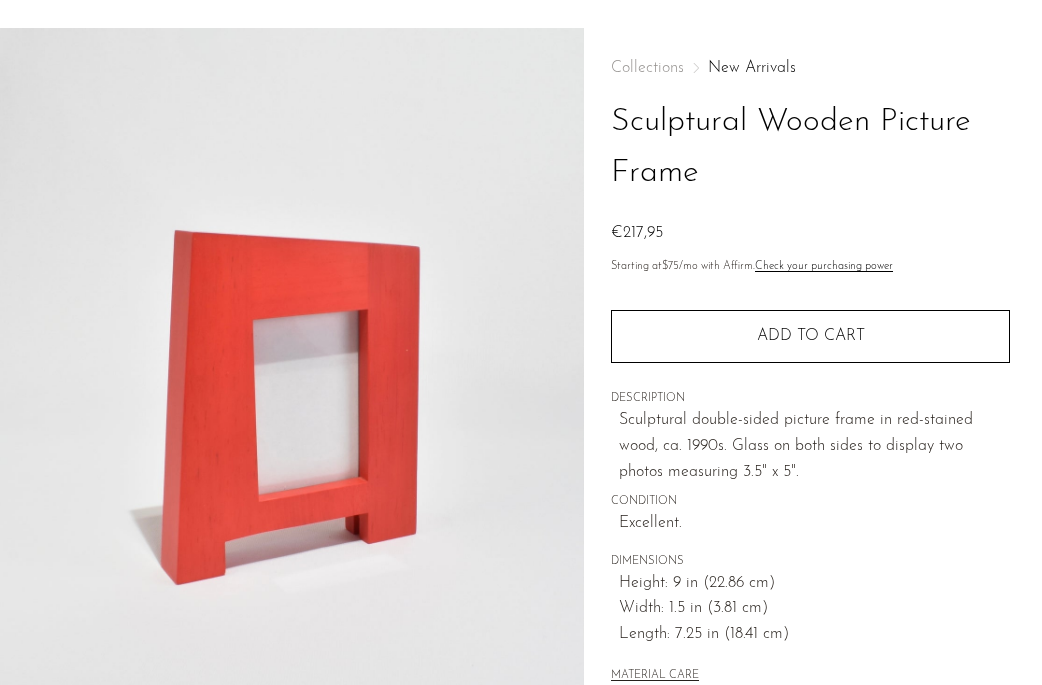 drag, startPoint x: 431, startPoint y: 409, endPoint x: 1031, endPoint y: 393, distance: 600.2133 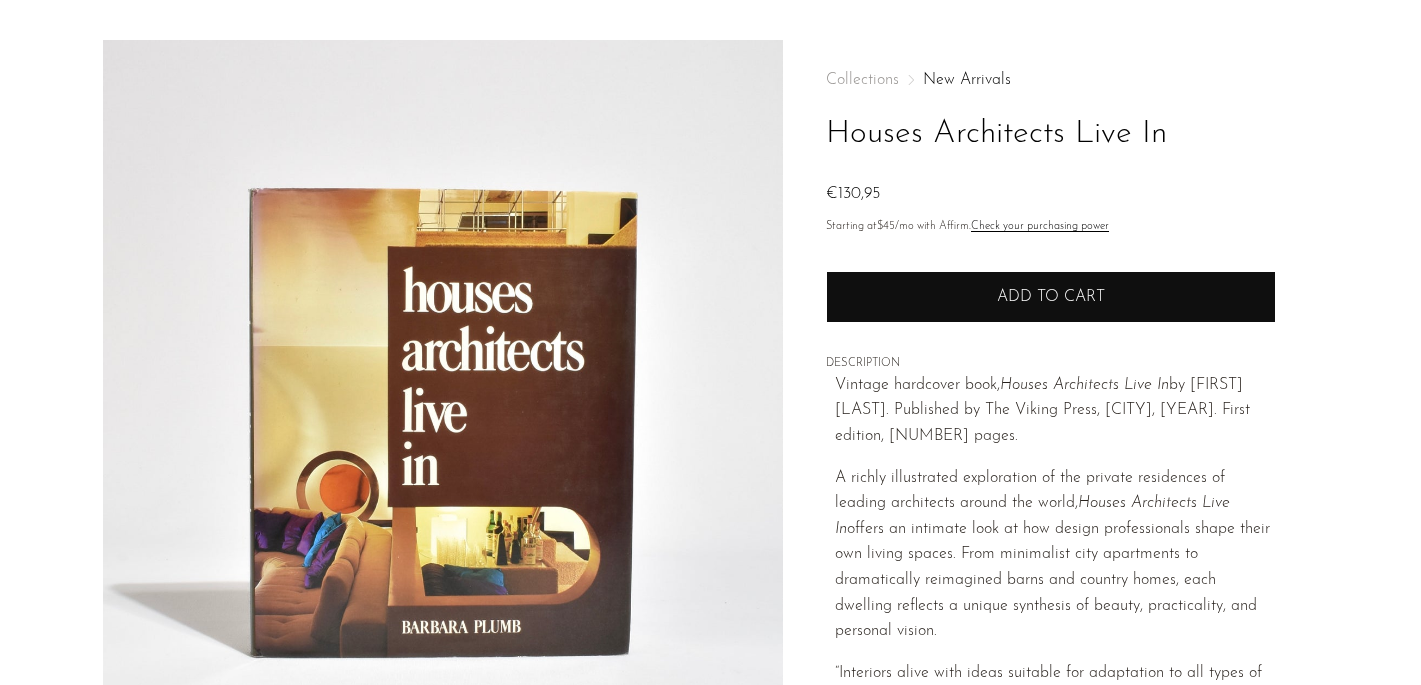 scroll, scrollTop: 69, scrollLeft: 0, axis: vertical 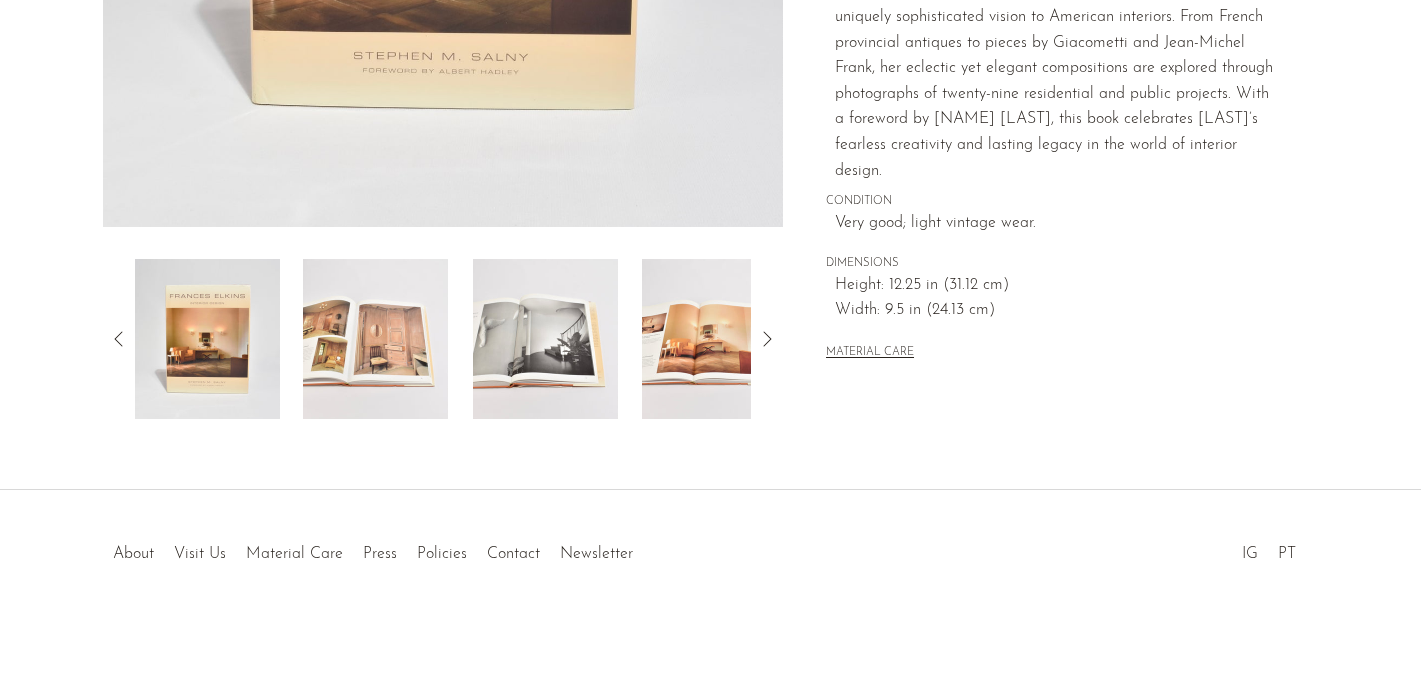 click at bounding box center [375, 339] 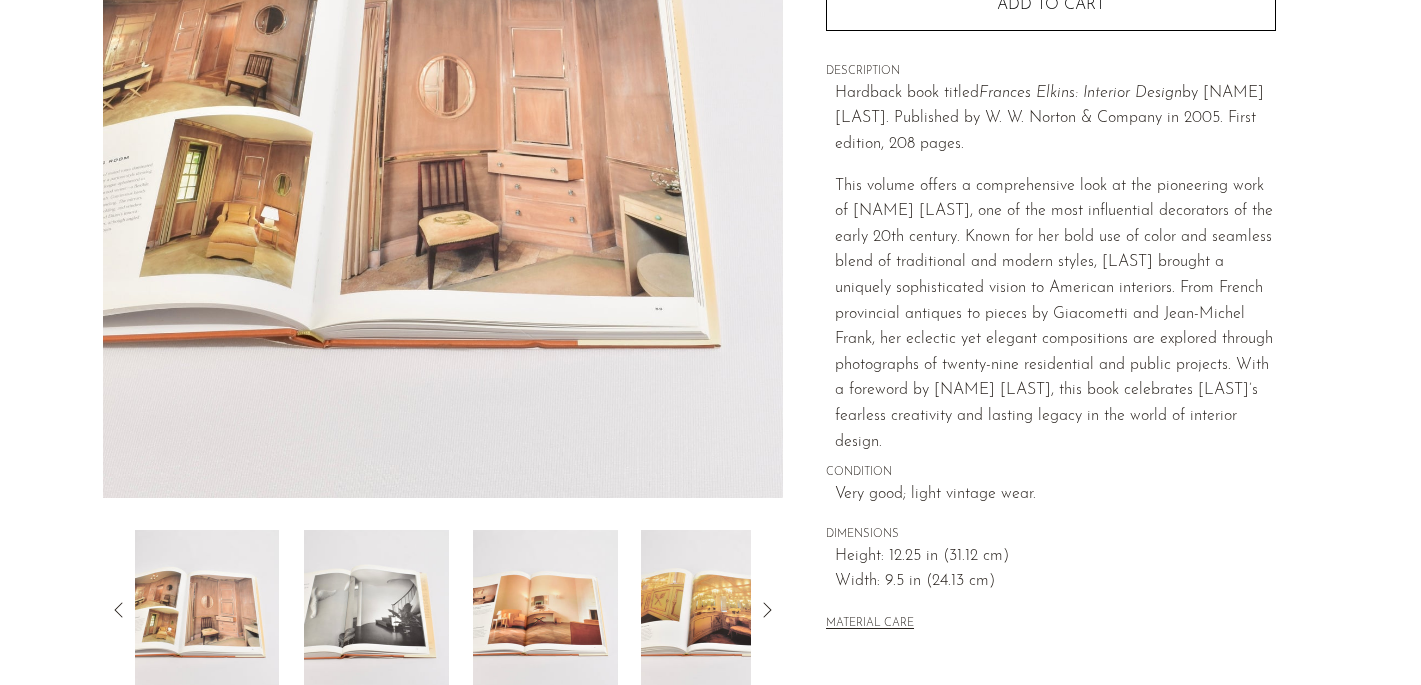 scroll, scrollTop: 346, scrollLeft: 0, axis: vertical 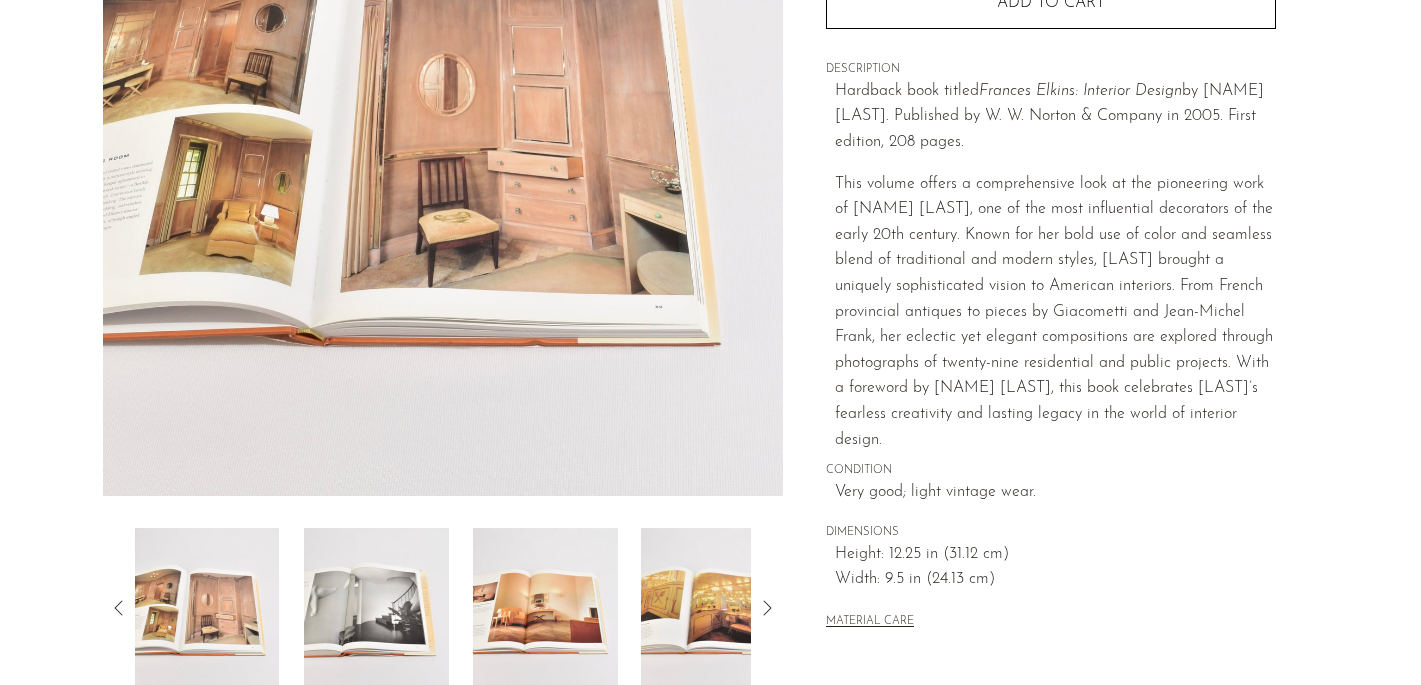 click at bounding box center (545, 608) 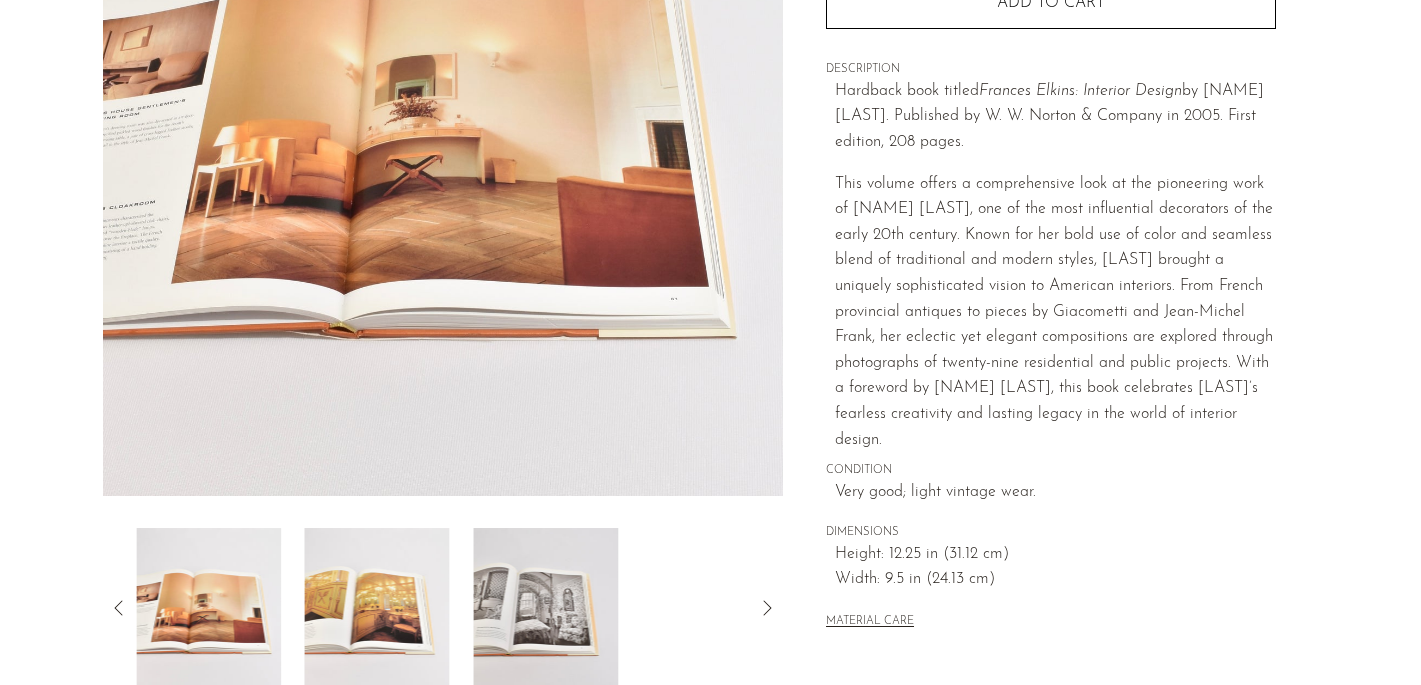 click at bounding box center [443, 608] 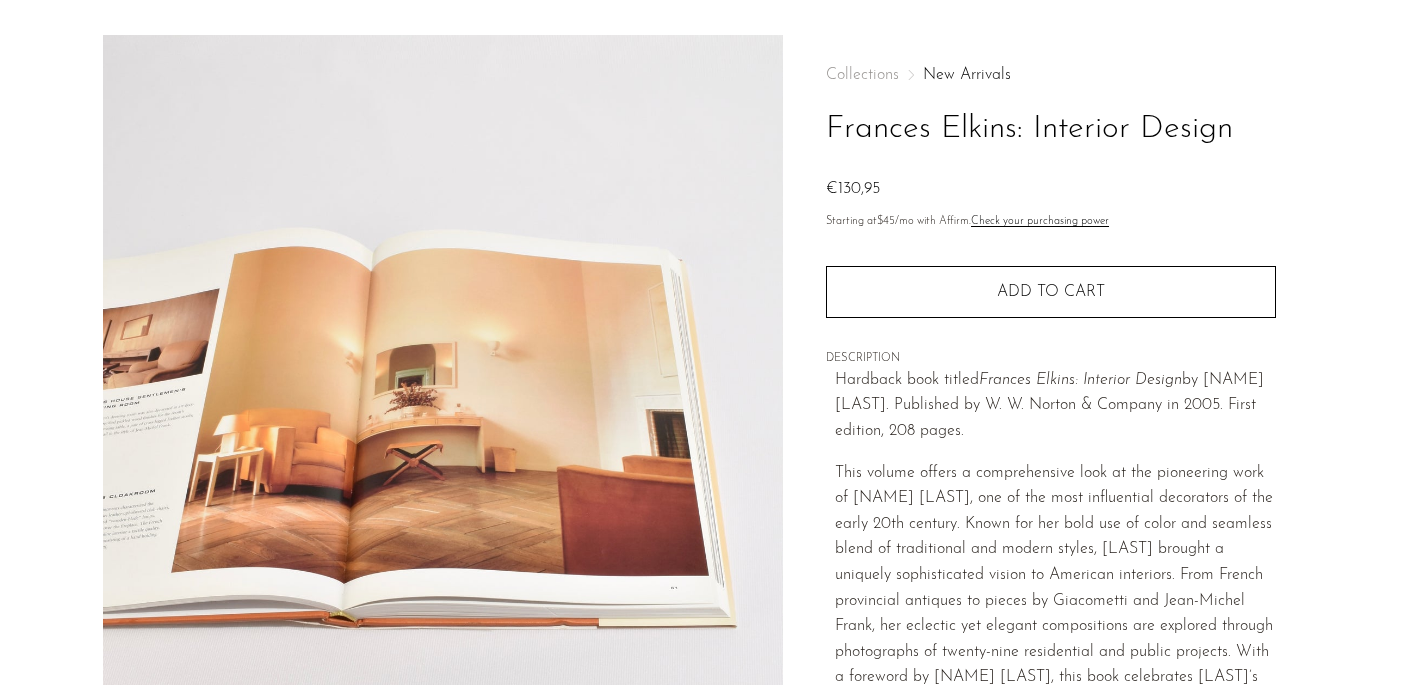 scroll, scrollTop: 66, scrollLeft: 0, axis: vertical 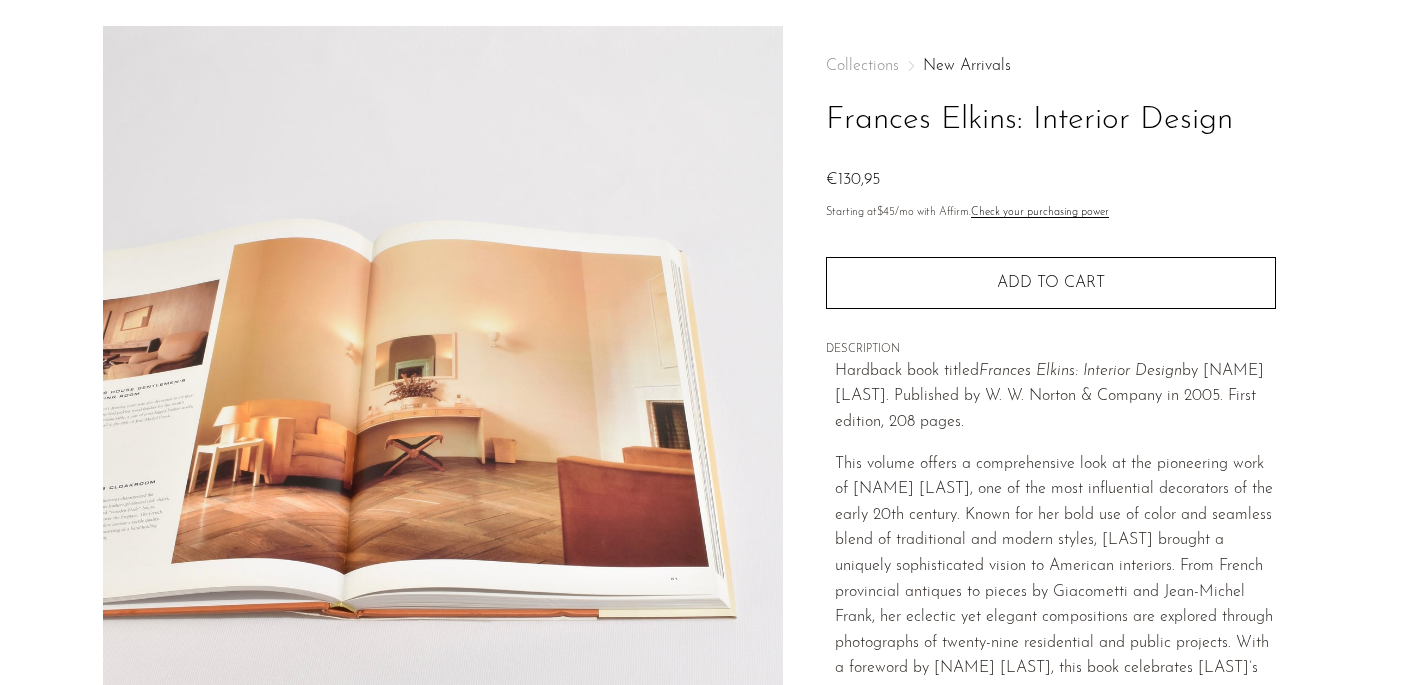 click on "Frances Elkins: Interior Design" at bounding box center [1051, 120] 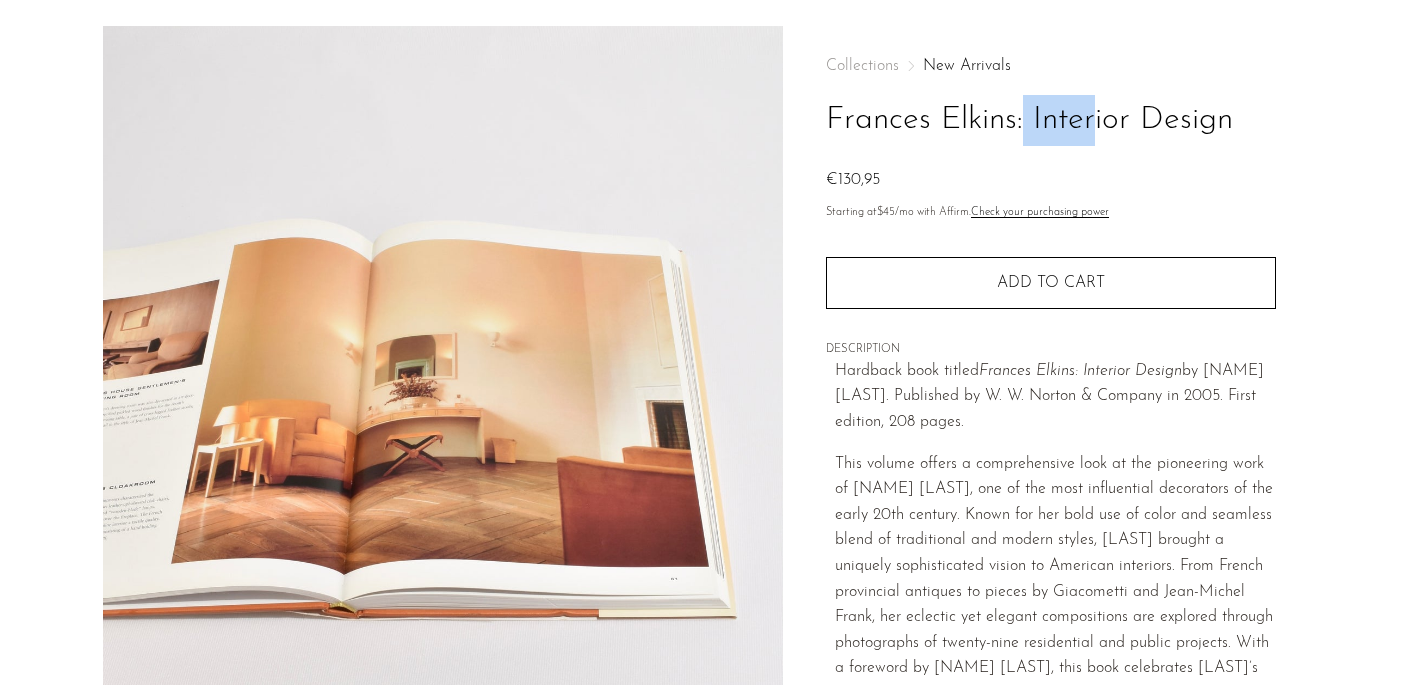 click on "Frances Elkins: Interior Design" at bounding box center (1051, 120) 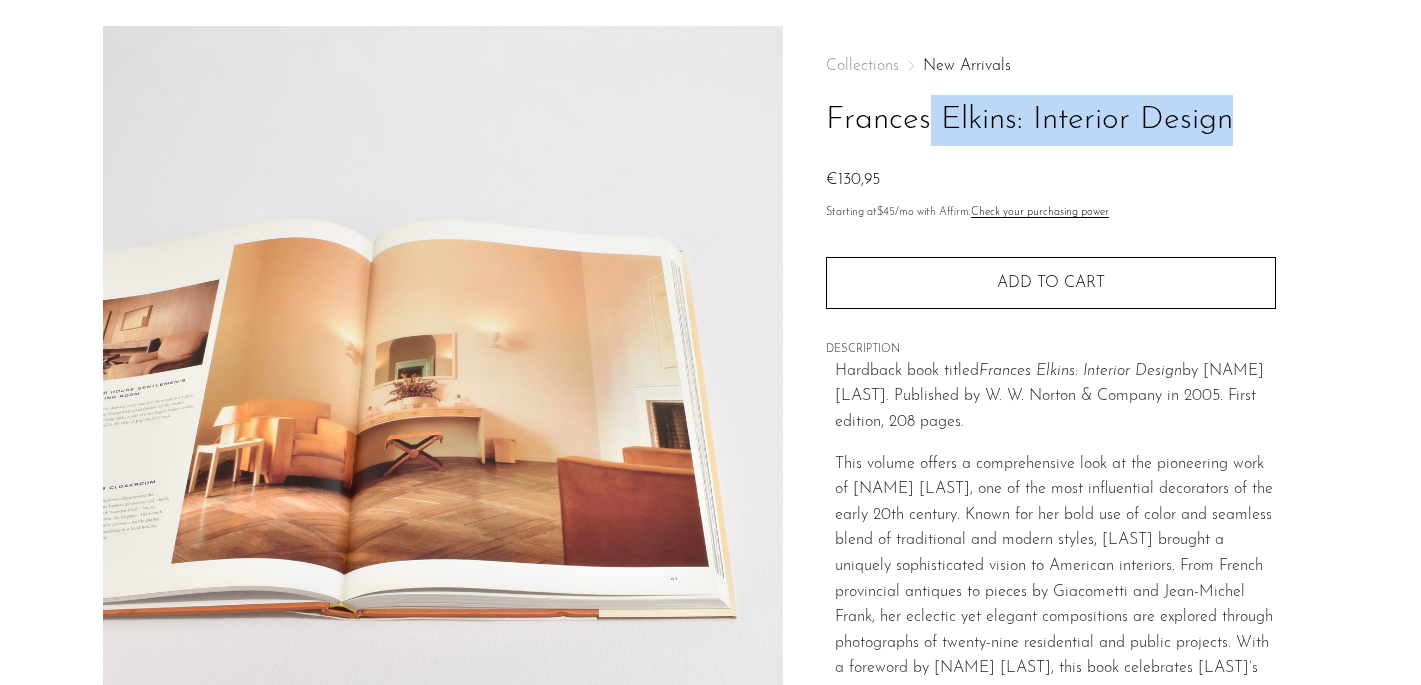click on "Frances Elkins: Interior Design" at bounding box center (1051, 120) 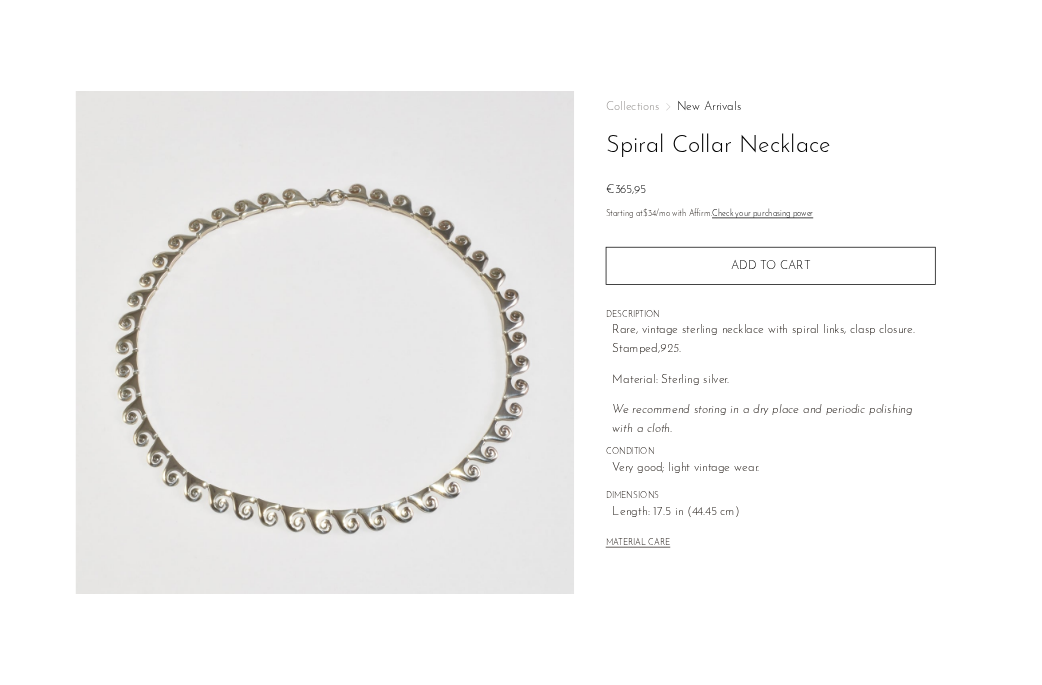 scroll, scrollTop: 115, scrollLeft: 0, axis: vertical 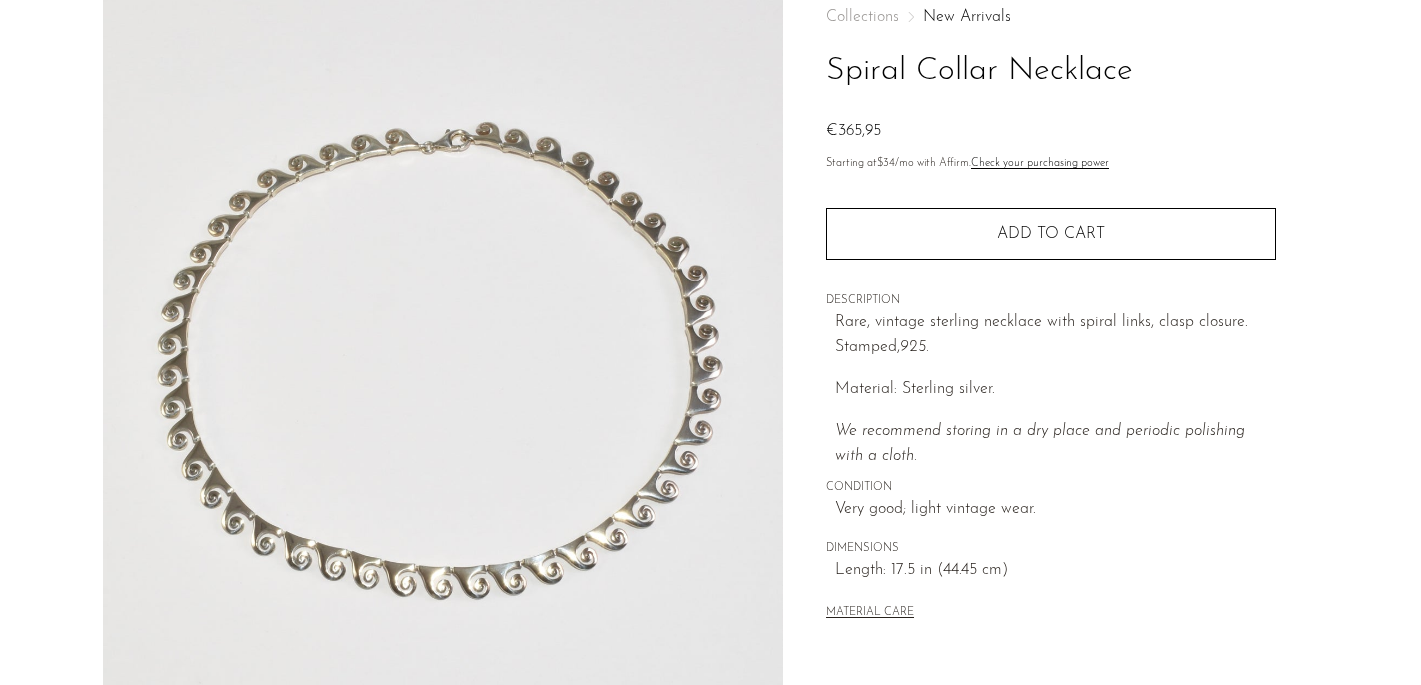 click at bounding box center (443, 352) 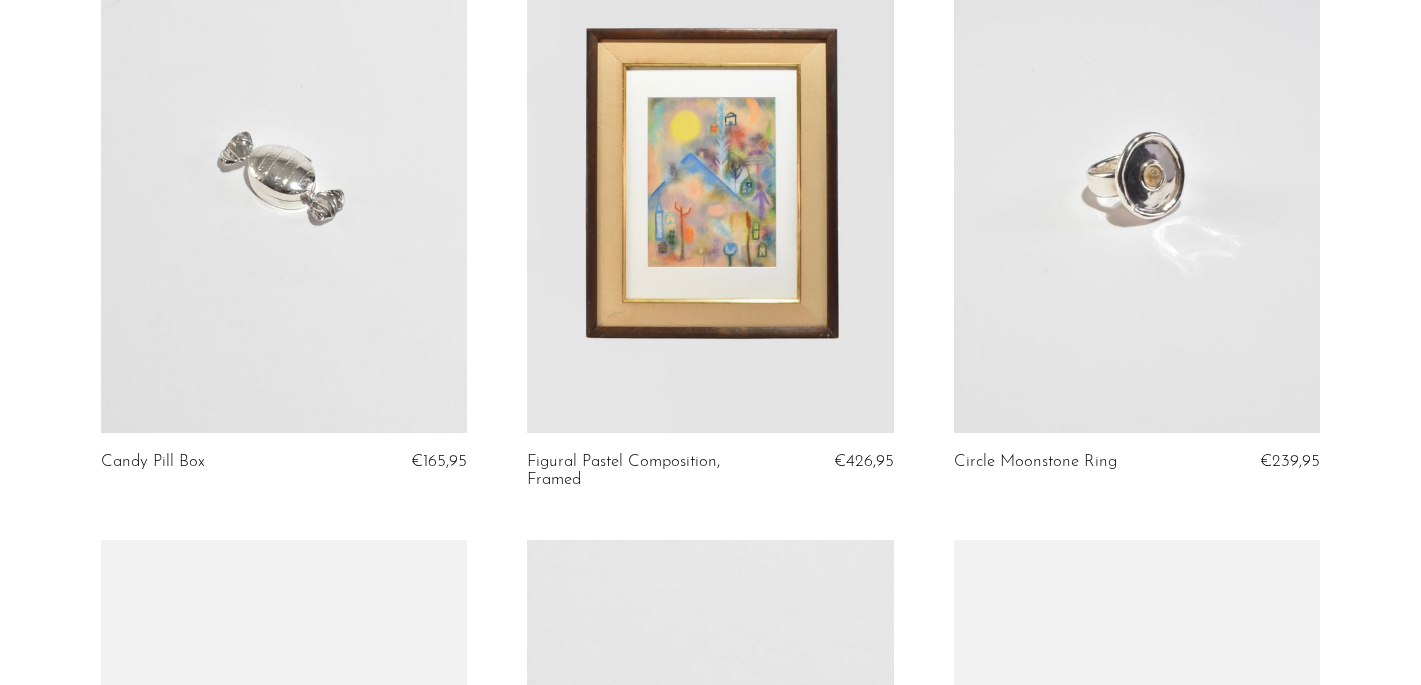scroll, scrollTop: 1469, scrollLeft: 0, axis: vertical 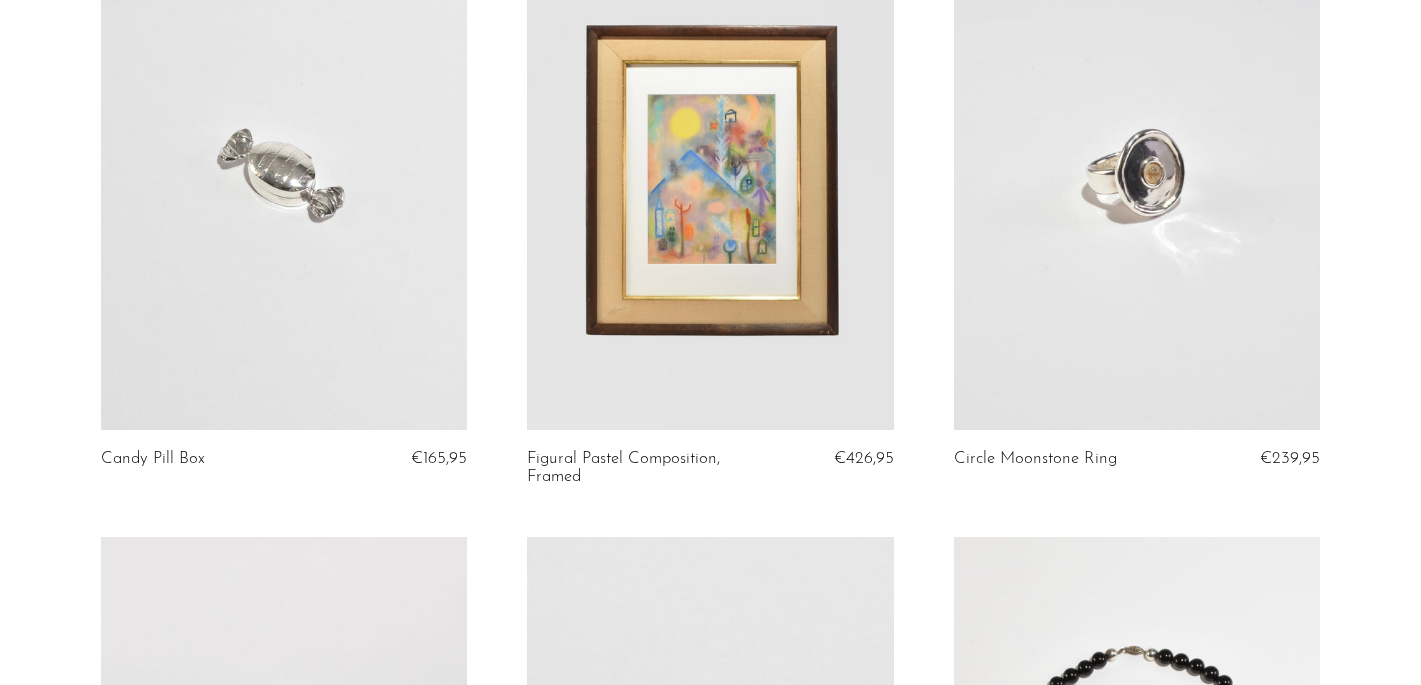 click at bounding box center (710, 173) 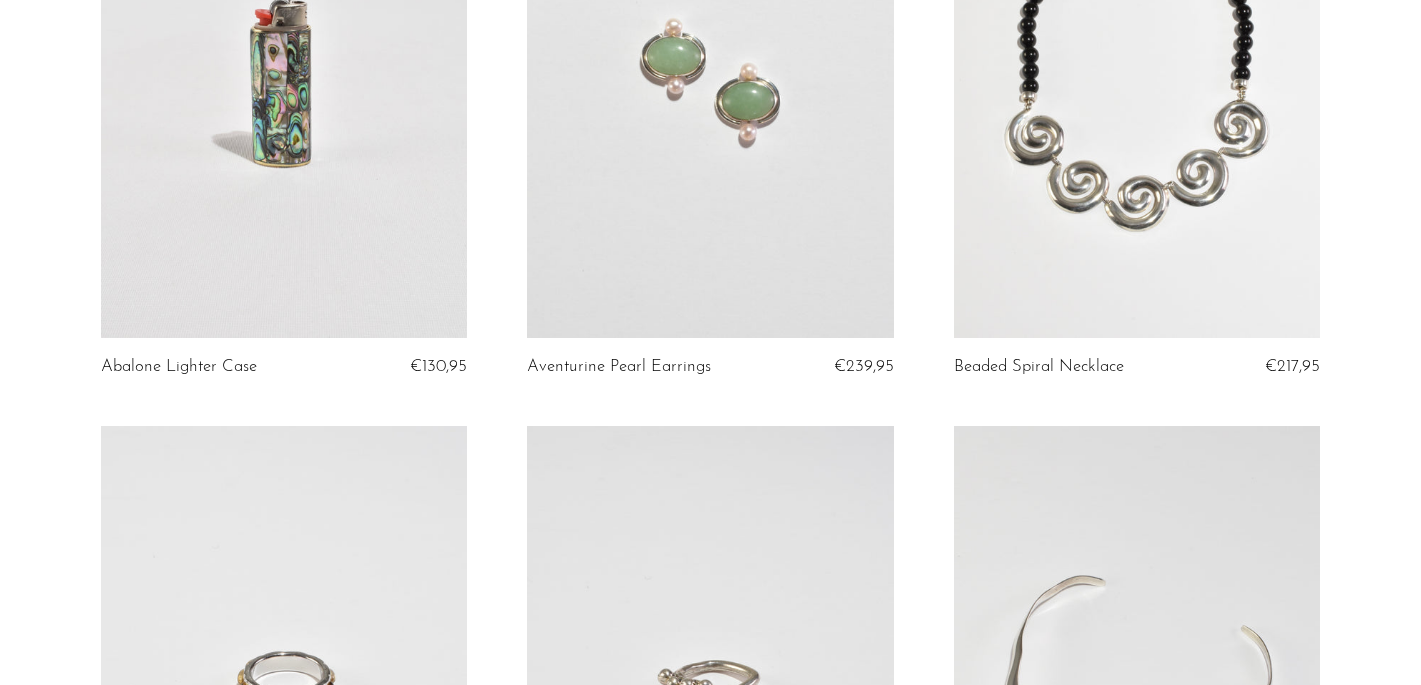scroll, scrollTop: 2179, scrollLeft: 0, axis: vertical 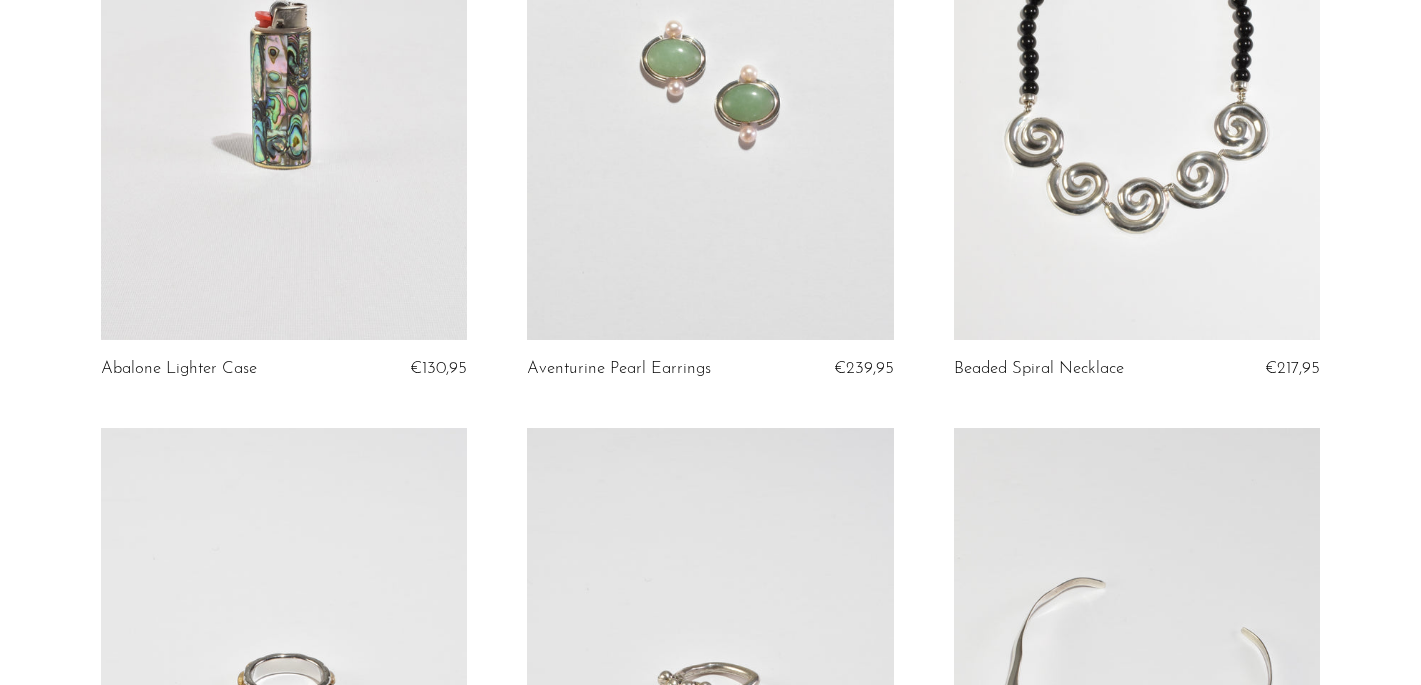 click at bounding box center [284, 83] 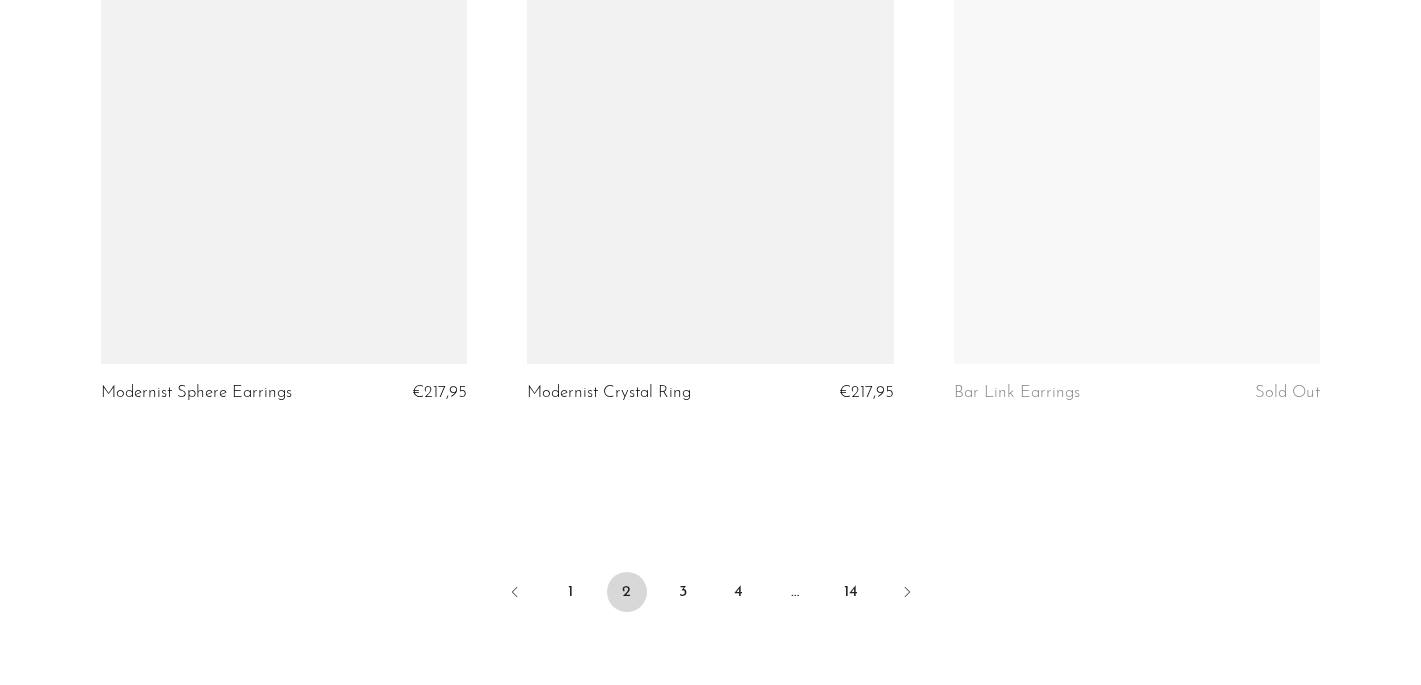 scroll, scrollTop: 6991, scrollLeft: 0, axis: vertical 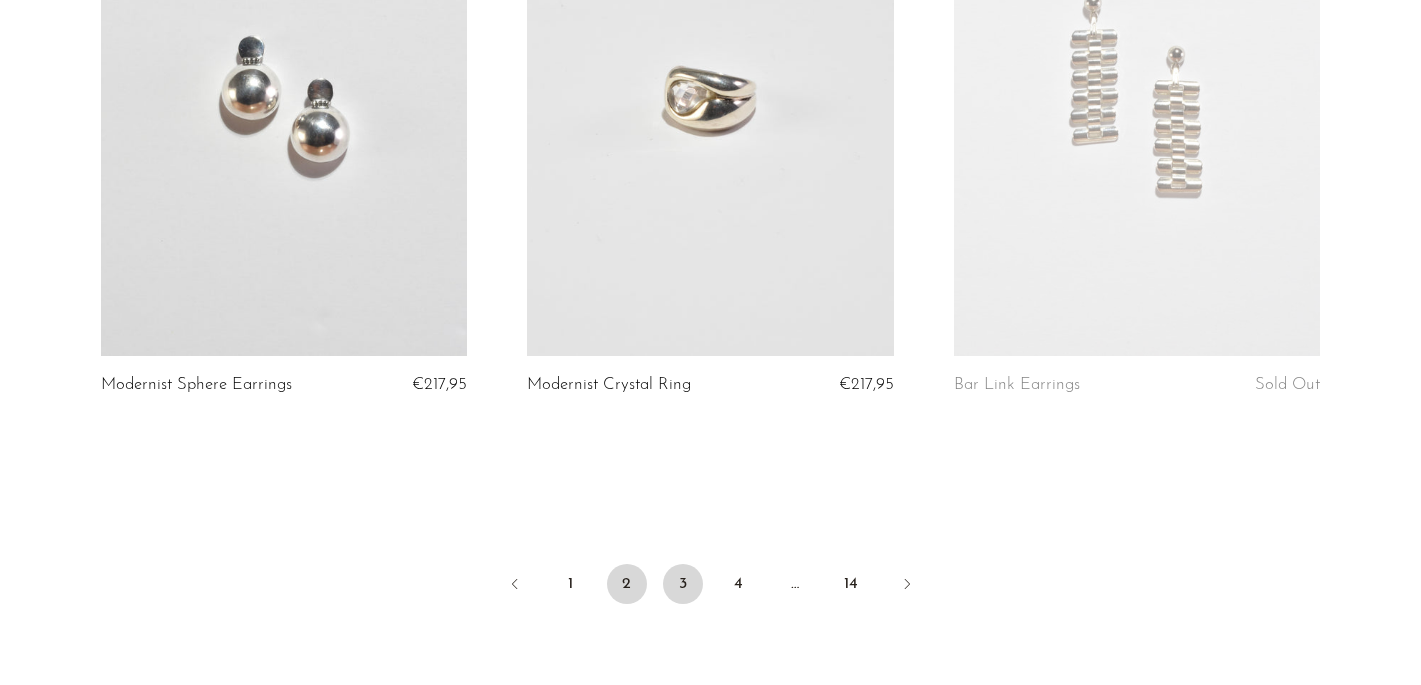 click on "3" at bounding box center [683, 584] 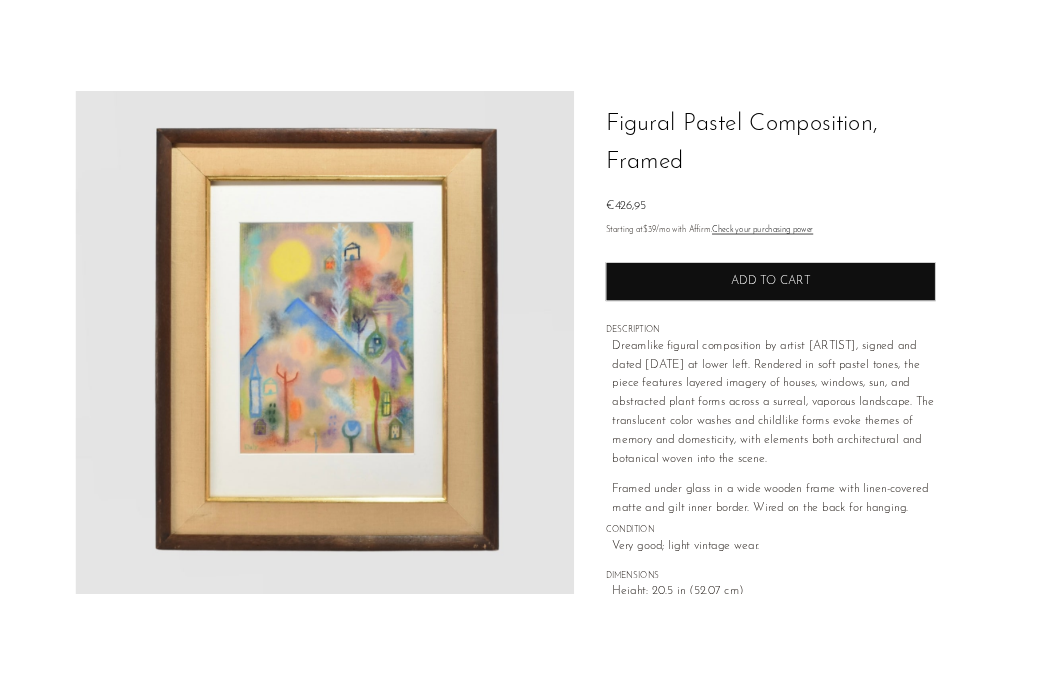 scroll, scrollTop: 143, scrollLeft: 0, axis: vertical 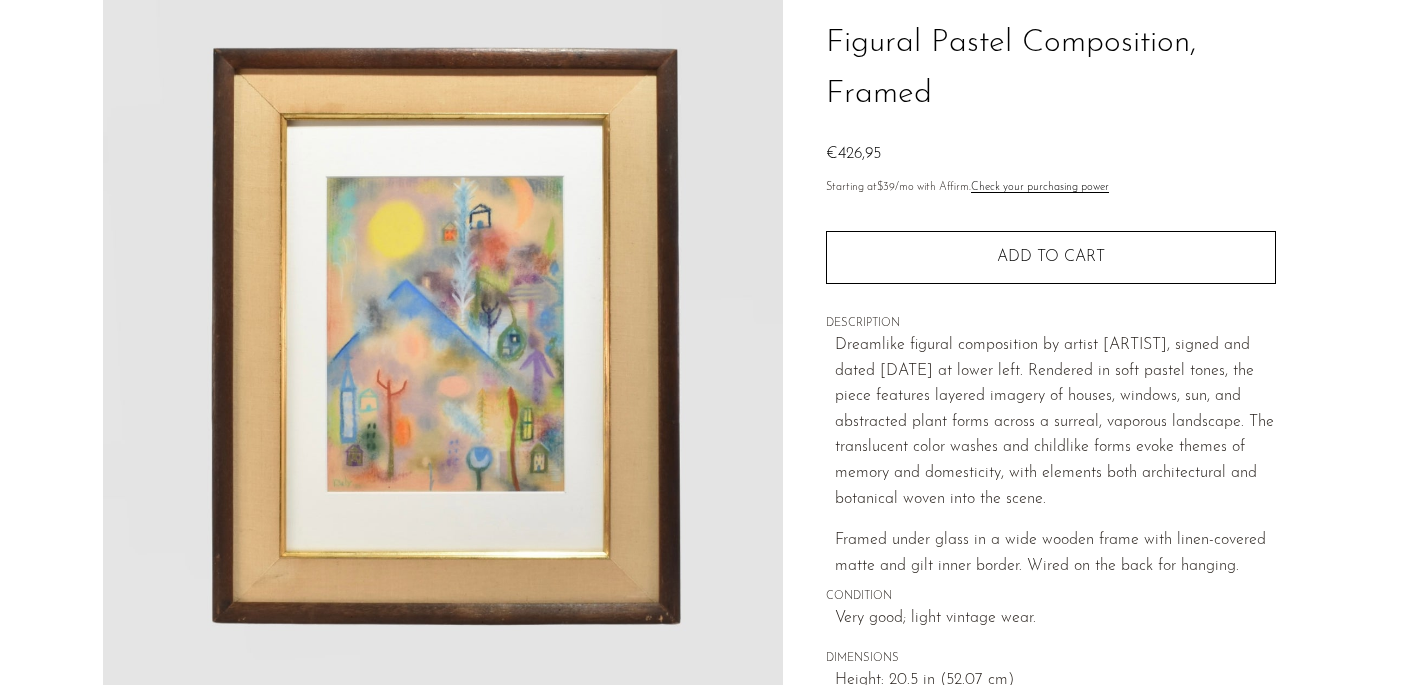click at bounding box center [443, 324] 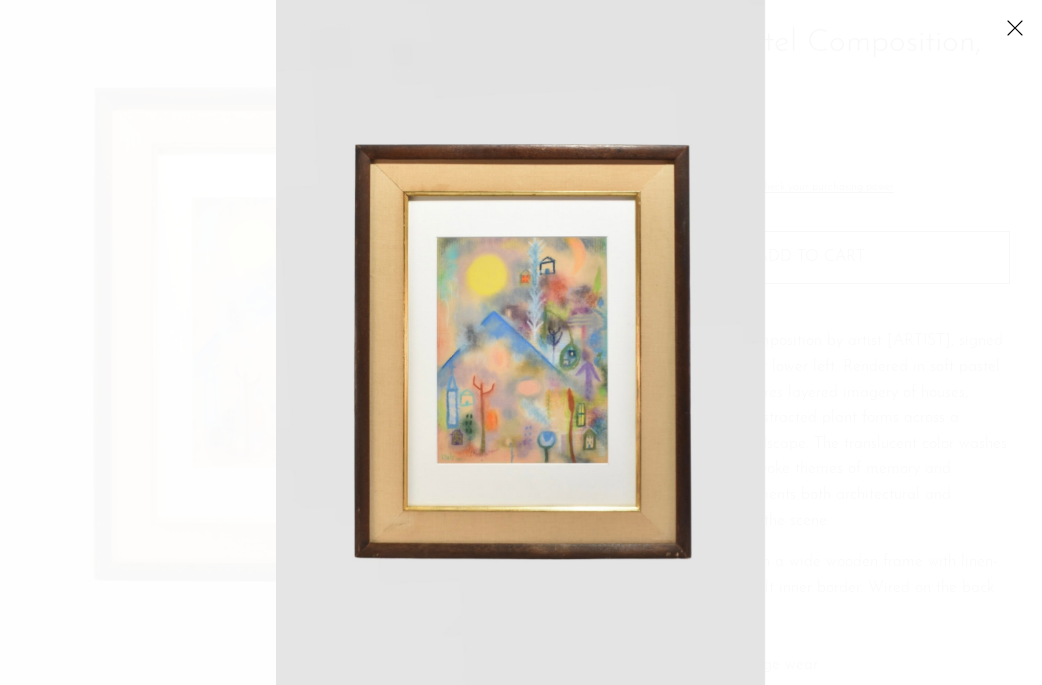 drag, startPoint x: 693, startPoint y: 352, endPoint x: 1034, endPoint y: 379, distance: 342.06723 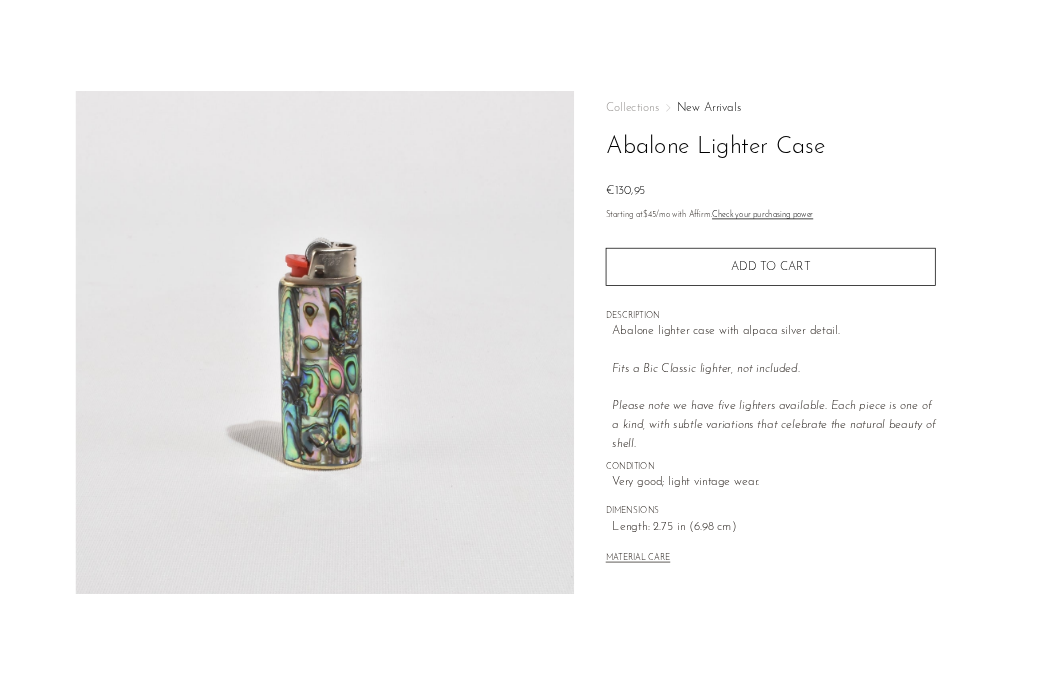 scroll, scrollTop: 110, scrollLeft: 0, axis: vertical 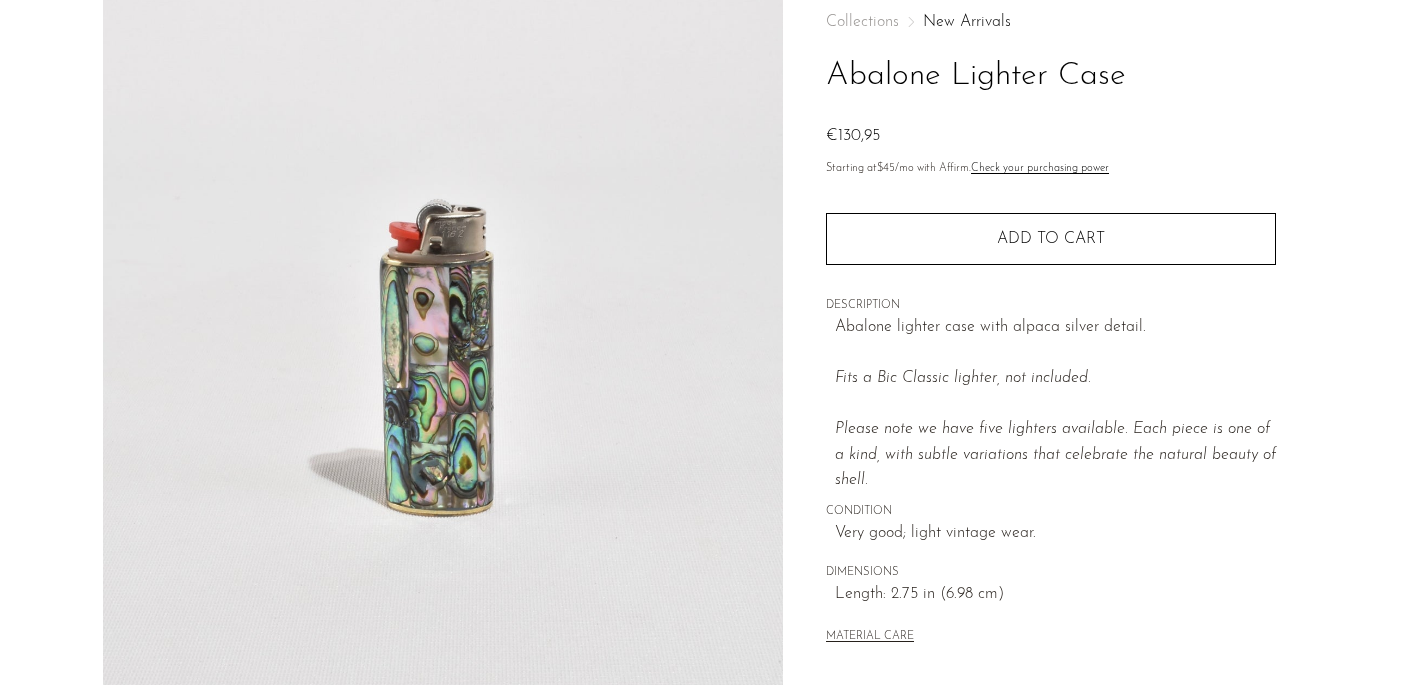 click at bounding box center [443, 357] 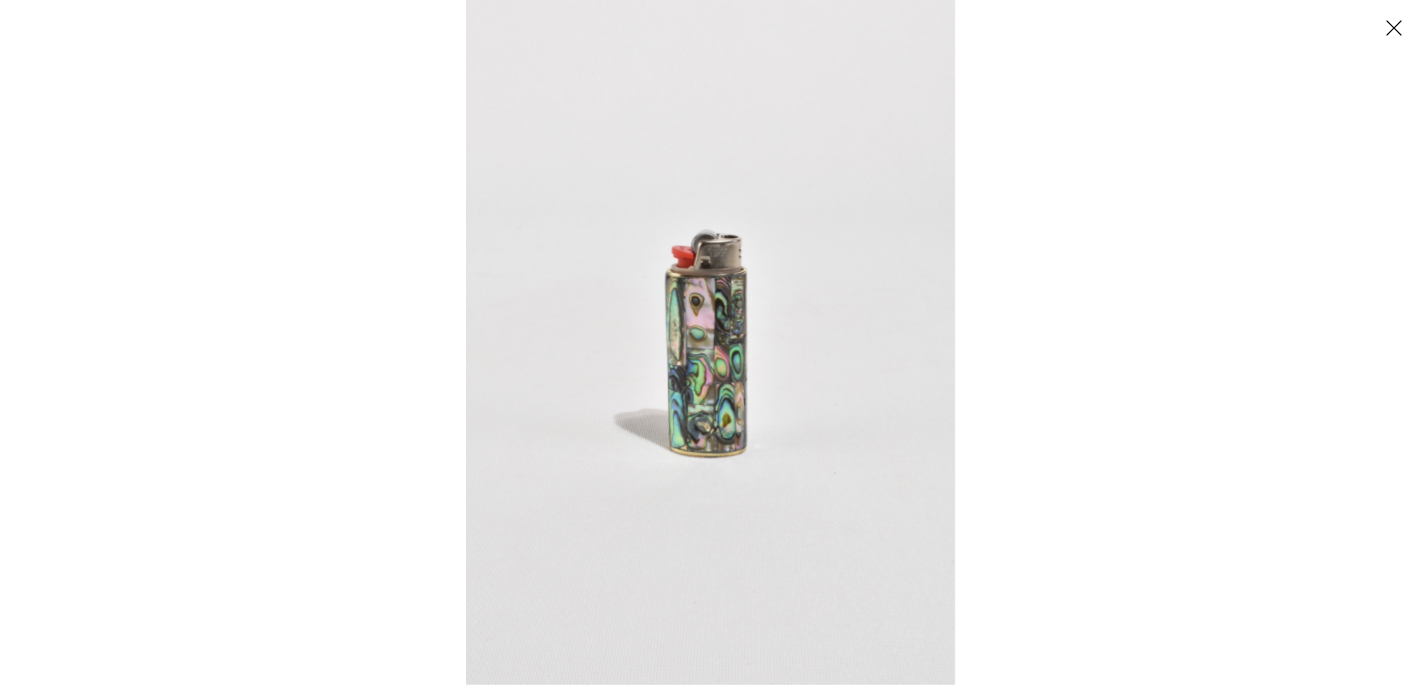 click at bounding box center (710, 342) 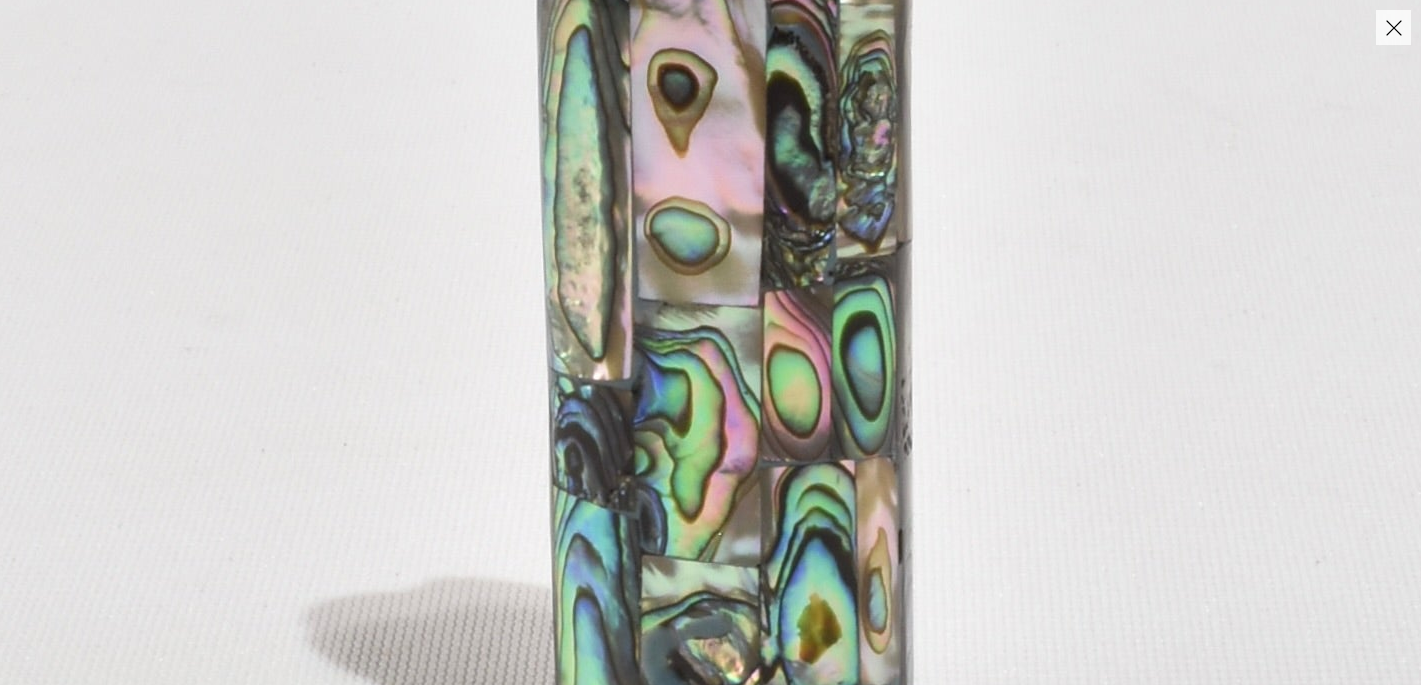 click at bounding box center (745, 276) 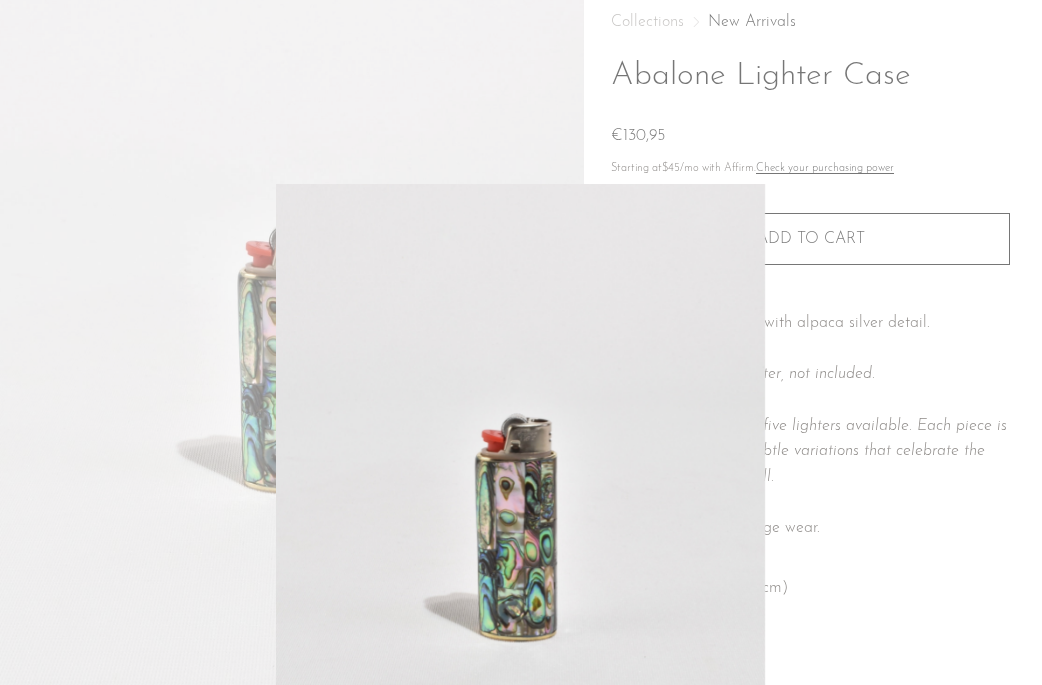 drag, startPoint x: 724, startPoint y: 402, endPoint x: 1039, endPoint y: 400, distance: 315.00635 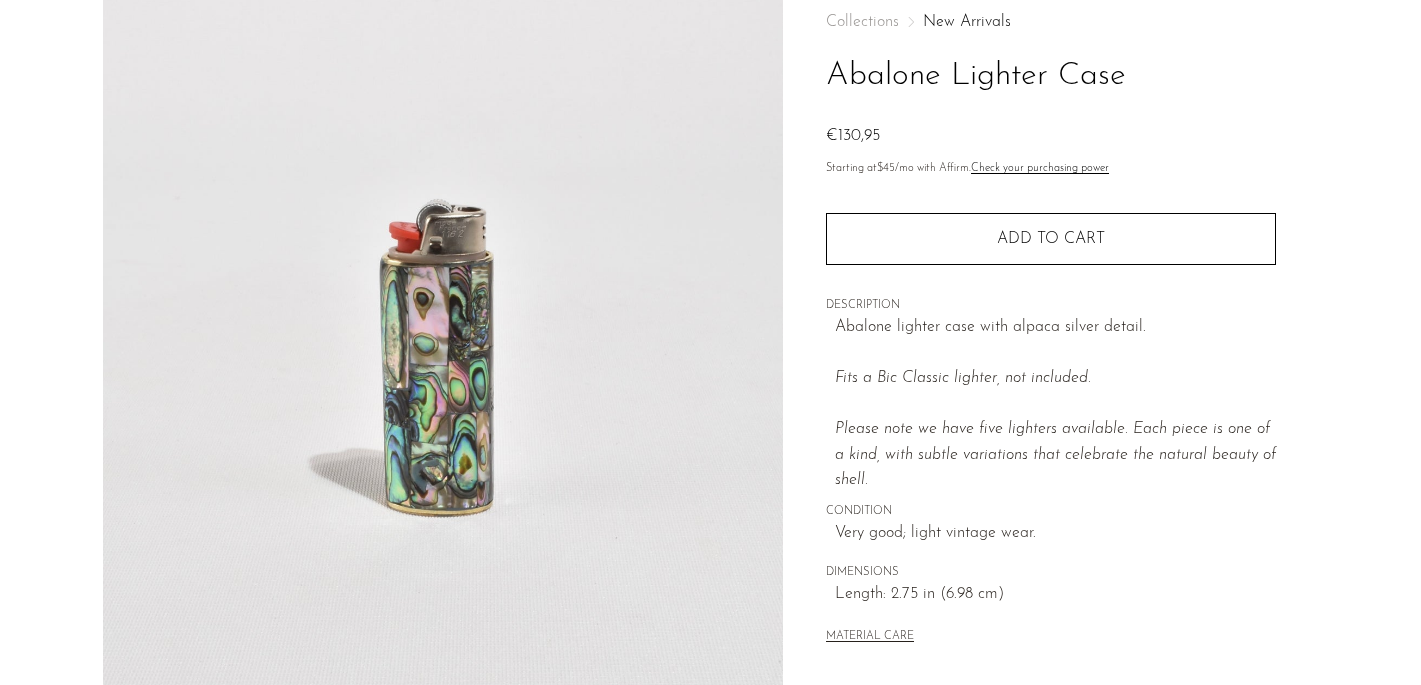 click at bounding box center [443, 357] 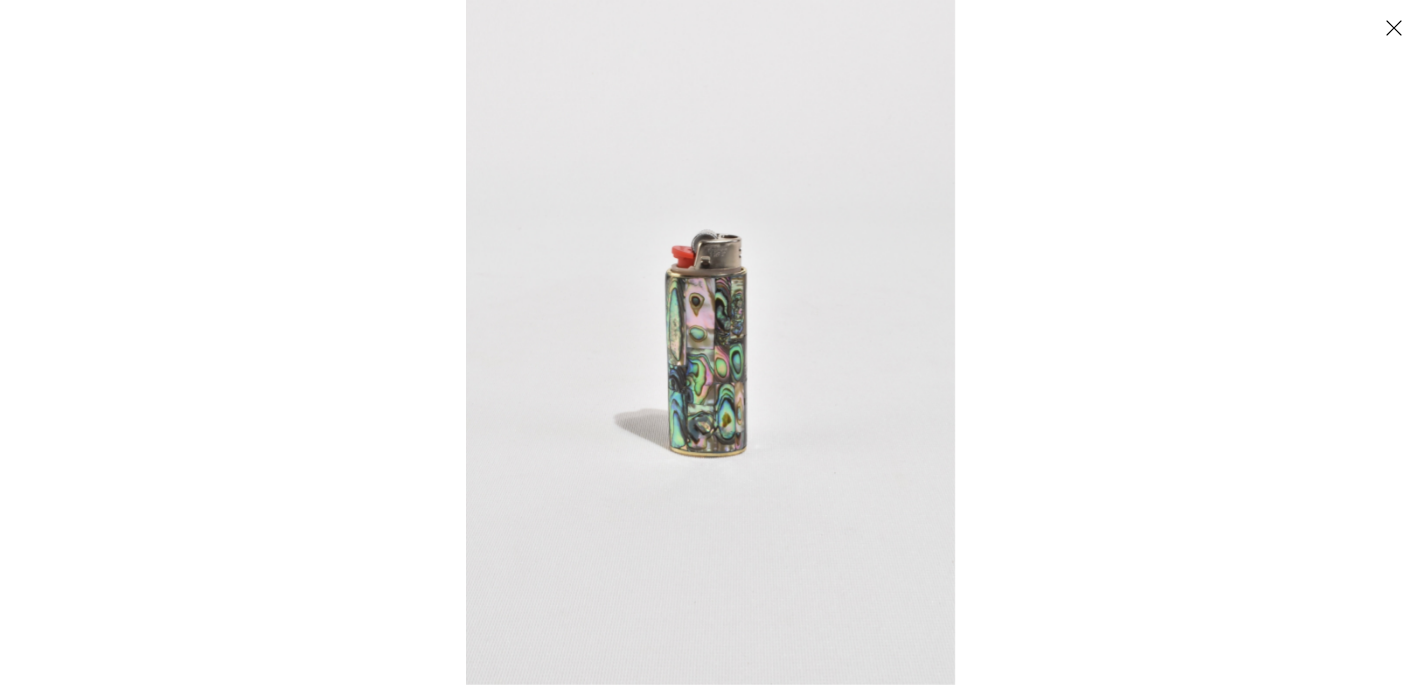 click at bounding box center [1176, 342] 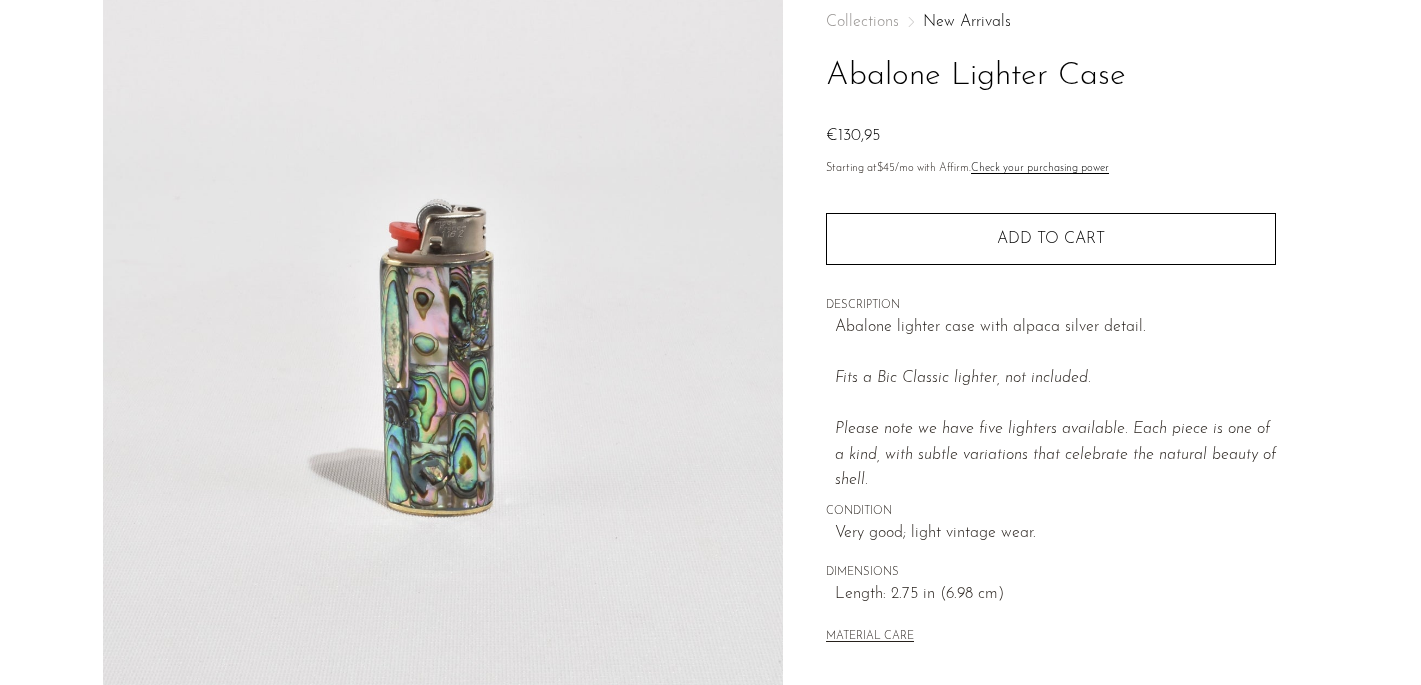 click at bounding box center [443, 357] 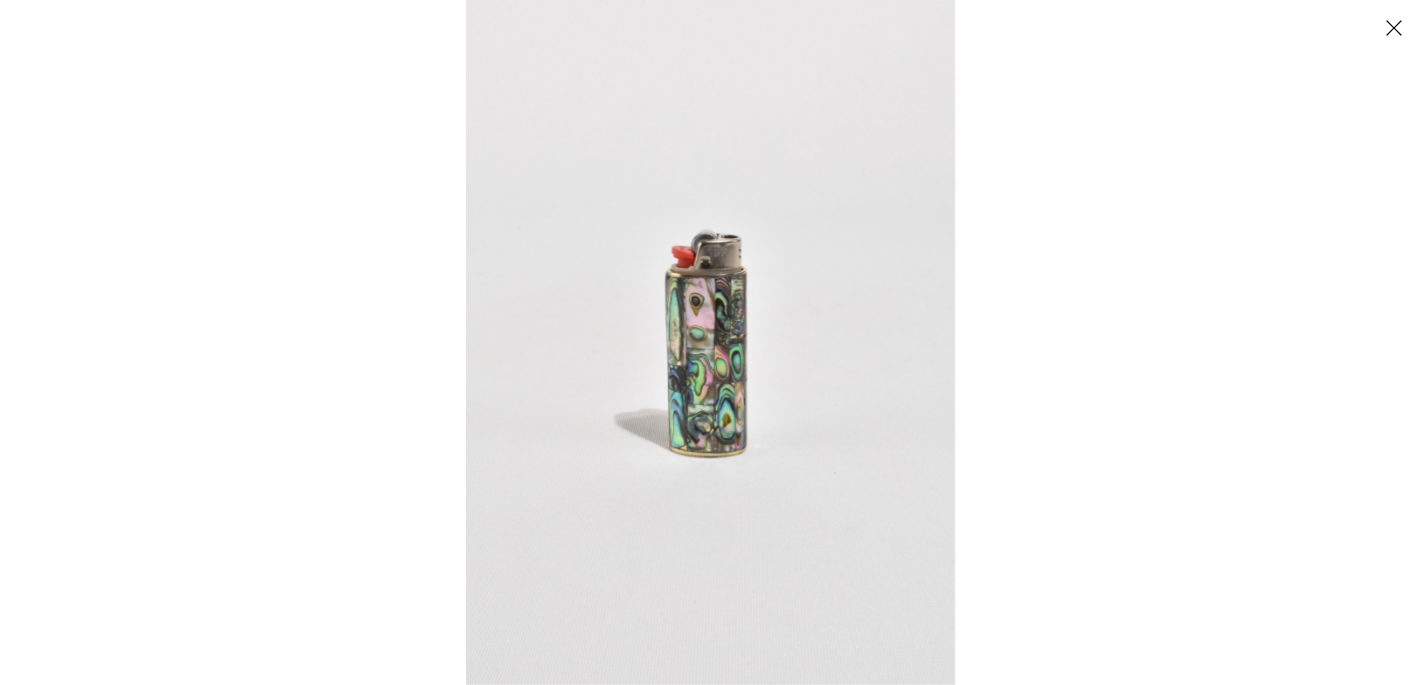 click at bounding box center (710, 342) 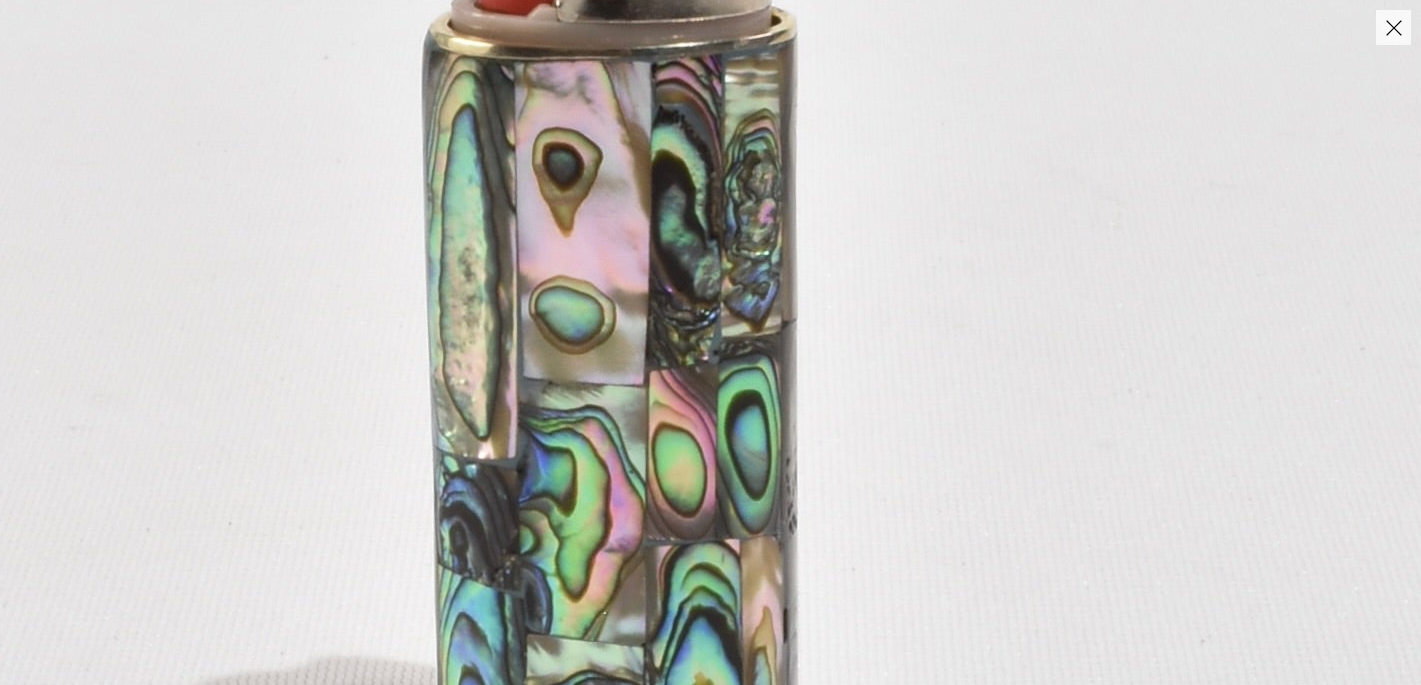 click at bounding box center (630, 355) 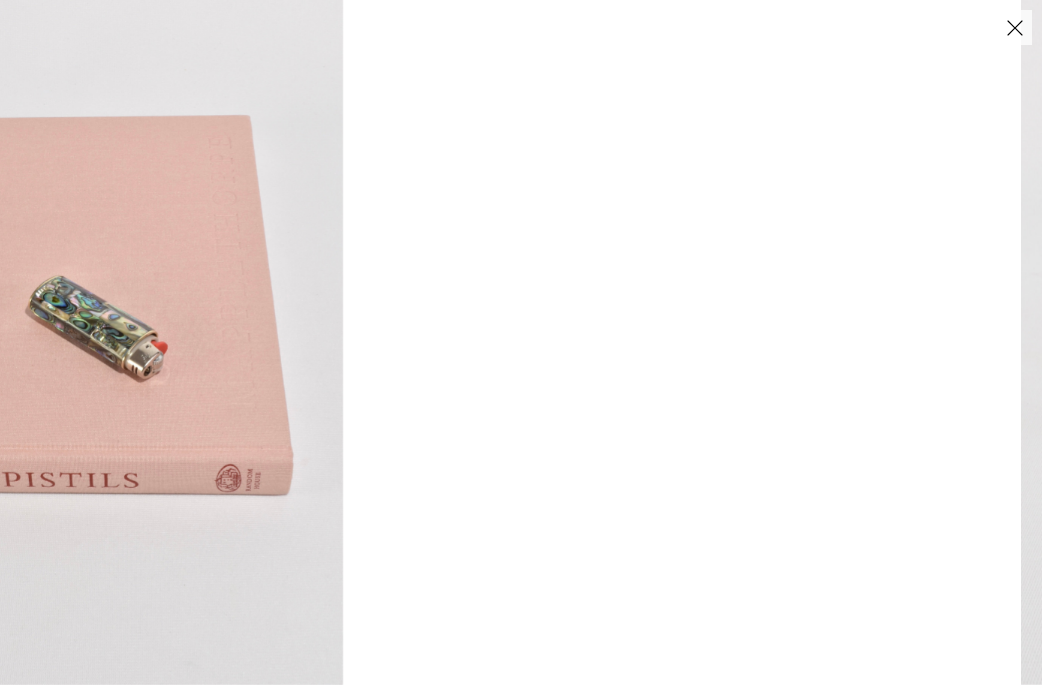 drag, startPoint x: 674, startPoint y: 372, endPoint x: 1038, endPoint y: 414, distance: 366.41507 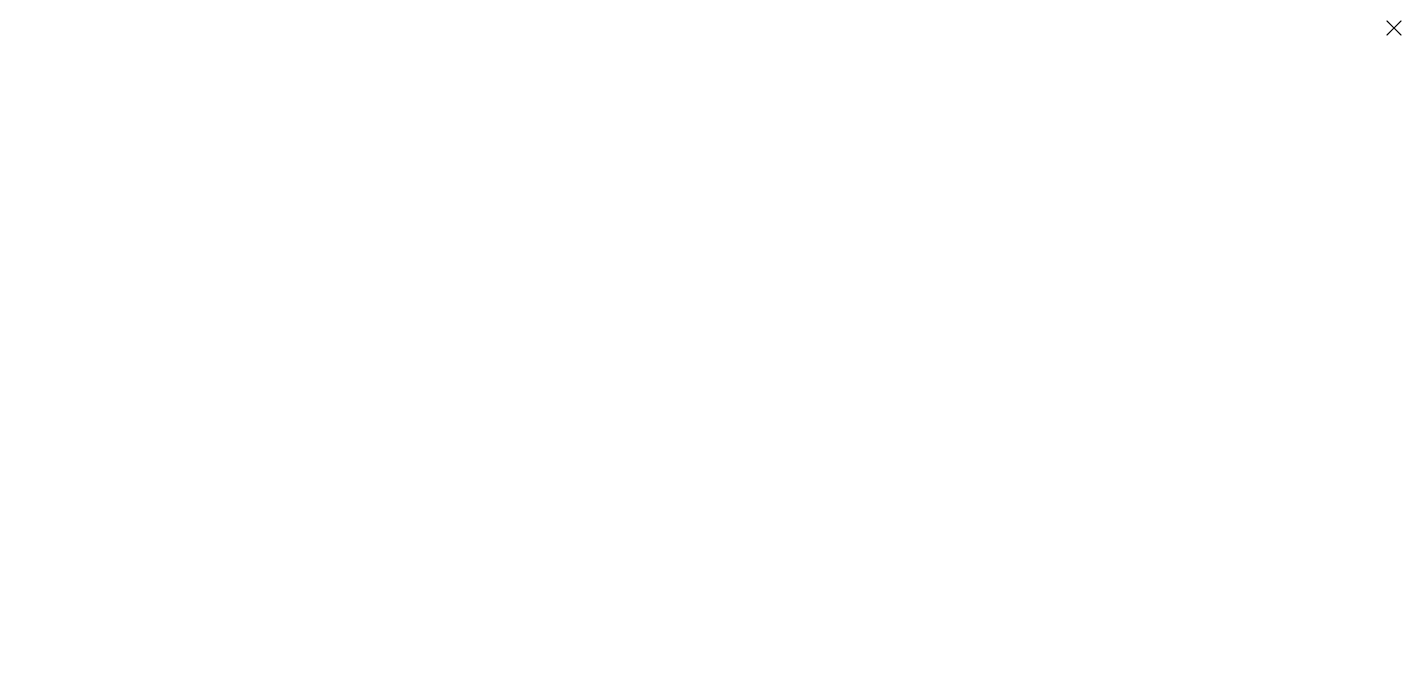 click at bounding box center [1393, 27] 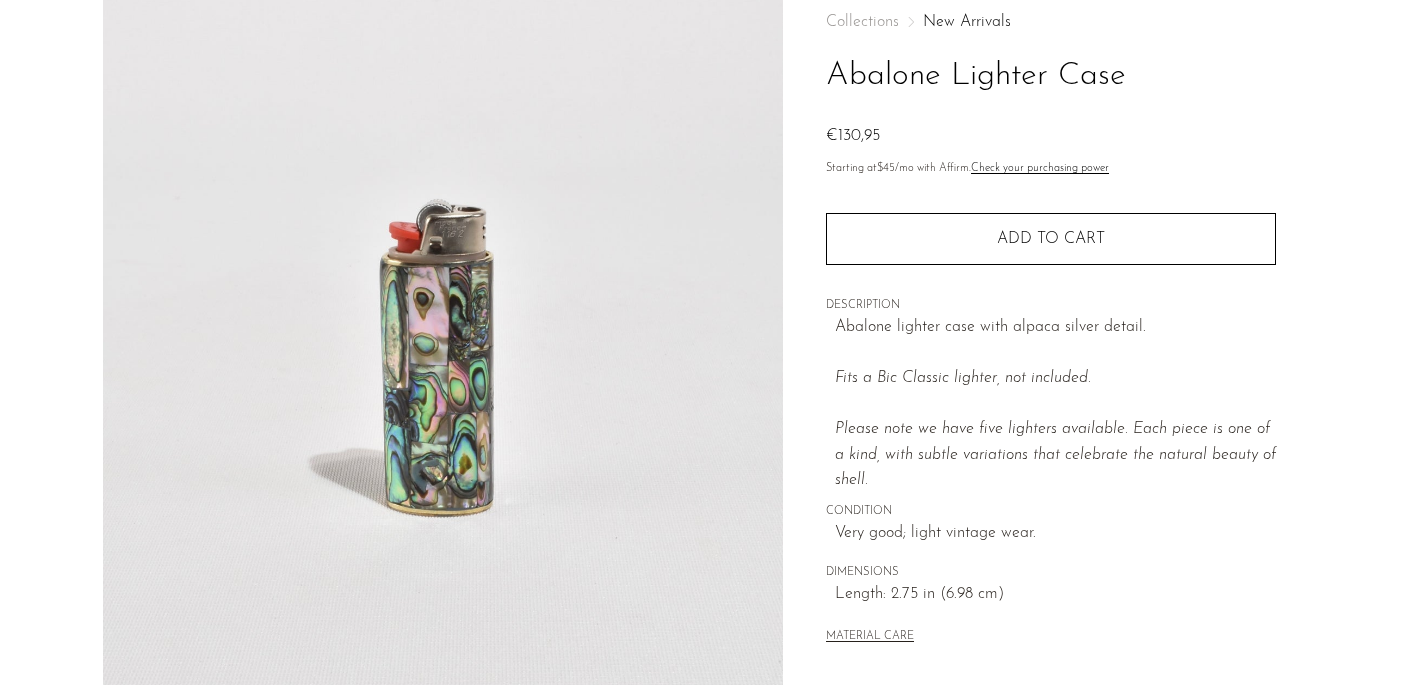 click at bounding box center (443, 357) 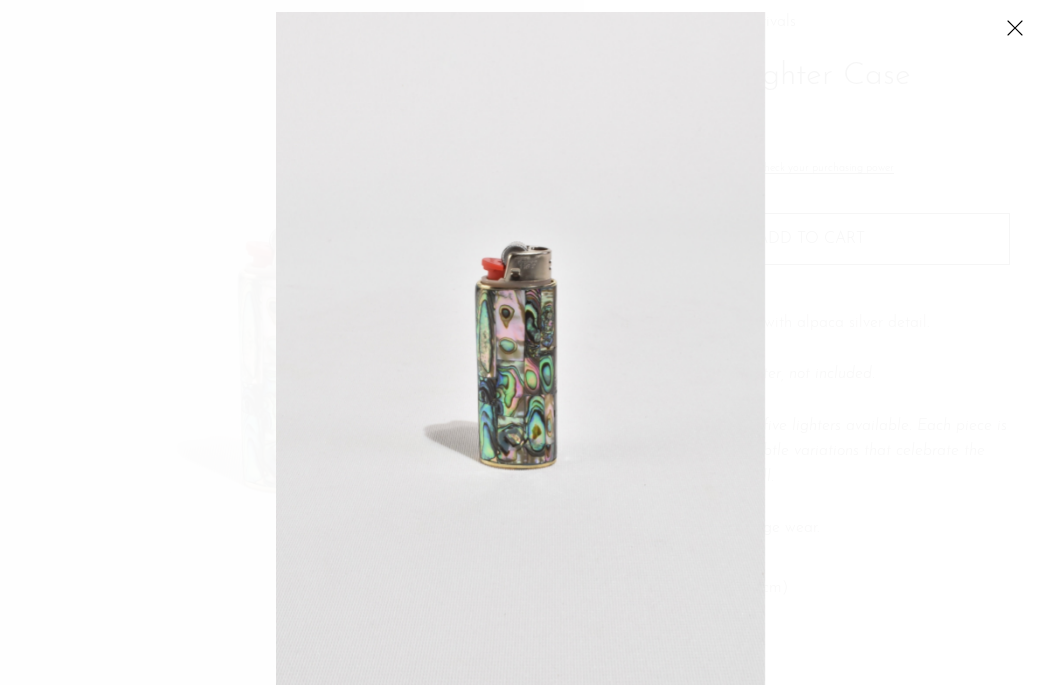 drag, startPoint x: 712, startPoint y: 364, endPoint x: 971, endPoint y: 211, distance: 300.81555 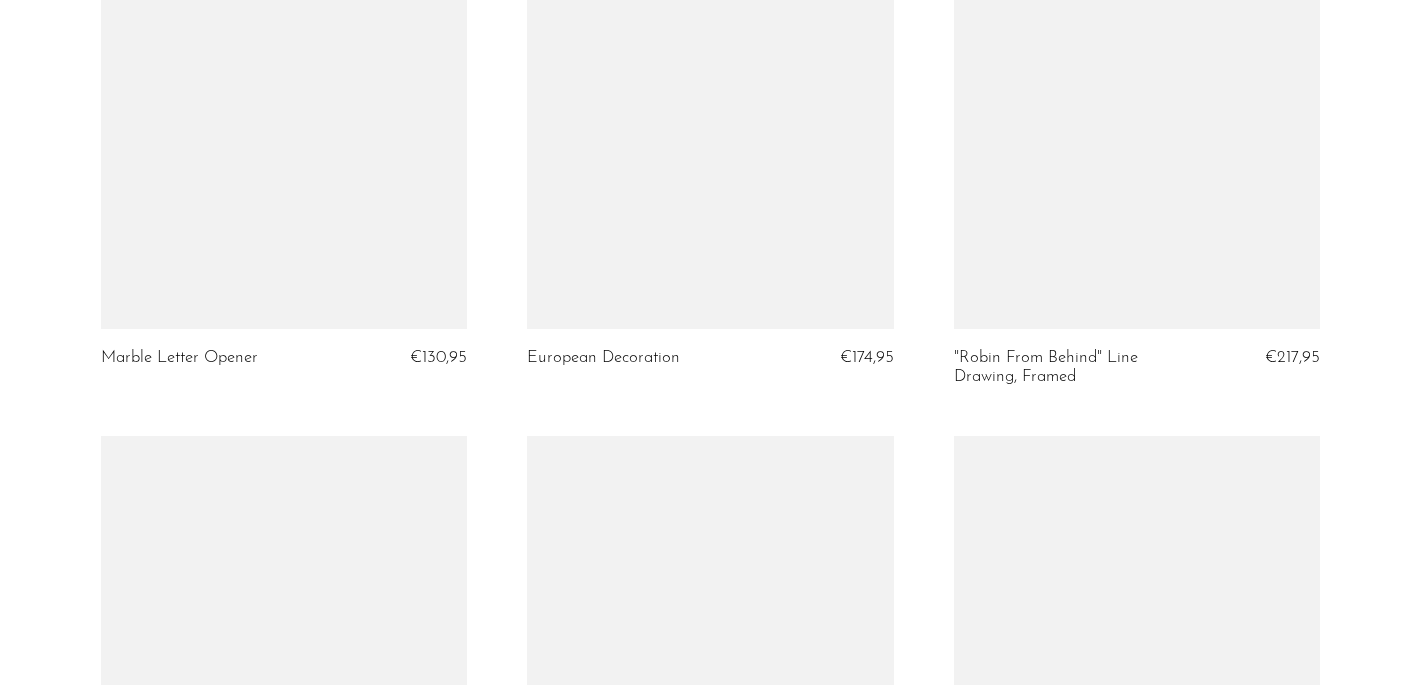scroll, scrollTop: 2172, scrollLeft: 0, axis: vertical 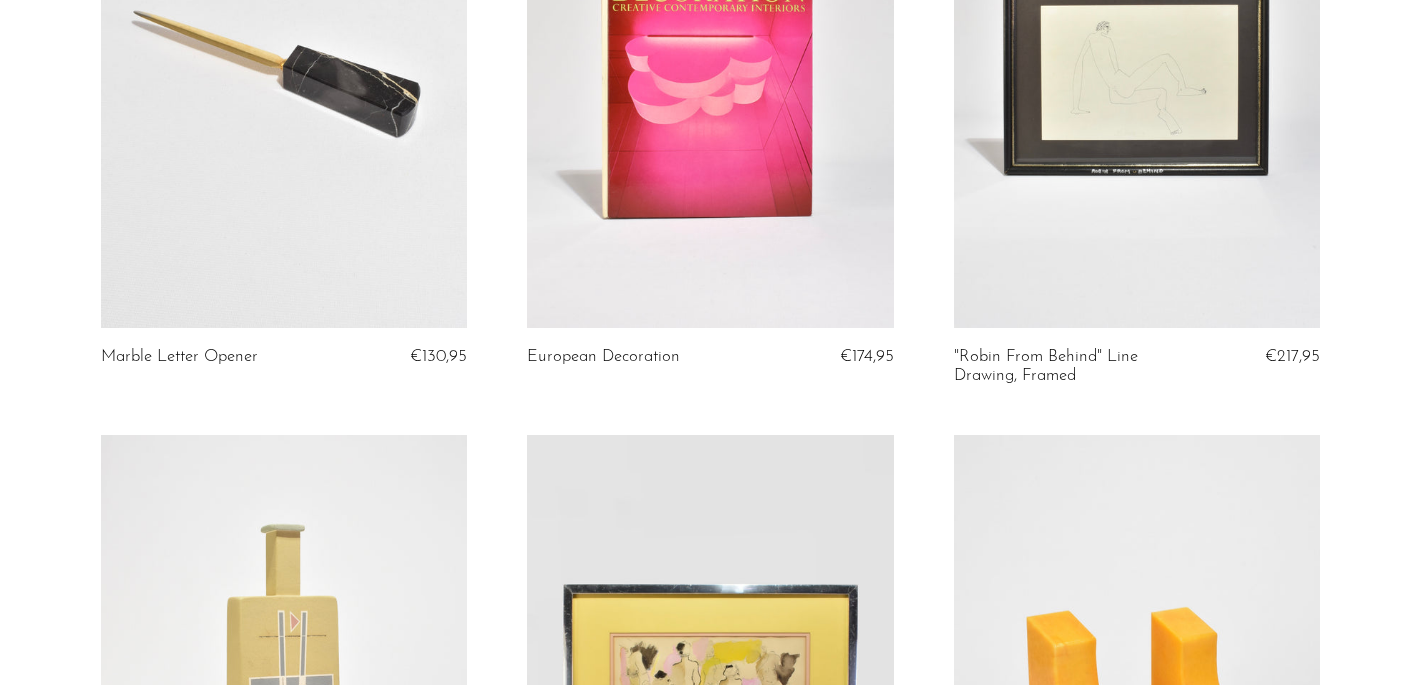 click at bounding box center (1137, 71) 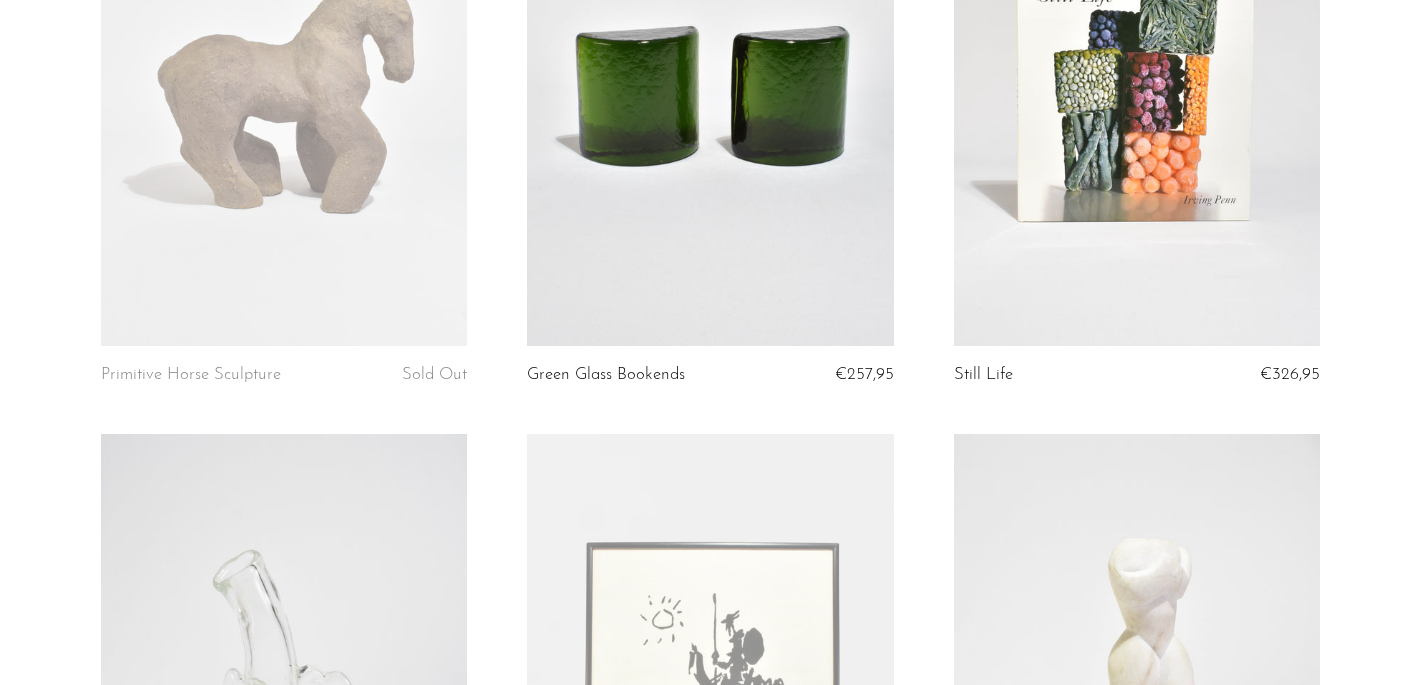 scroll, scrollTop: 3395, scrollLeft: 0, axis: vertical 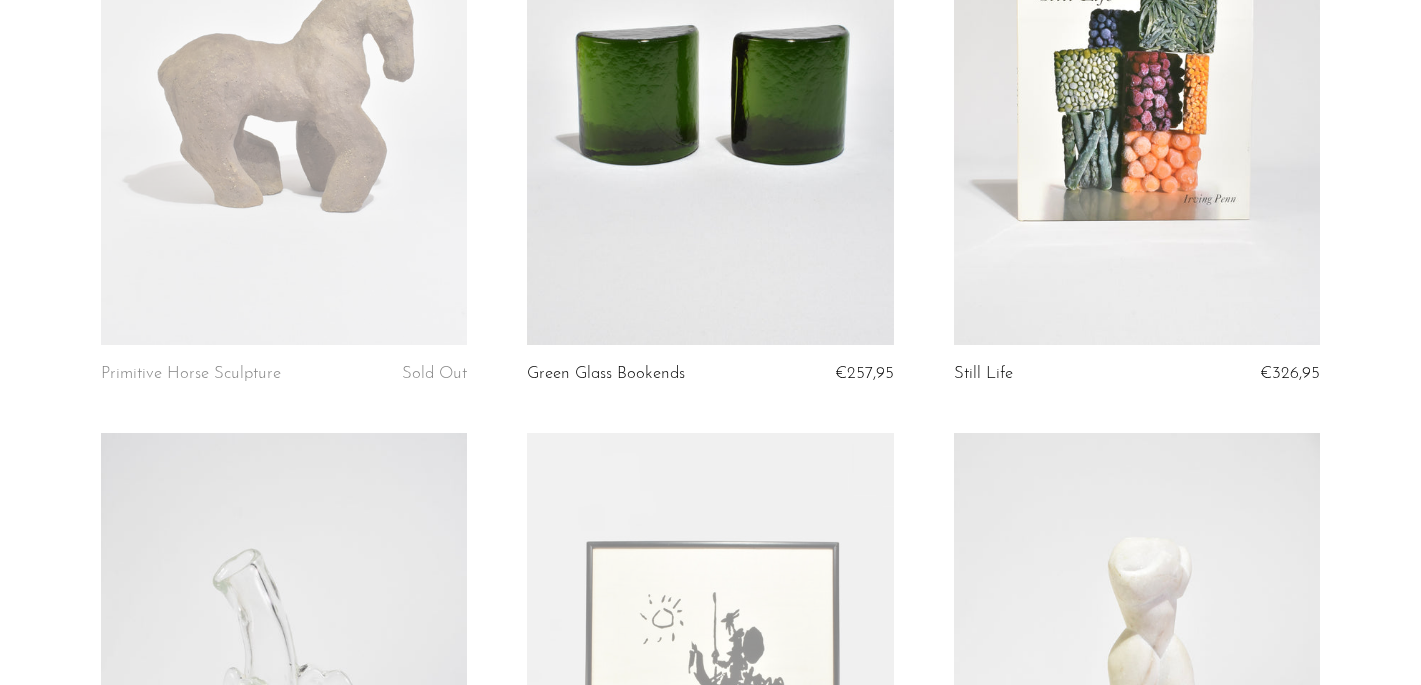click at bounding box center [1137, 88] 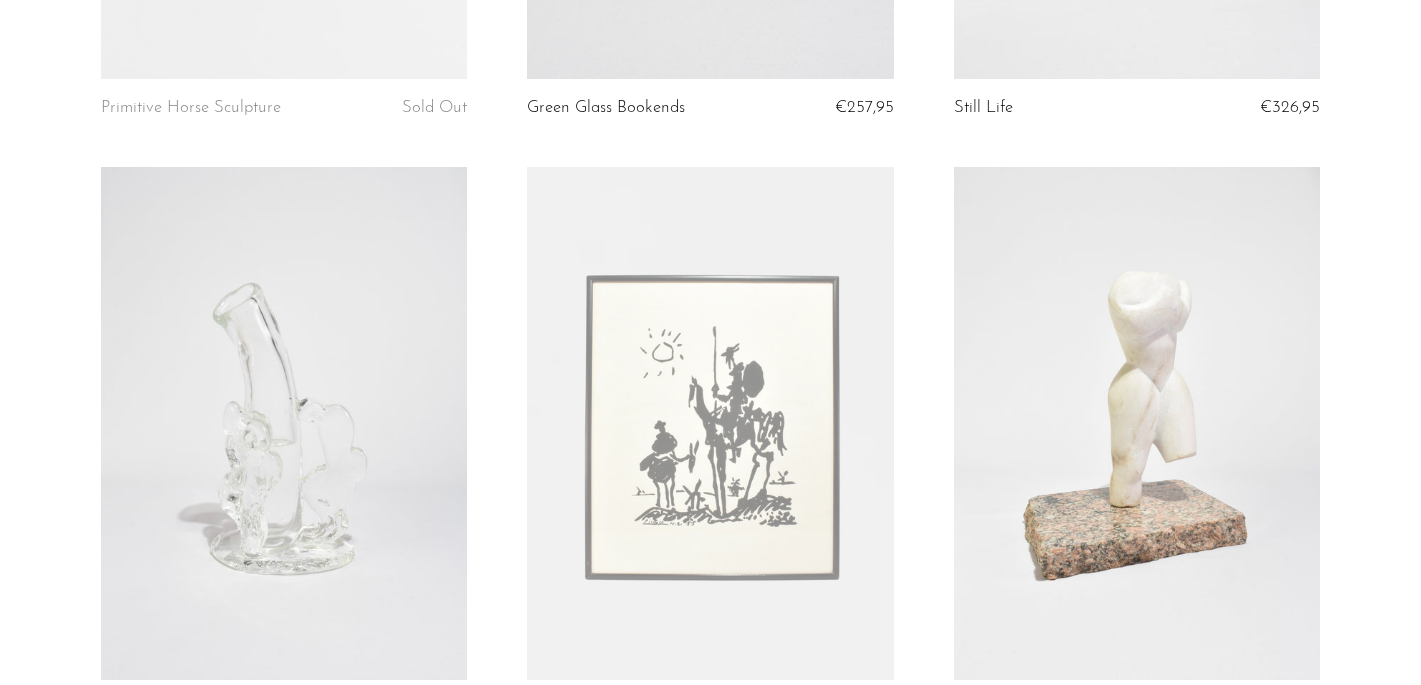 scroll, scrollTop: 3679, scrollLeft: 0, axis: vertical 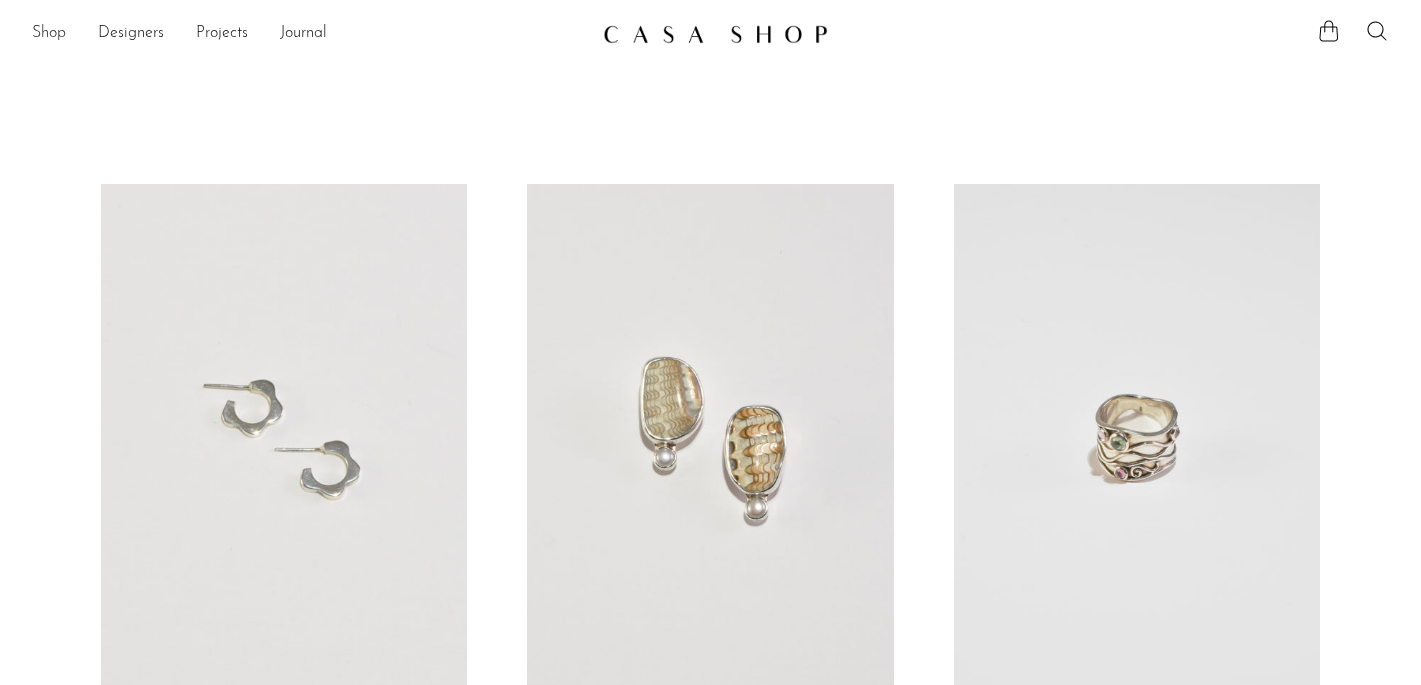 click on "Shop" at bounding box center [49, 34] 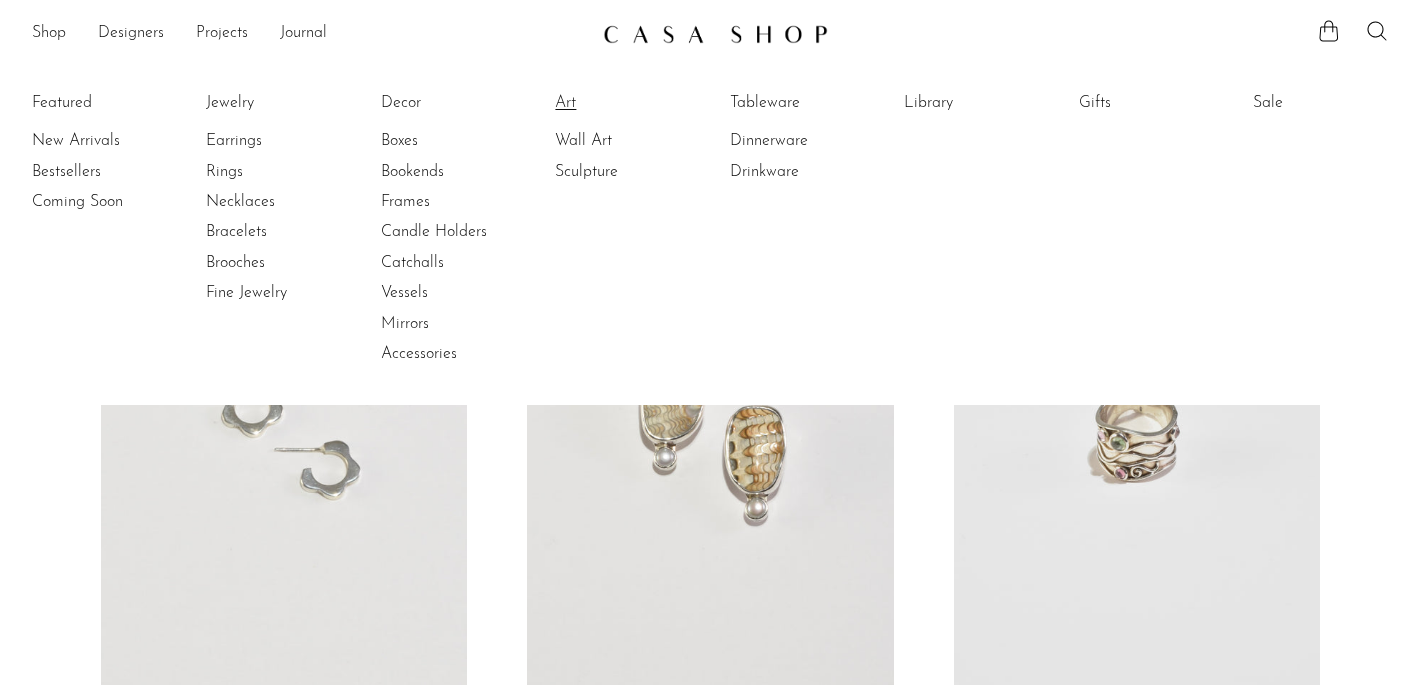 click on "Art" at bounding box center [630, 103] 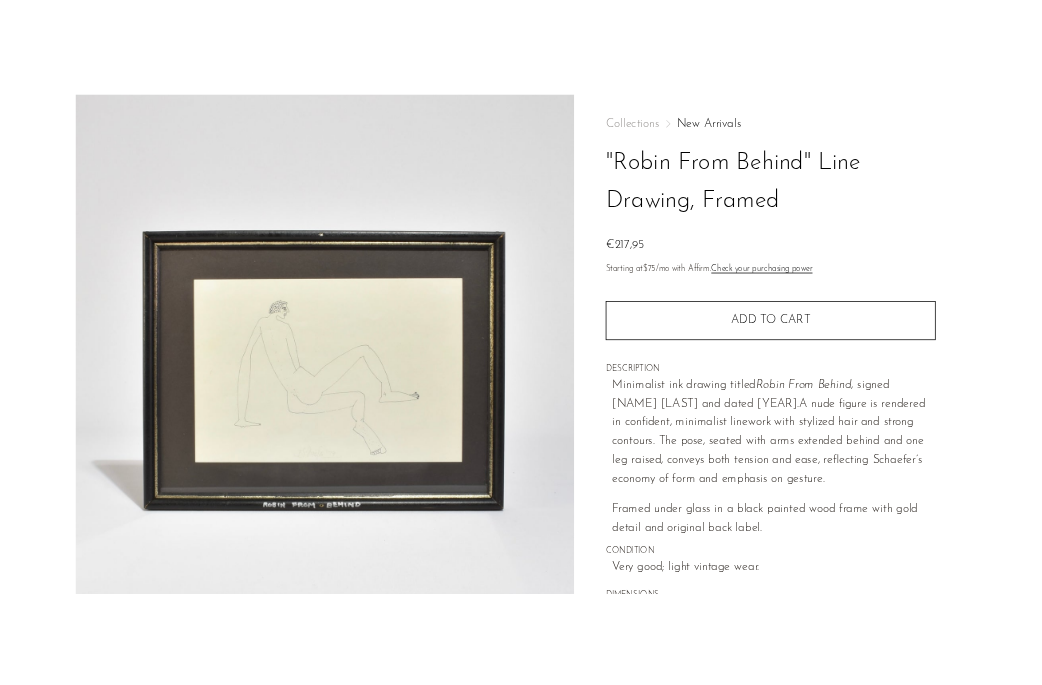 scroll, scrollTop: 88, scrollLeft: 0, axis: vertical 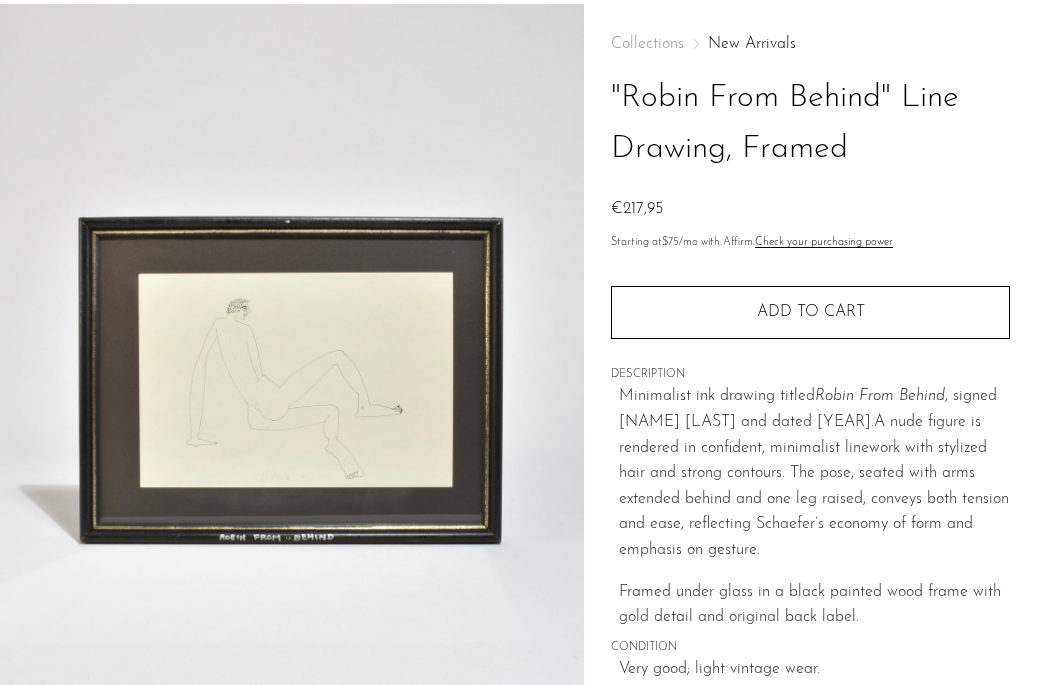 drag, startPoint x: 472, startPoint y: 401, endPoint x: 1029, endPoint y: 442, distance: 558.50696 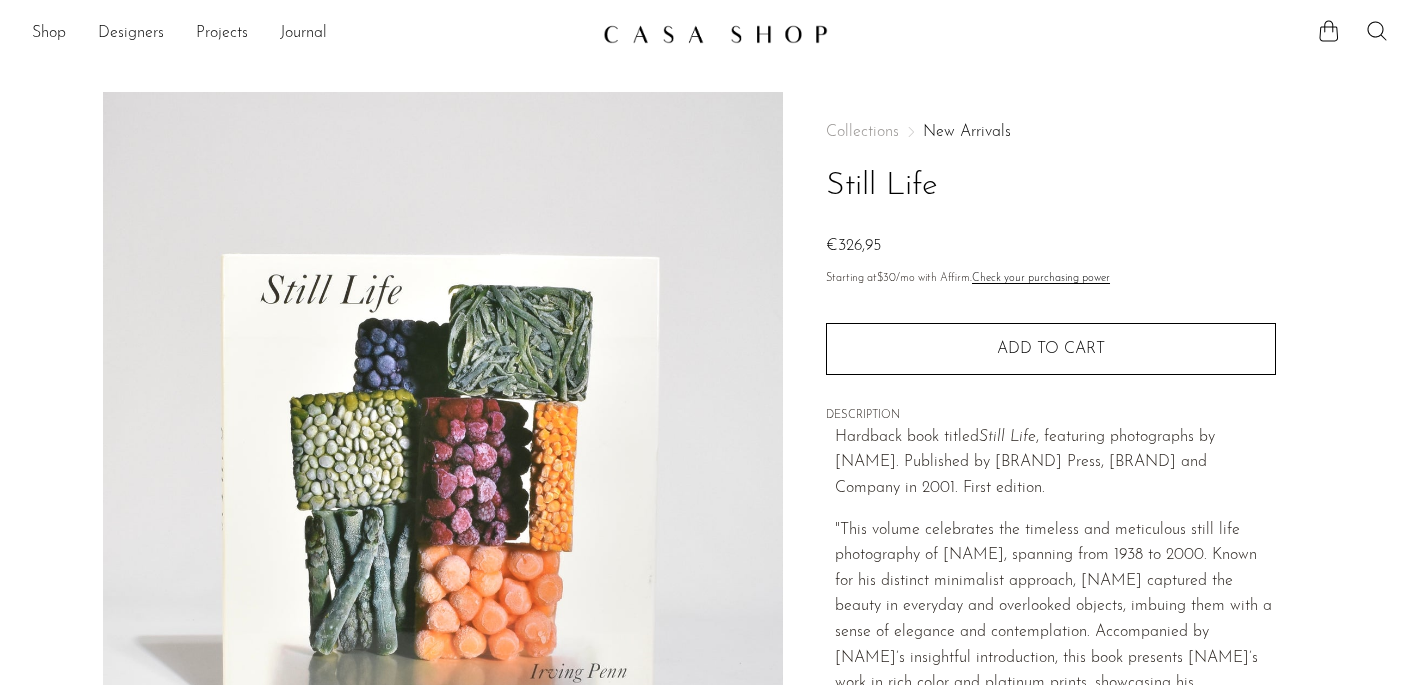 scroll, scrollTop: 0, scrollLeft: 0, axis: both 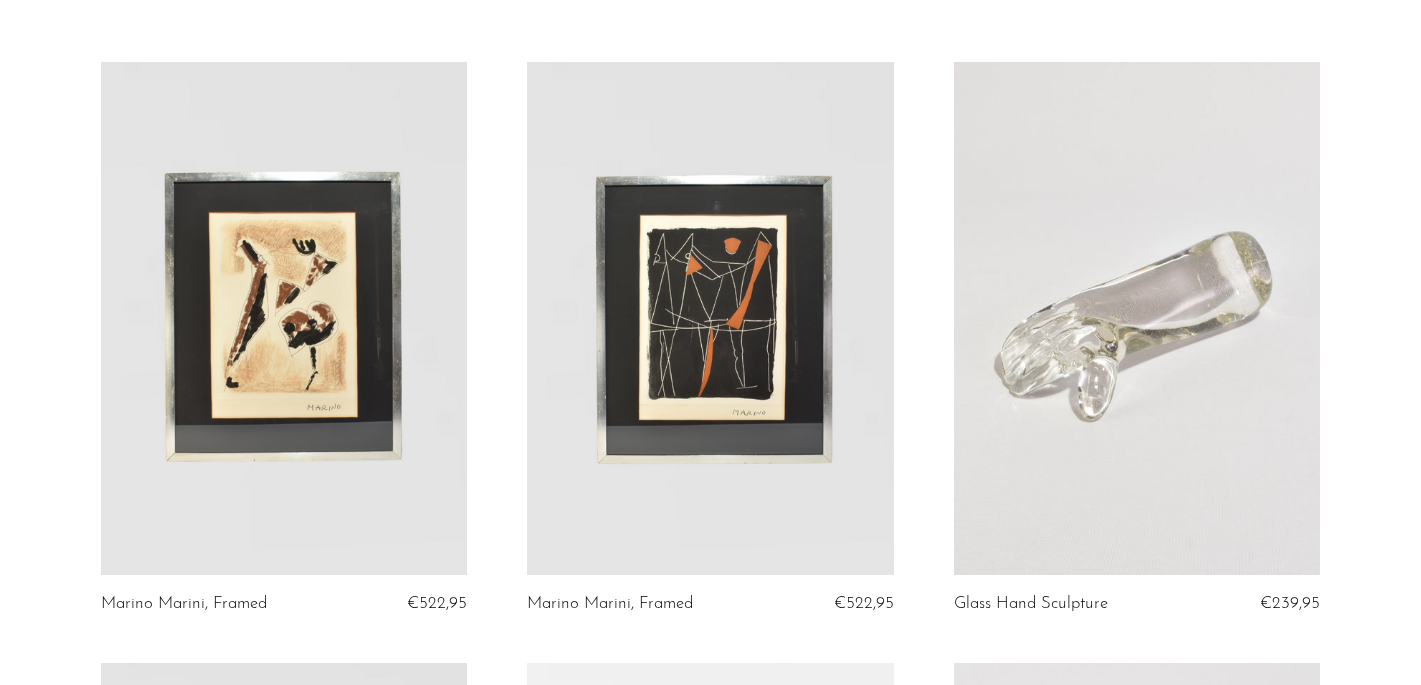 click at bounding box center (710, 318) 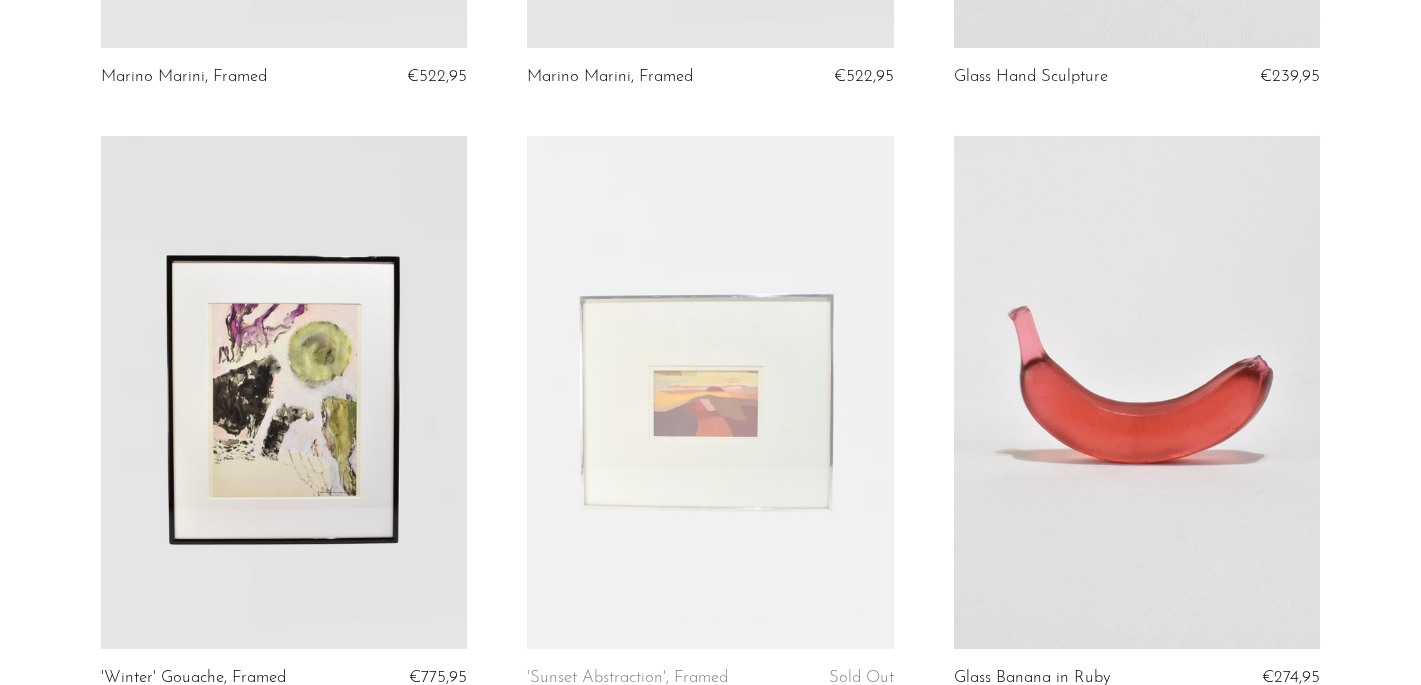 scroll, scrollTop: 698, scrollLeft: 0, axis: vertical 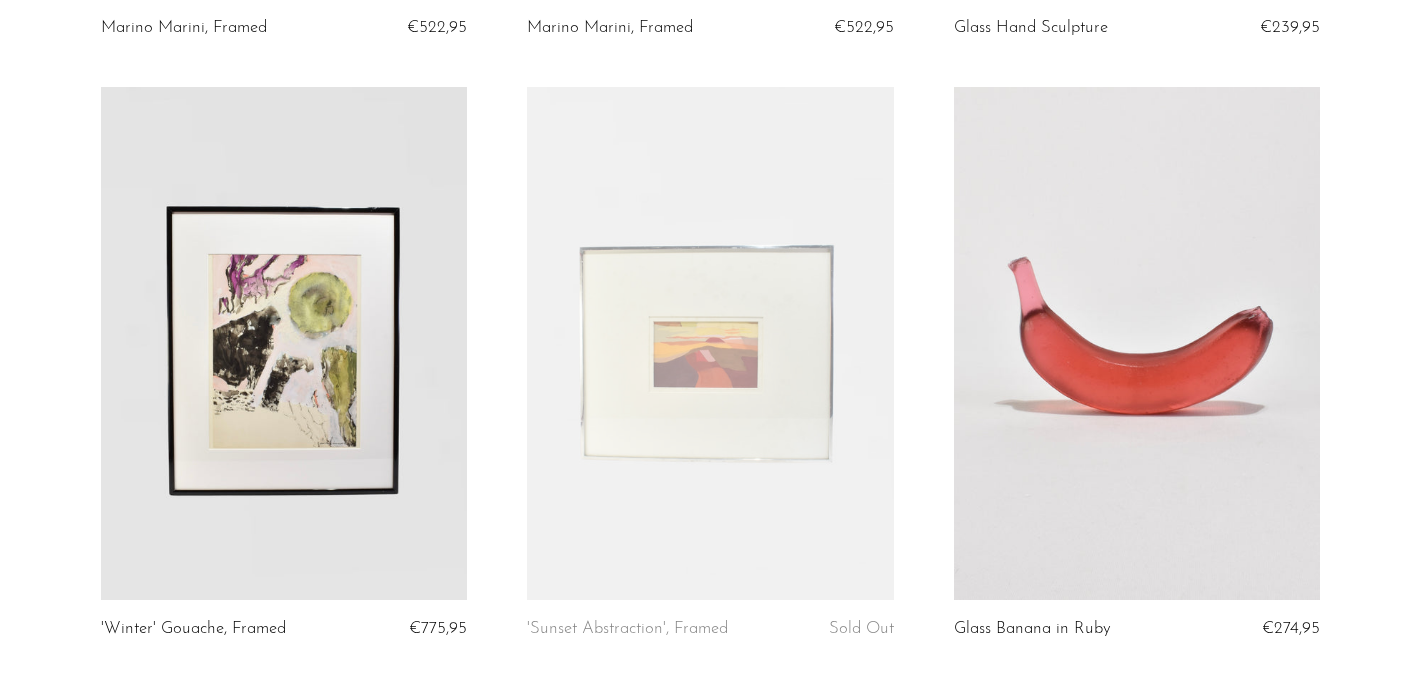 click at bounding box center (284, 343) 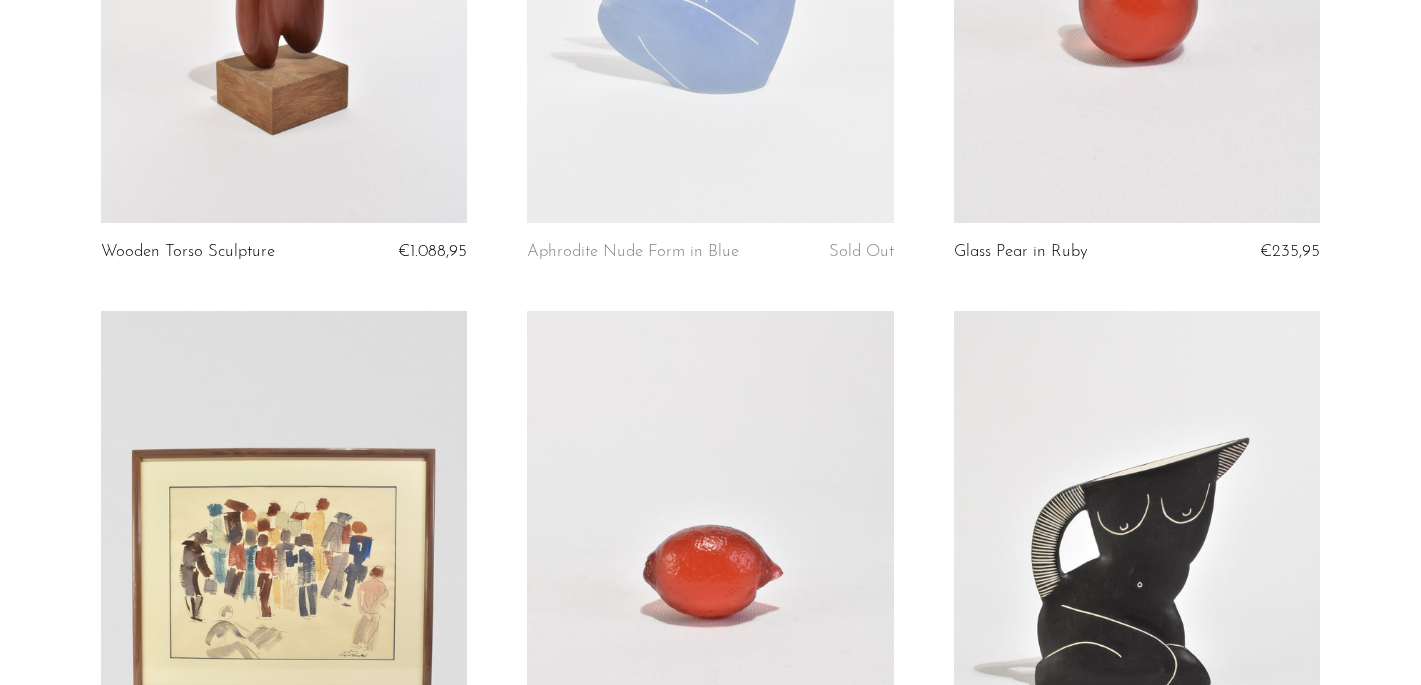 scroll, scrollTop: 1959, scrollLeft: 0, axis: vertical 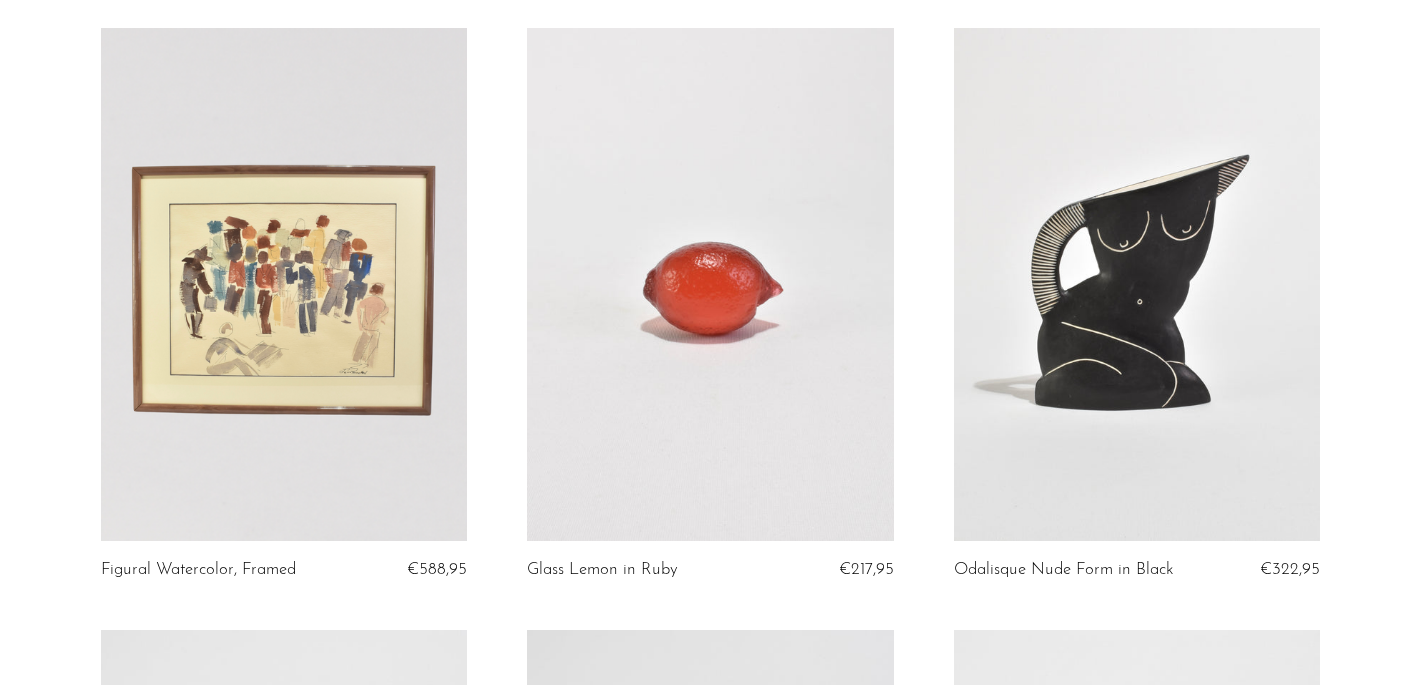 click at bounding box center (284, 284) 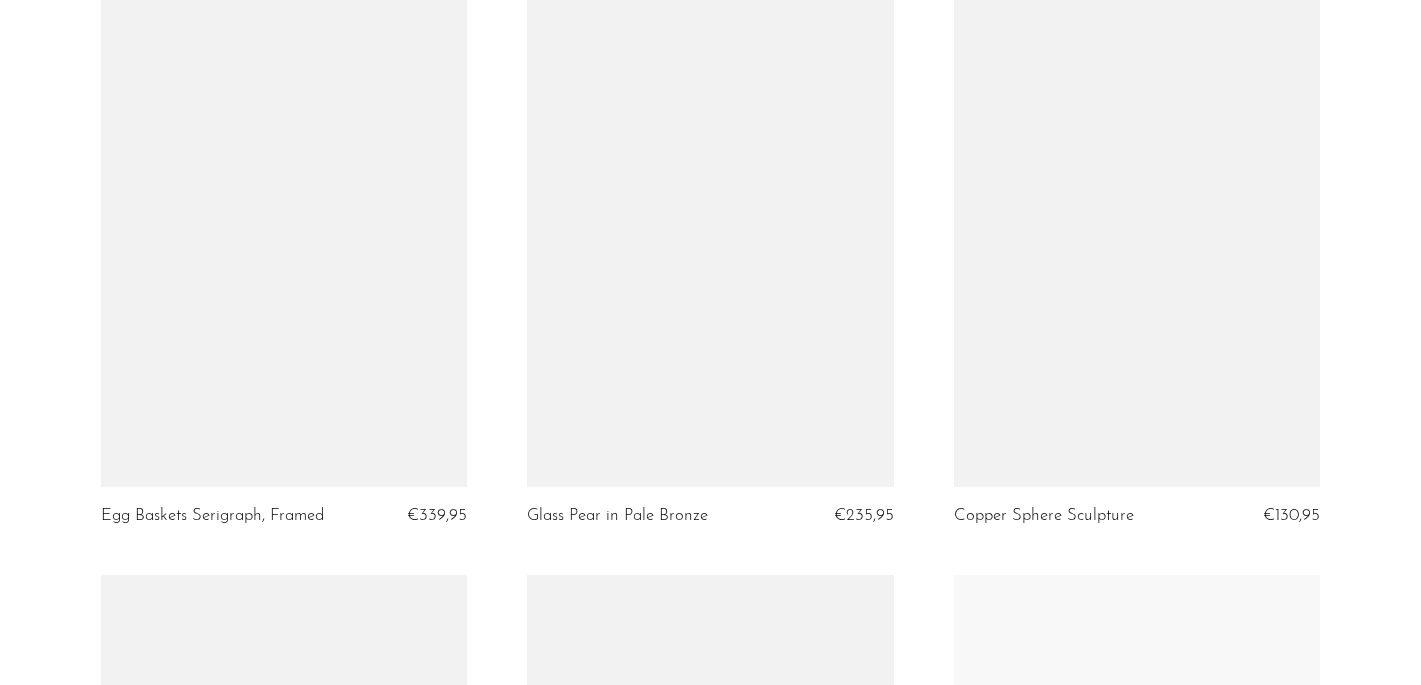 scroll, scrollTop: 4444, scrollLeft: 0, axis: vertical 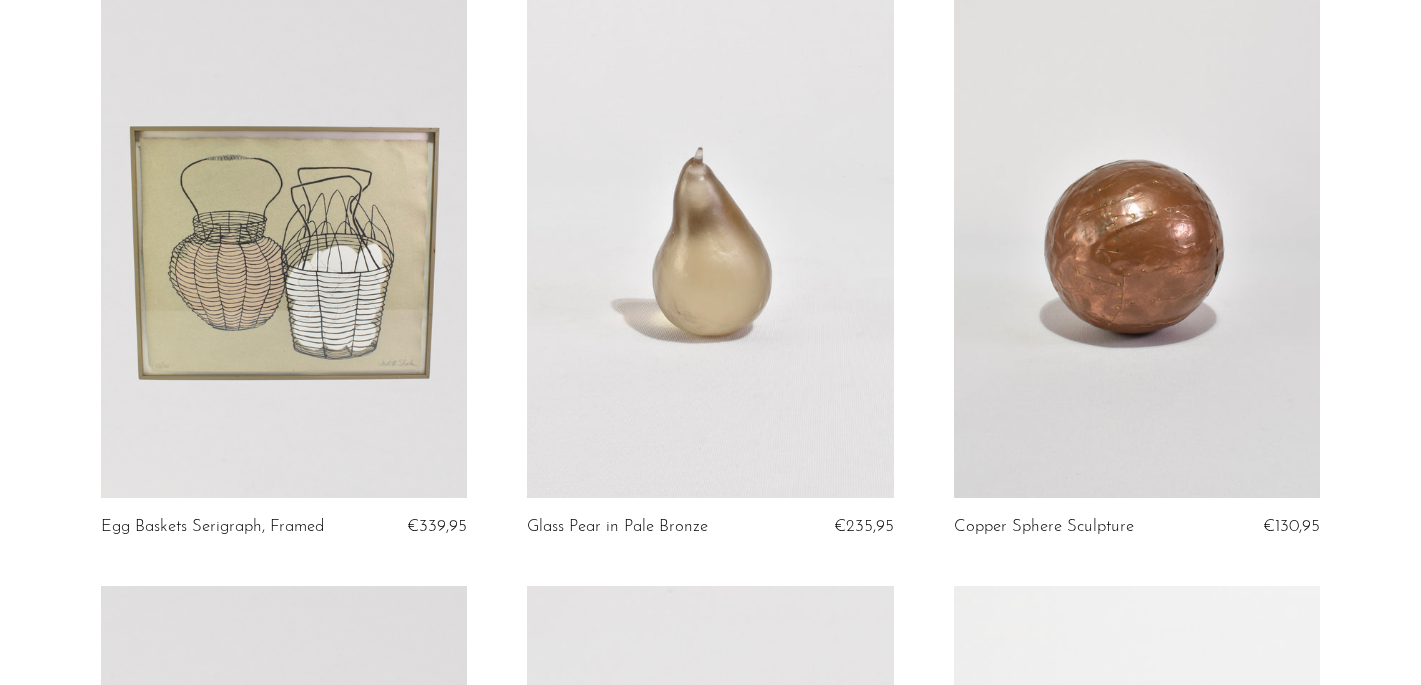 click at bounding box center [284, 241] 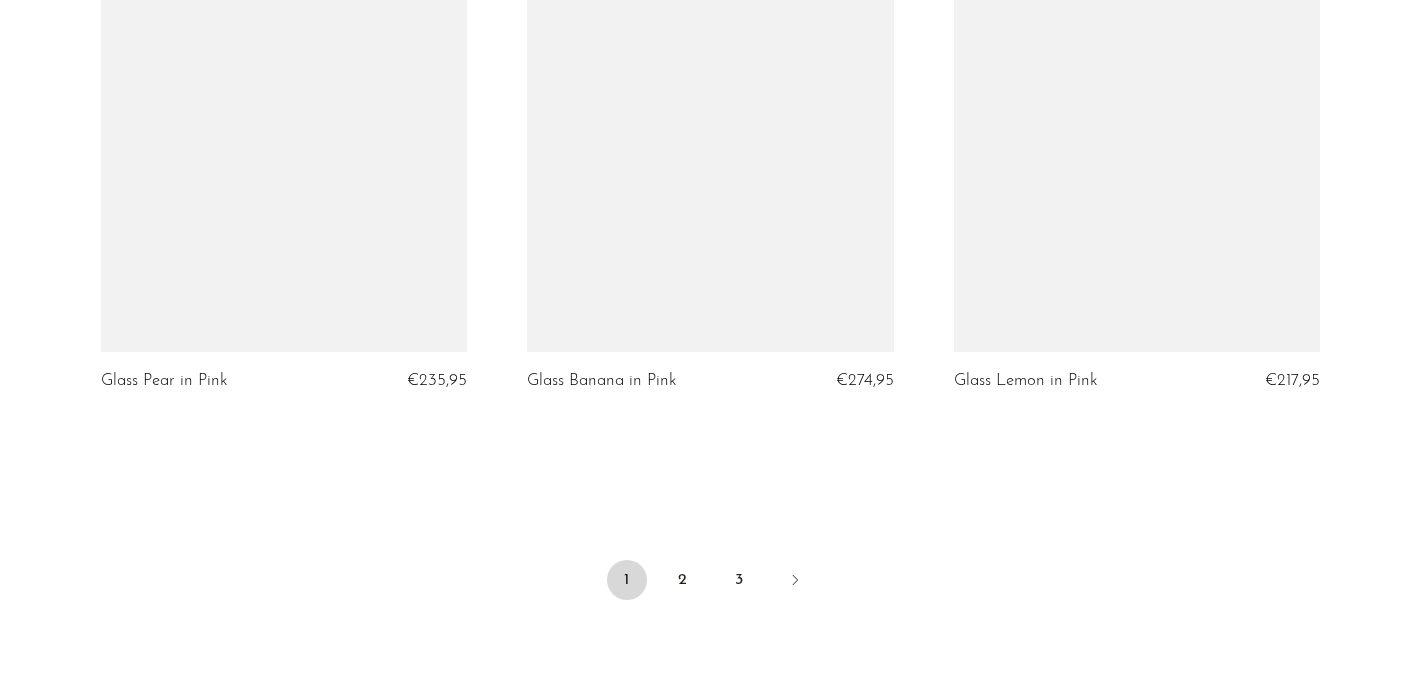 scroll, scrollTop: 7197, scrollLeft: 0, axis: vertical 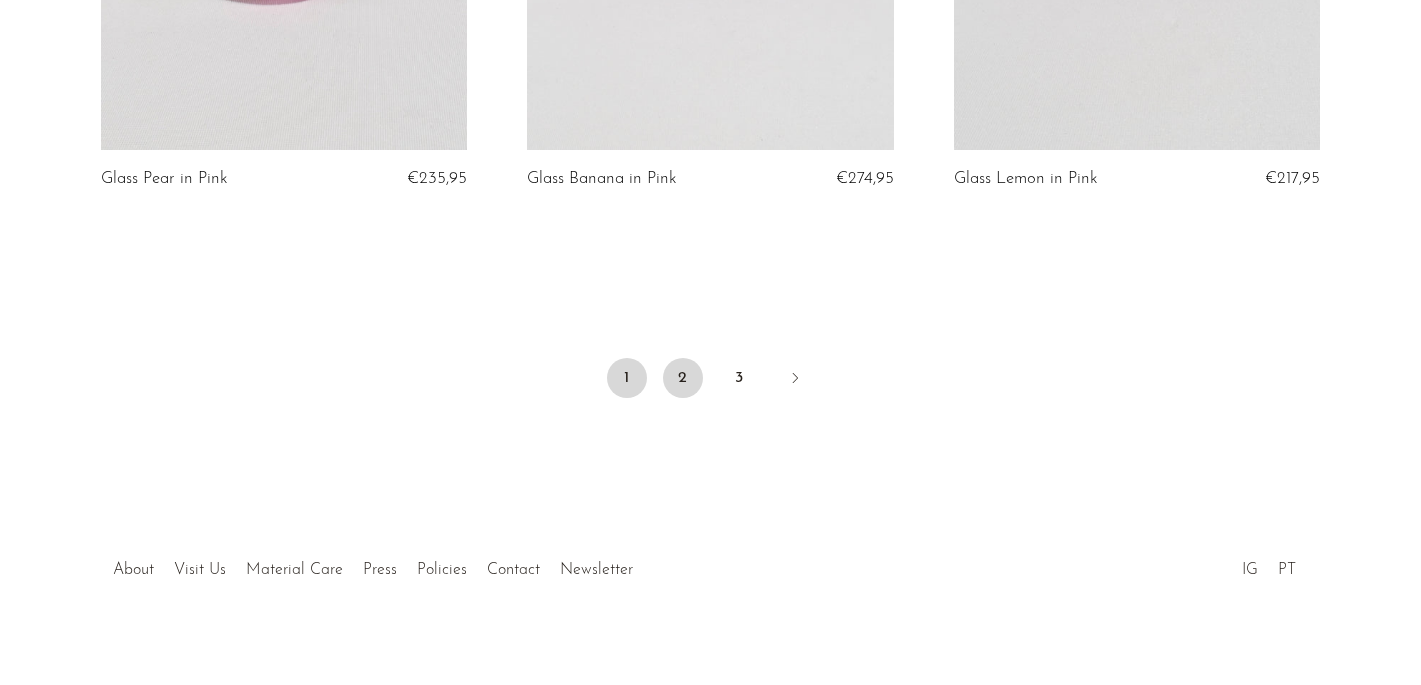 click on "2" at bounding box center [683, 378] 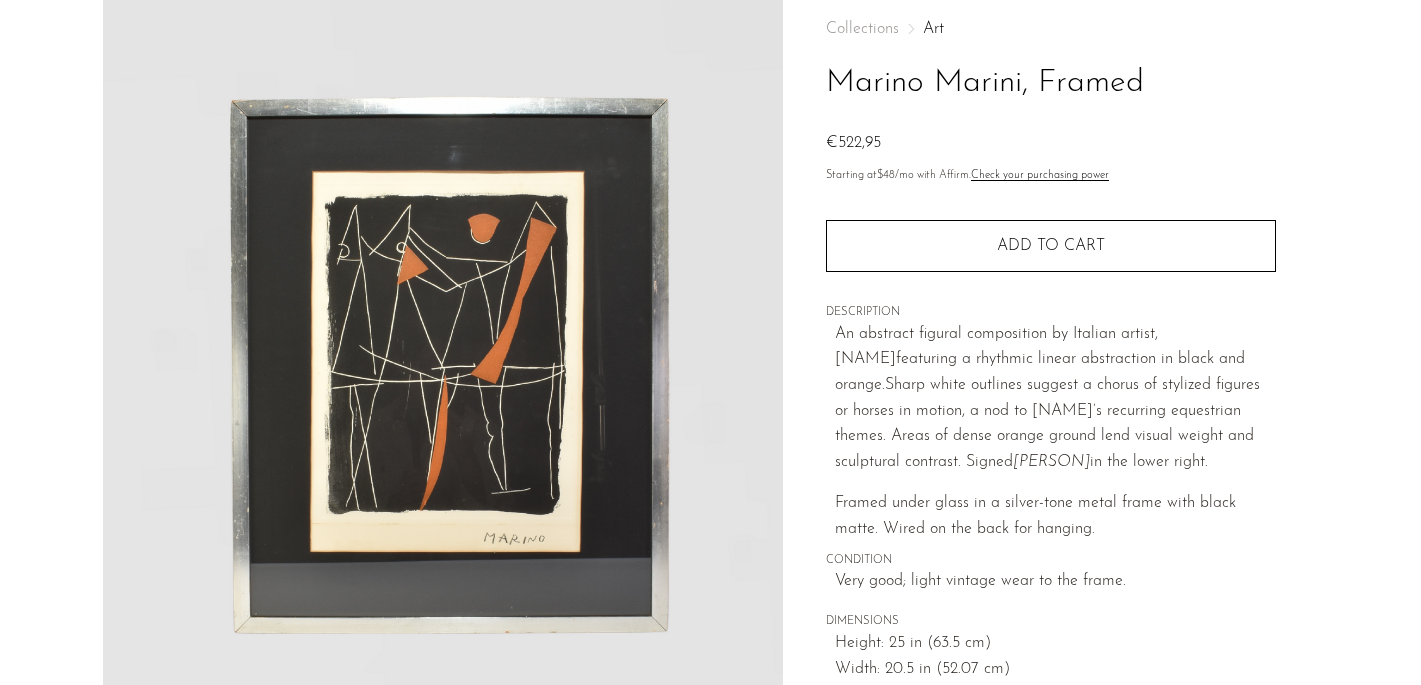 scroll, scrollTop: 105, scrollLeft: 0, axis: vertical 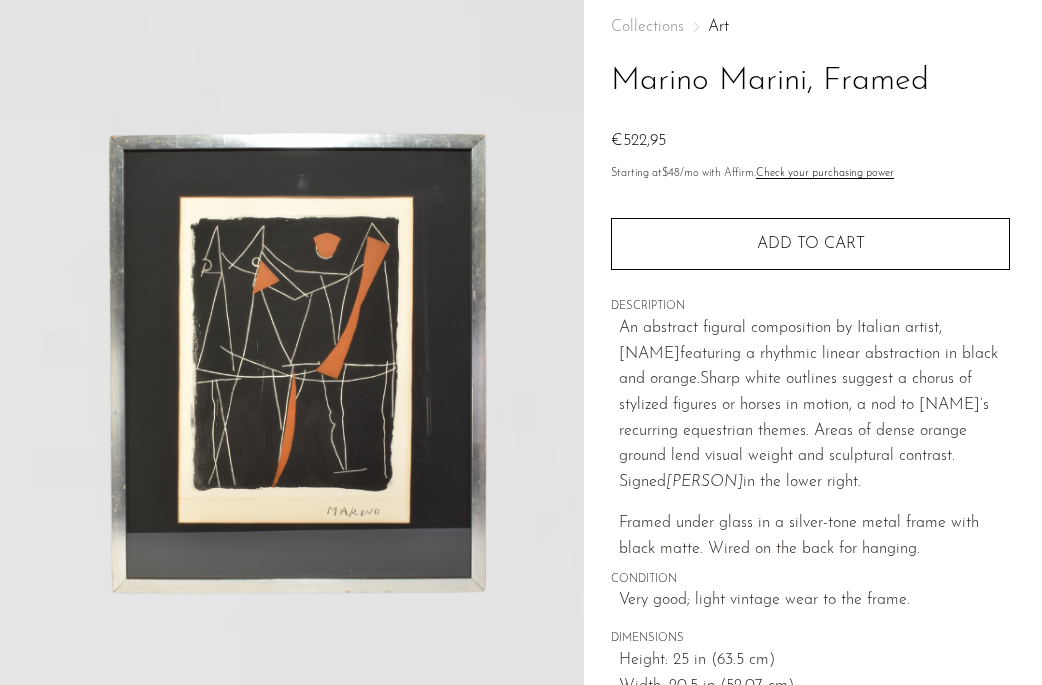 drag, startPoint x: 488, startPoint y: 392, endPoint x: 1023, endPoint y: 661, distance: 598.8205 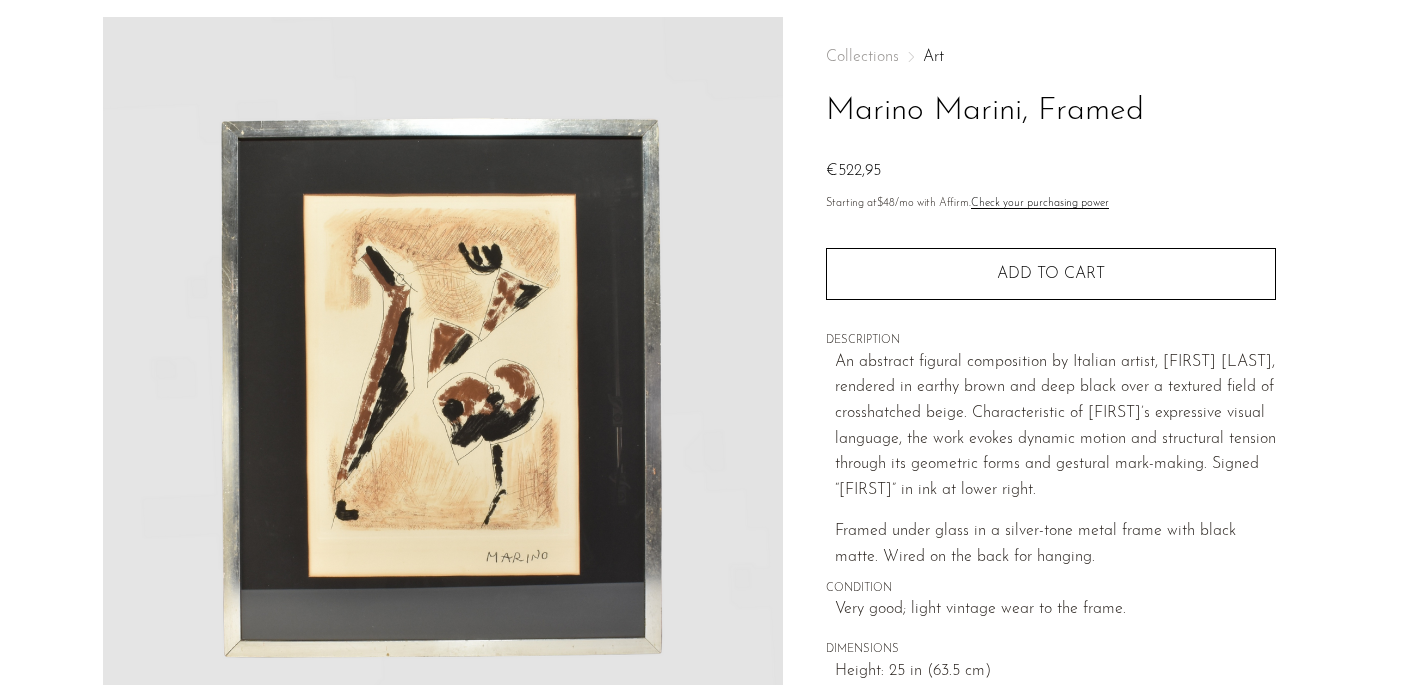 scroll, scrollTop: 76, scrollLeft: 0, axis: vertical 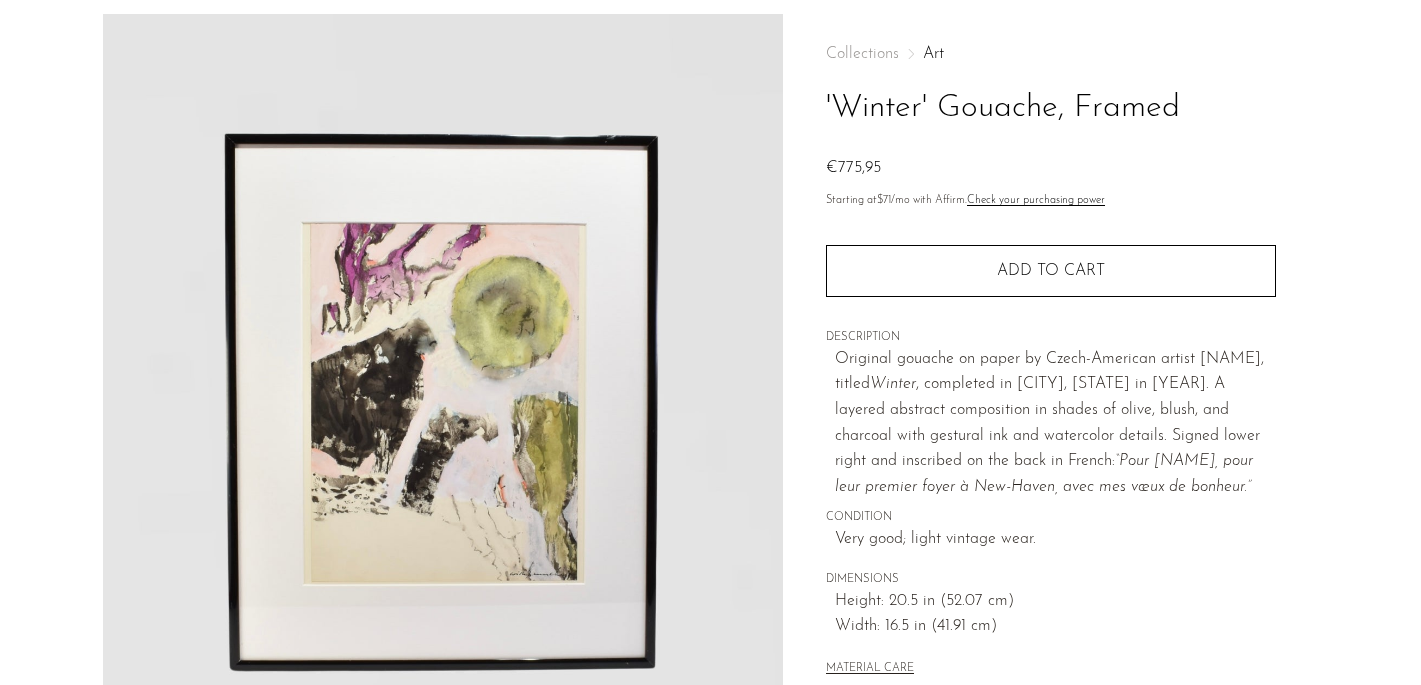 click at bounding box center (443, 389) 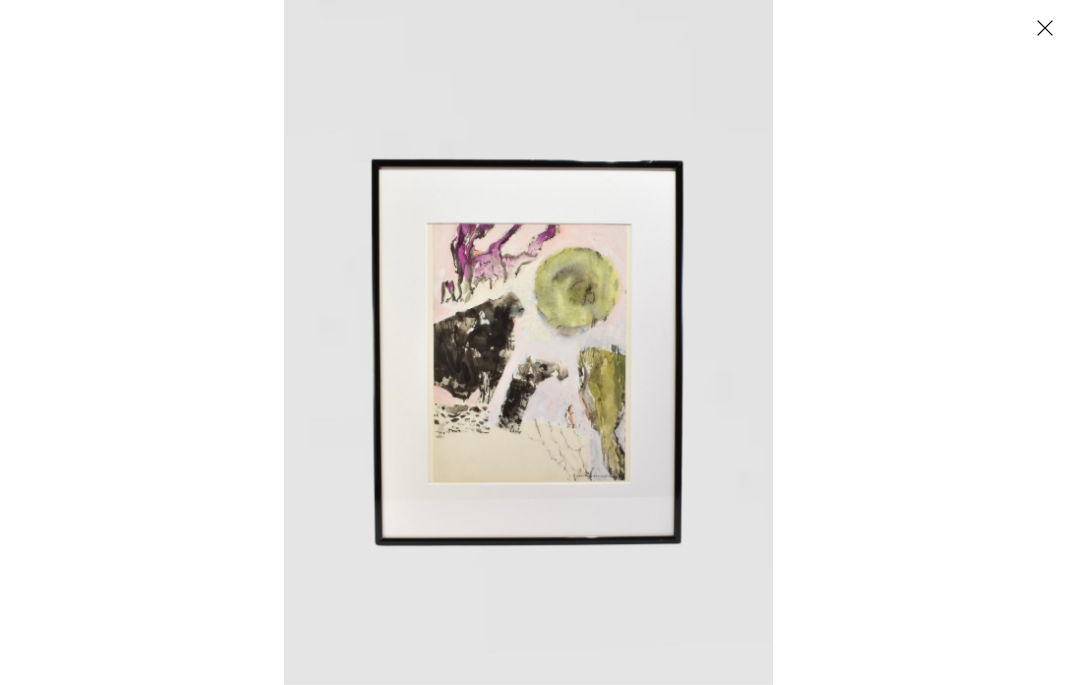 drag, startPoint x: 671, startPoint y: 348, endPoint x: 740, endPoint y: 22, distance: 333.22214 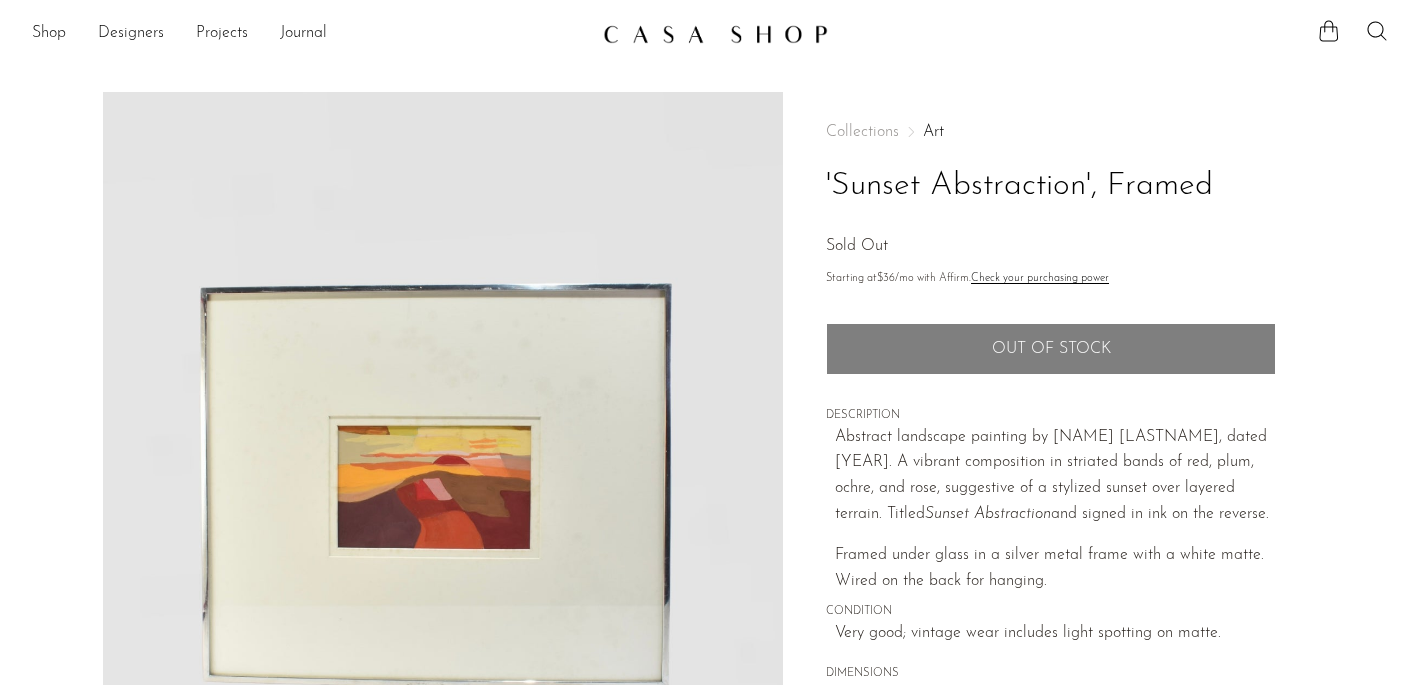 scroll, scrollTop: 0, scrollLeft: 0, axis: both 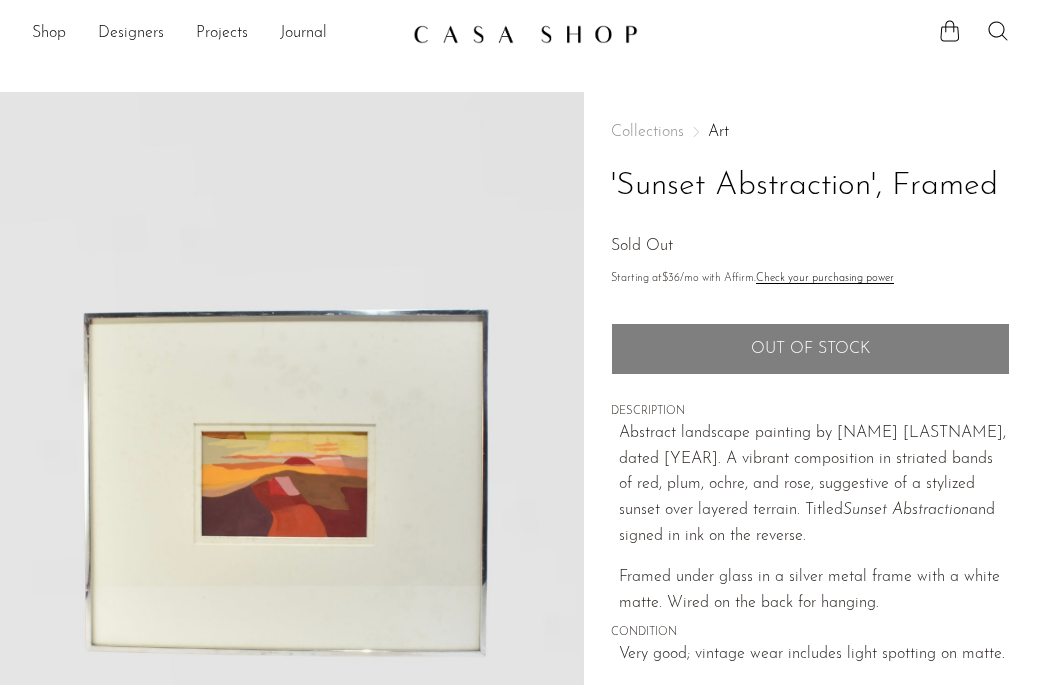 drag, startPoint x: 464, startPoint y: 498, endPoint x: 1035, endPoint y: 234, distance: 629.0763 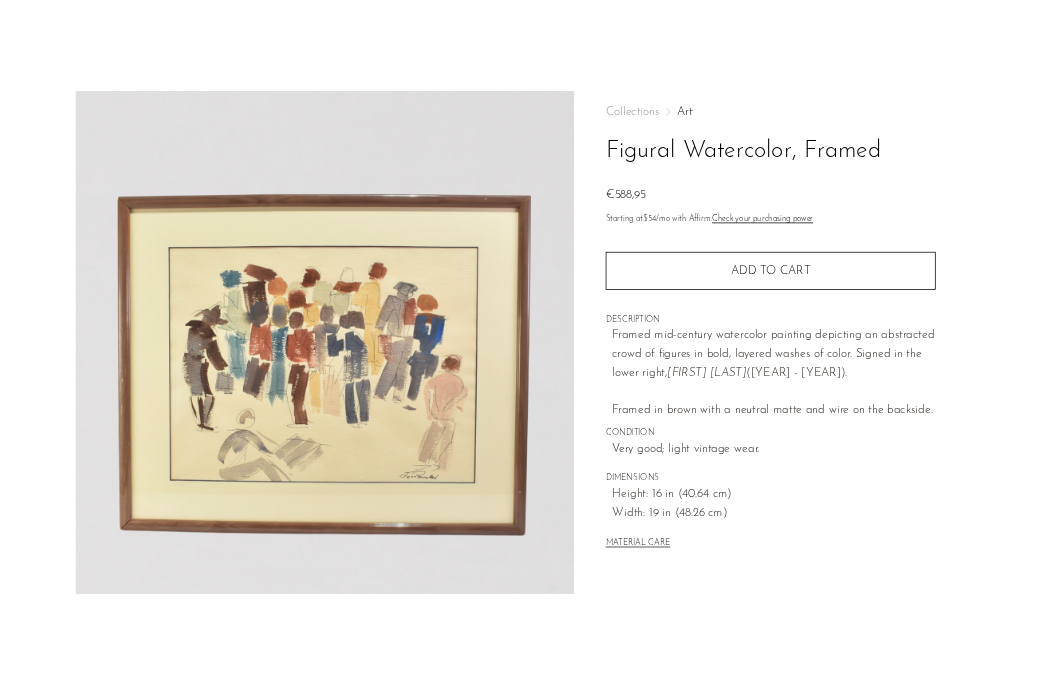 scroll, scrollTop: 105, scrollLeft: 0, axis: vertical 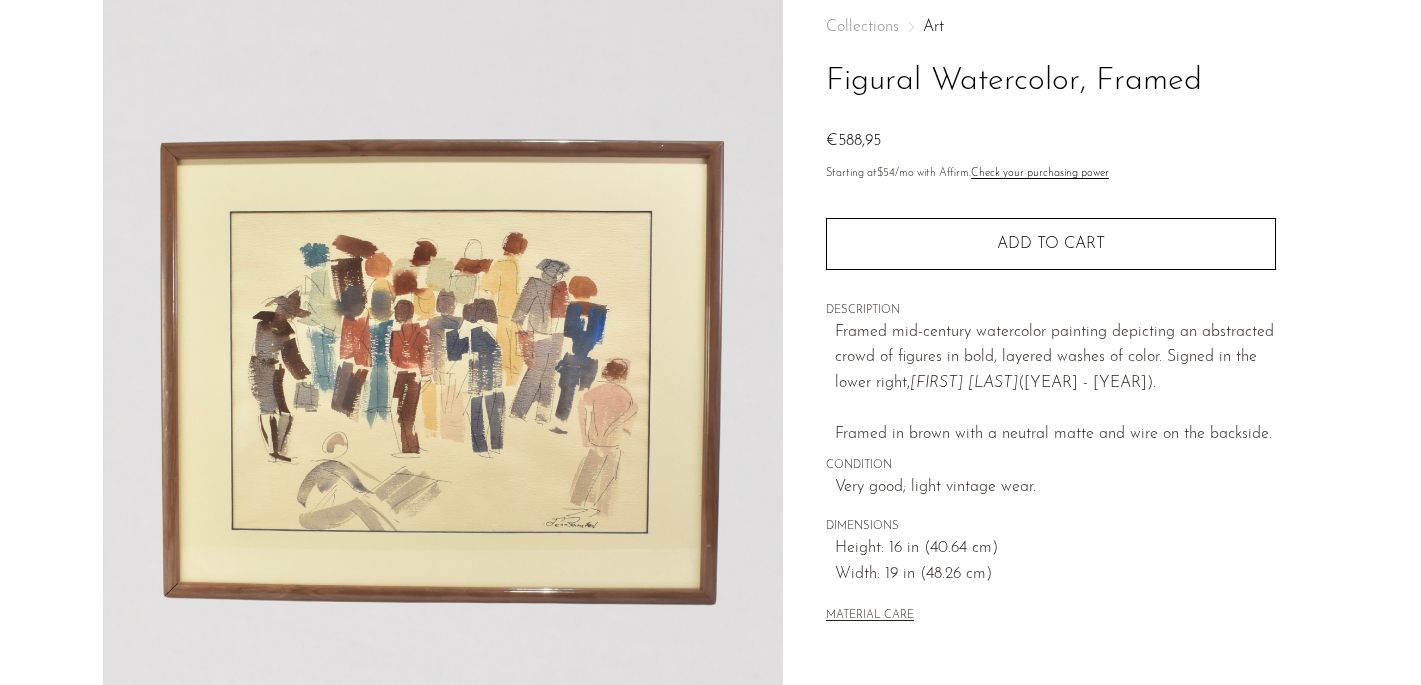 click at bounding box center (443, 362) 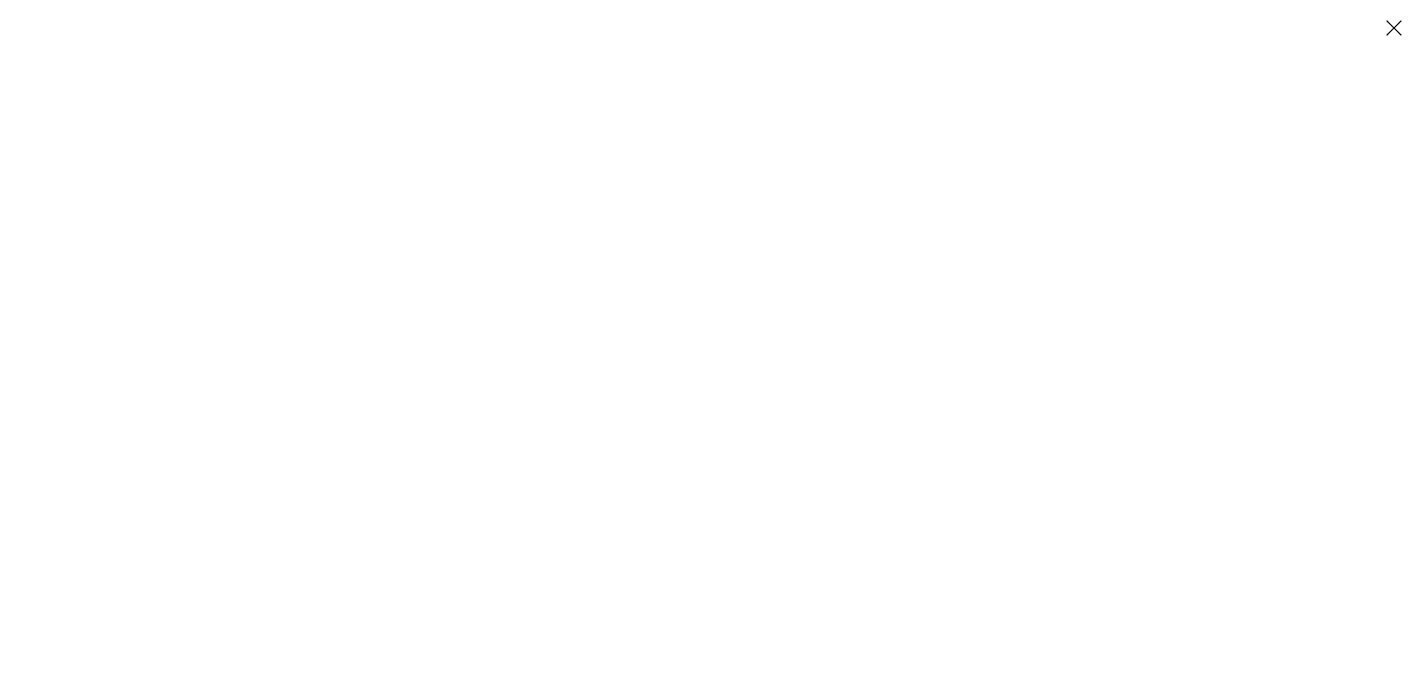 click at bounding box center (710, 342) 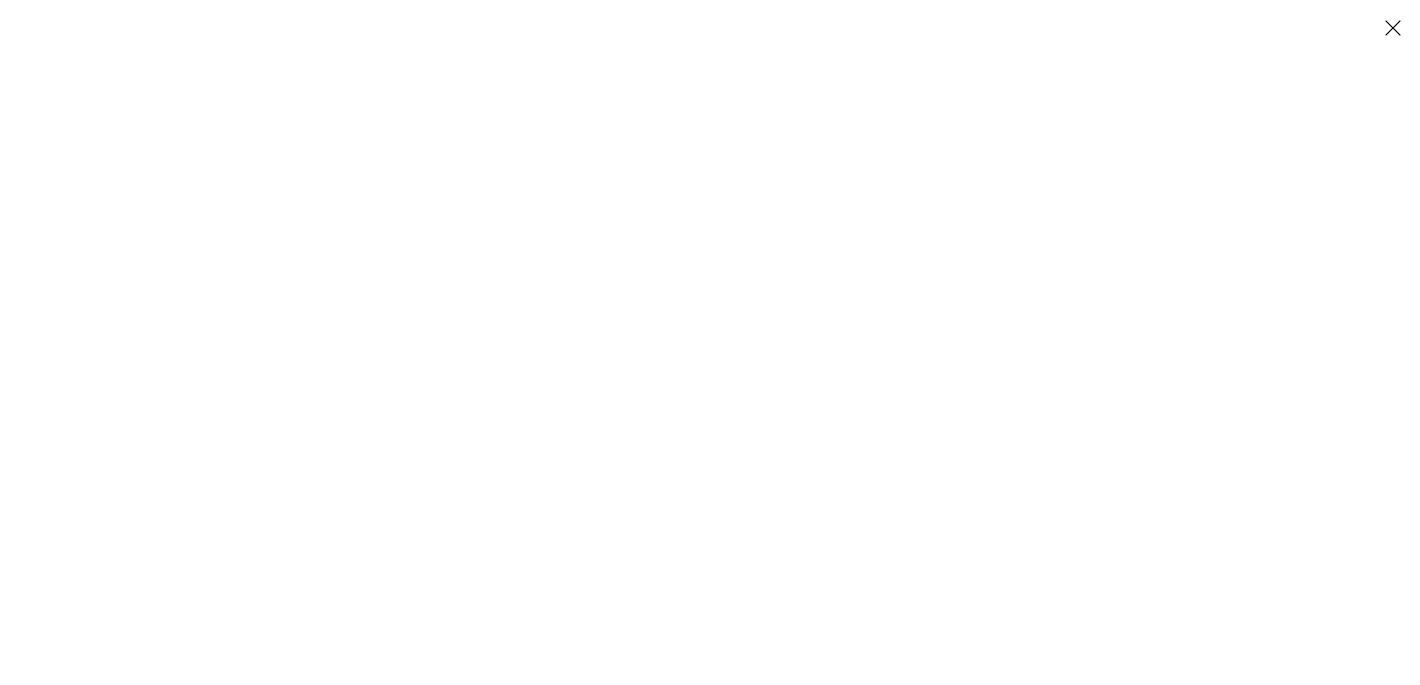 drag, startPoint x: 707, startPoint y: 276, endPoint x: 809, endPoint y: 52, distance: 246.13005 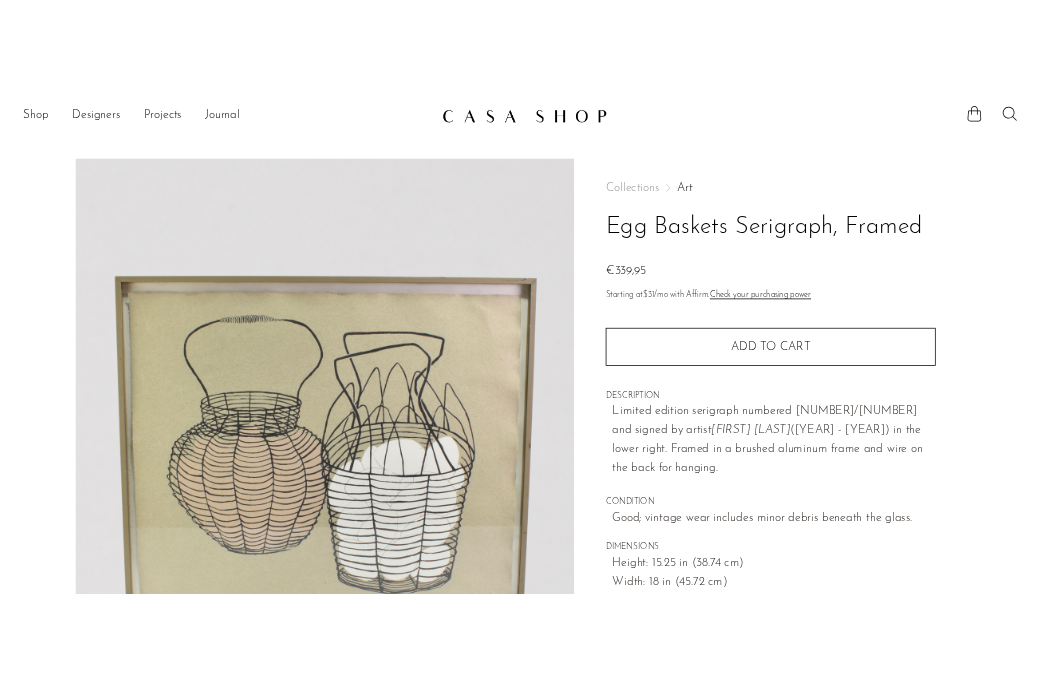 scroll, scrollTop: 0, scrollLeft: 0, axis: both 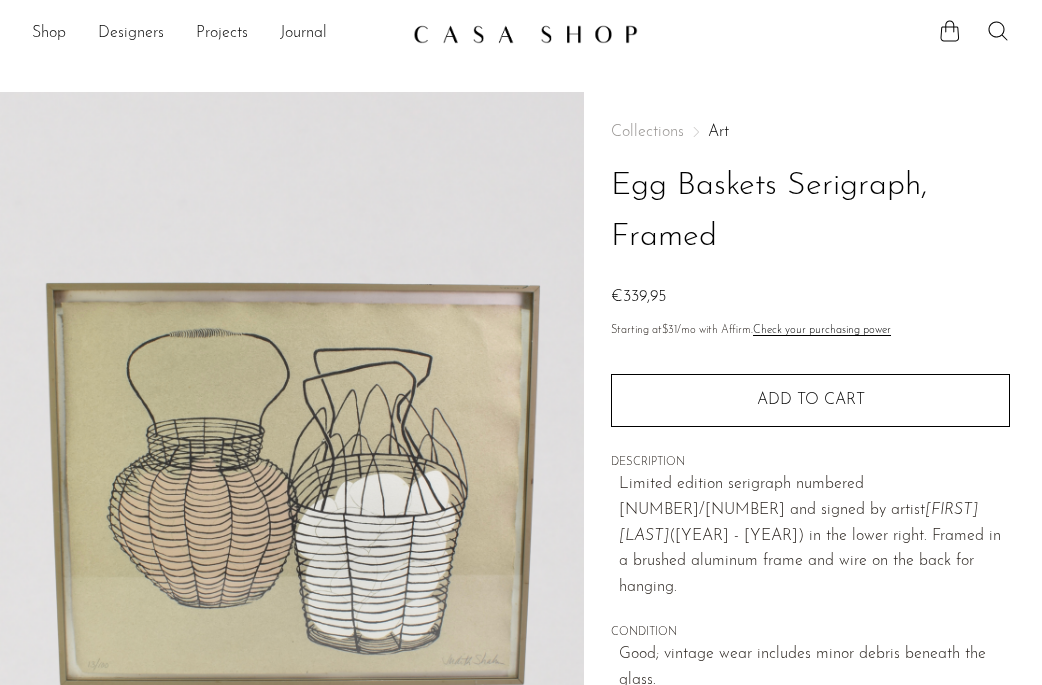 drag, startPoint x: 629, startPoint y: 427, endPoint x: 705, endPoint y: 32, distance: 402.24496 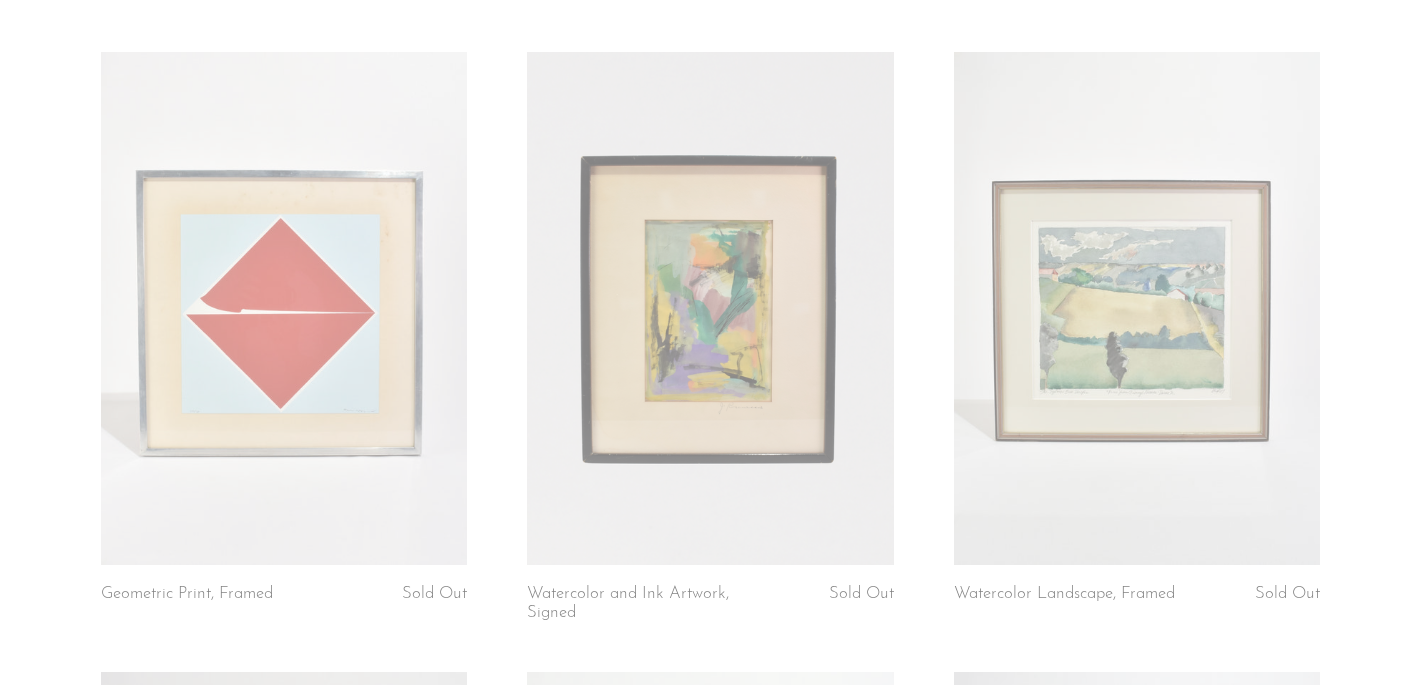 scroll, scrollTop: 844, scrollLeft: 0, axis: vertical 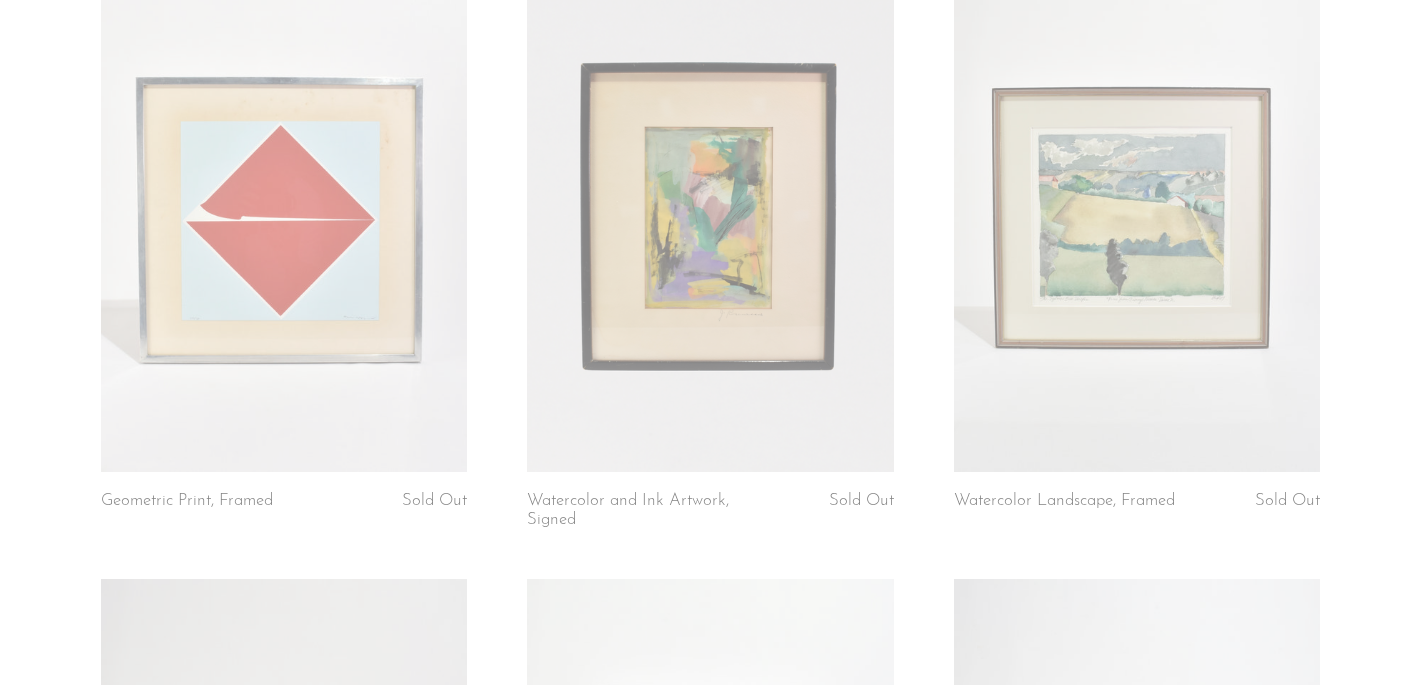 click at bounding box center (710, 215) 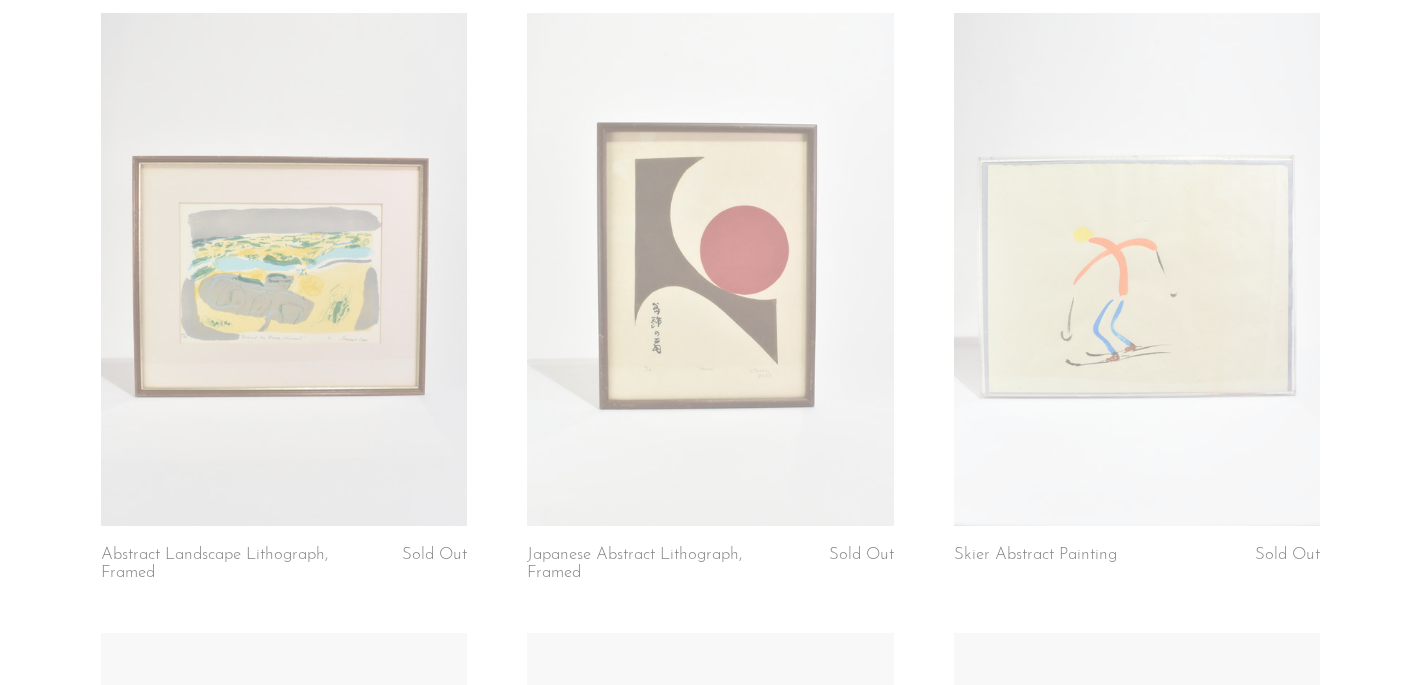 scroll, scrollTop: 1411, scrollLeft: 0, axis: vertical 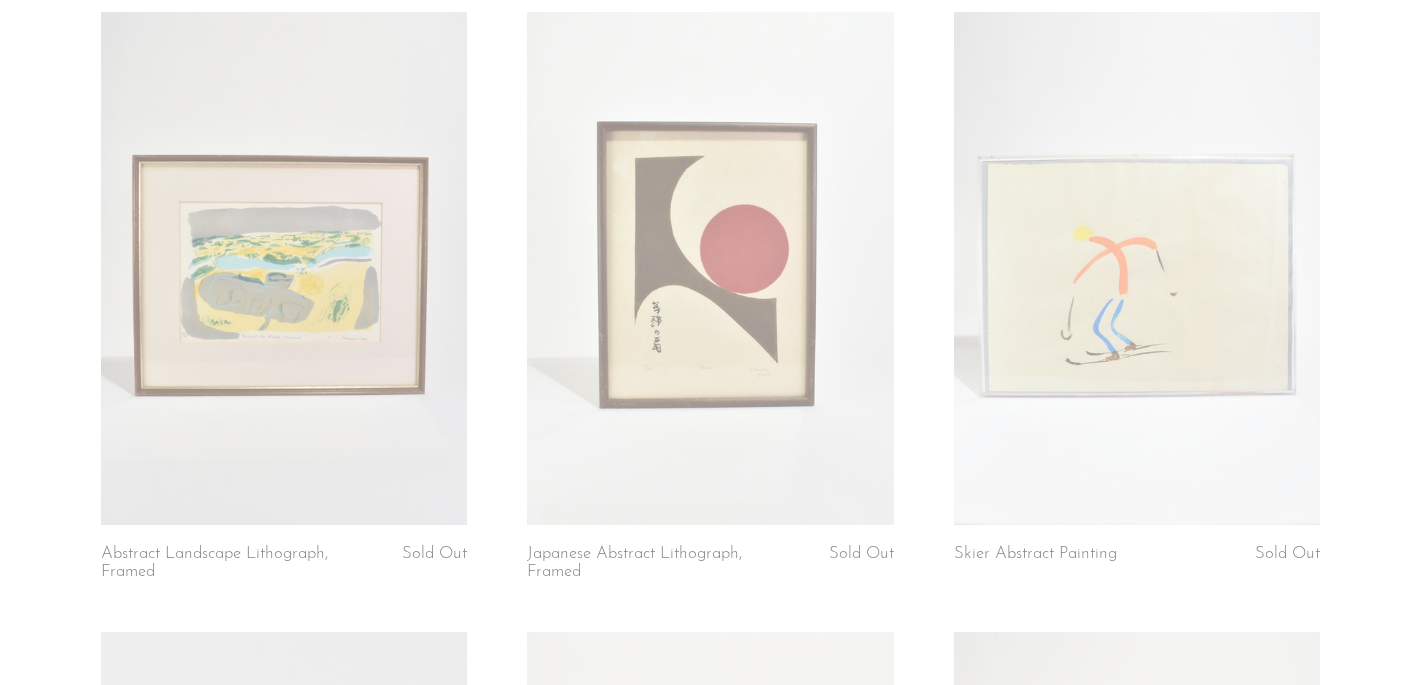 click at bounding box center (284, 268) 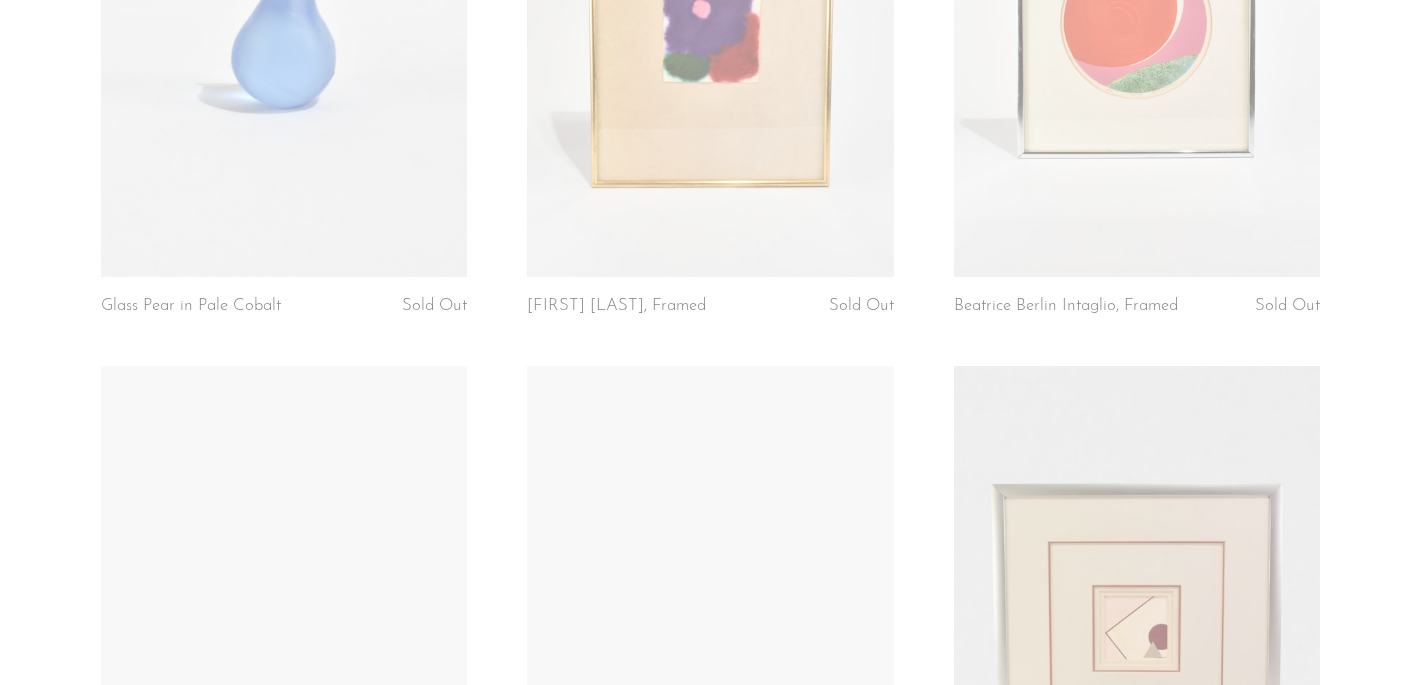 scroll, scrollTop: 3199, scrollLeft: 0, axis: vertical 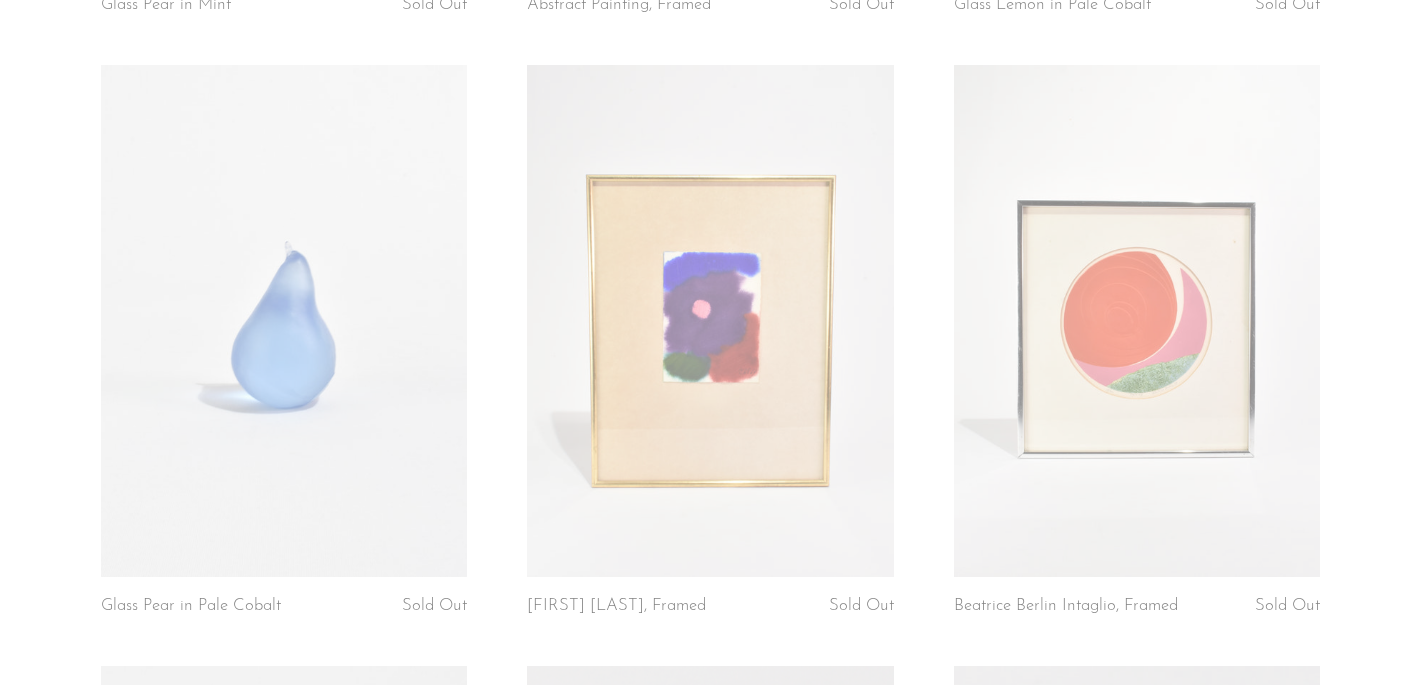 click at bounding box center [710, 321] 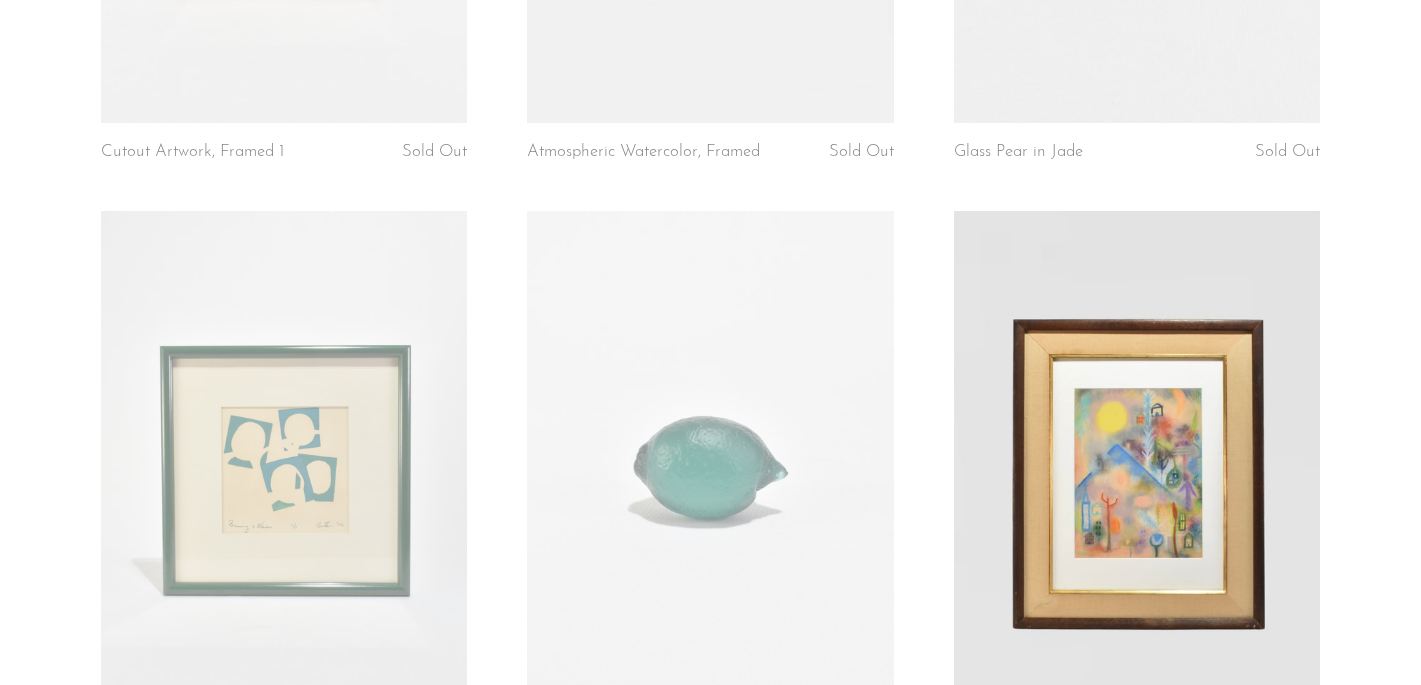 scroll, scrollTop: 5527, scrollLeft: 0, axis: vertical 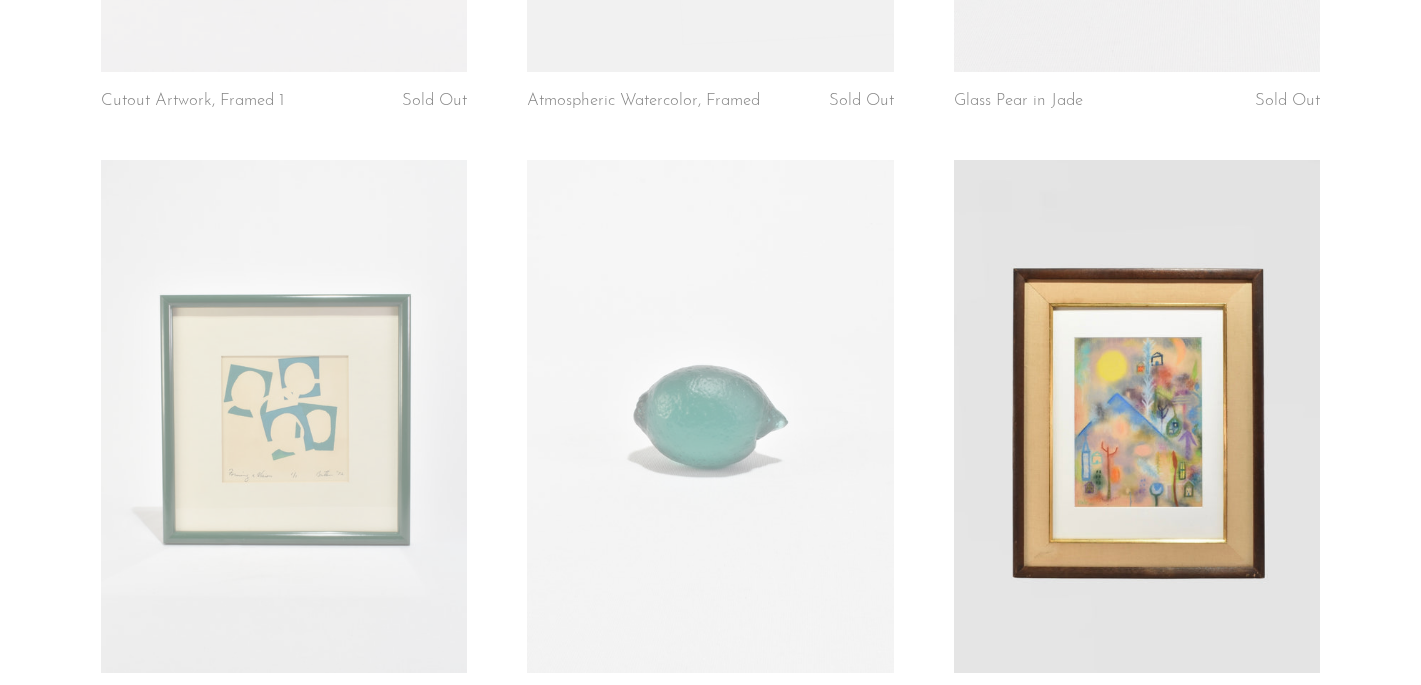 click at bounding box center [1137, 416] 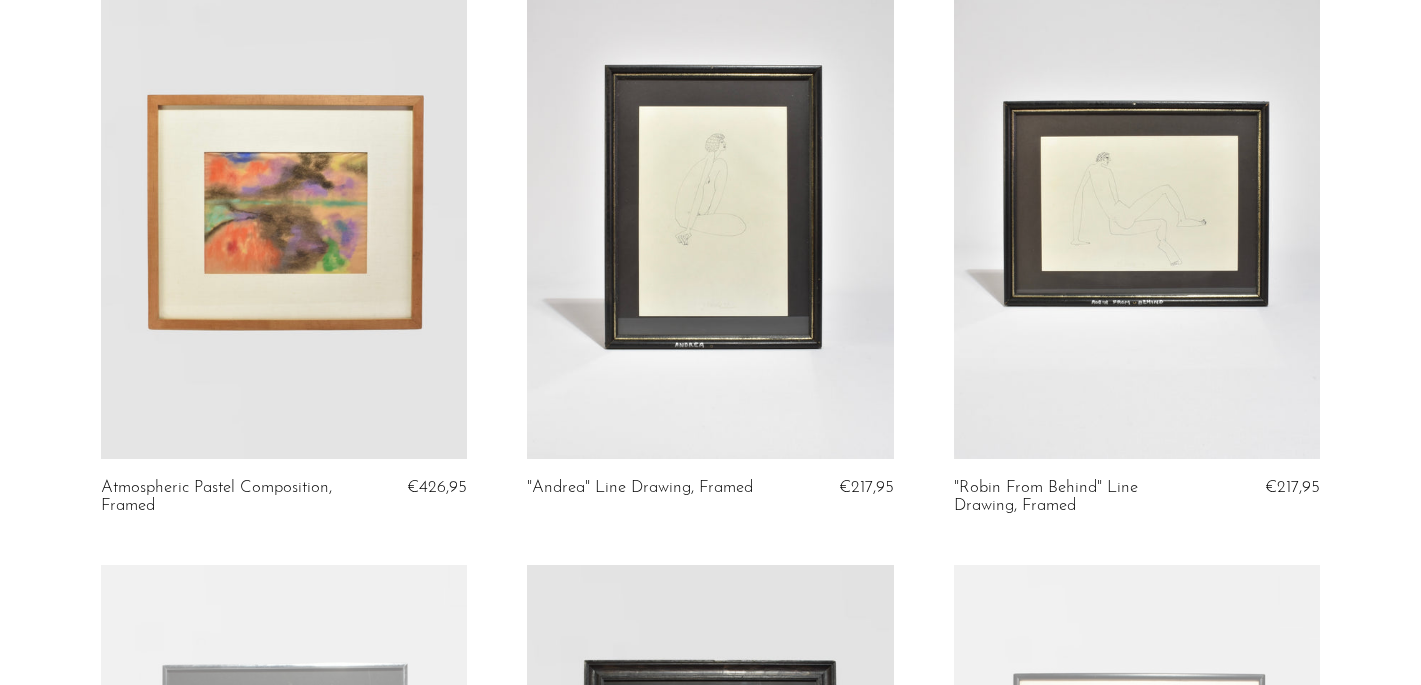 scroll, scrollTop: 6391, scrollLeft: 0, axis: vertical 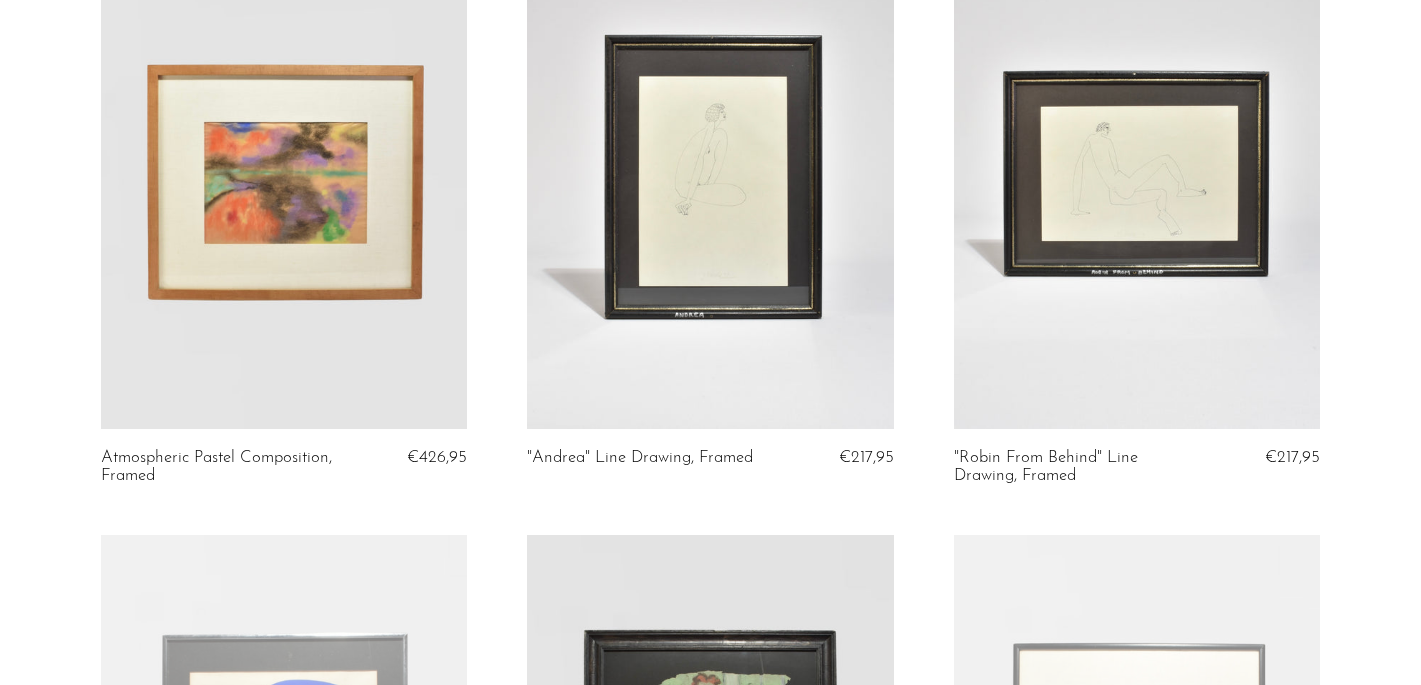 click at bounding box center [284, 172] 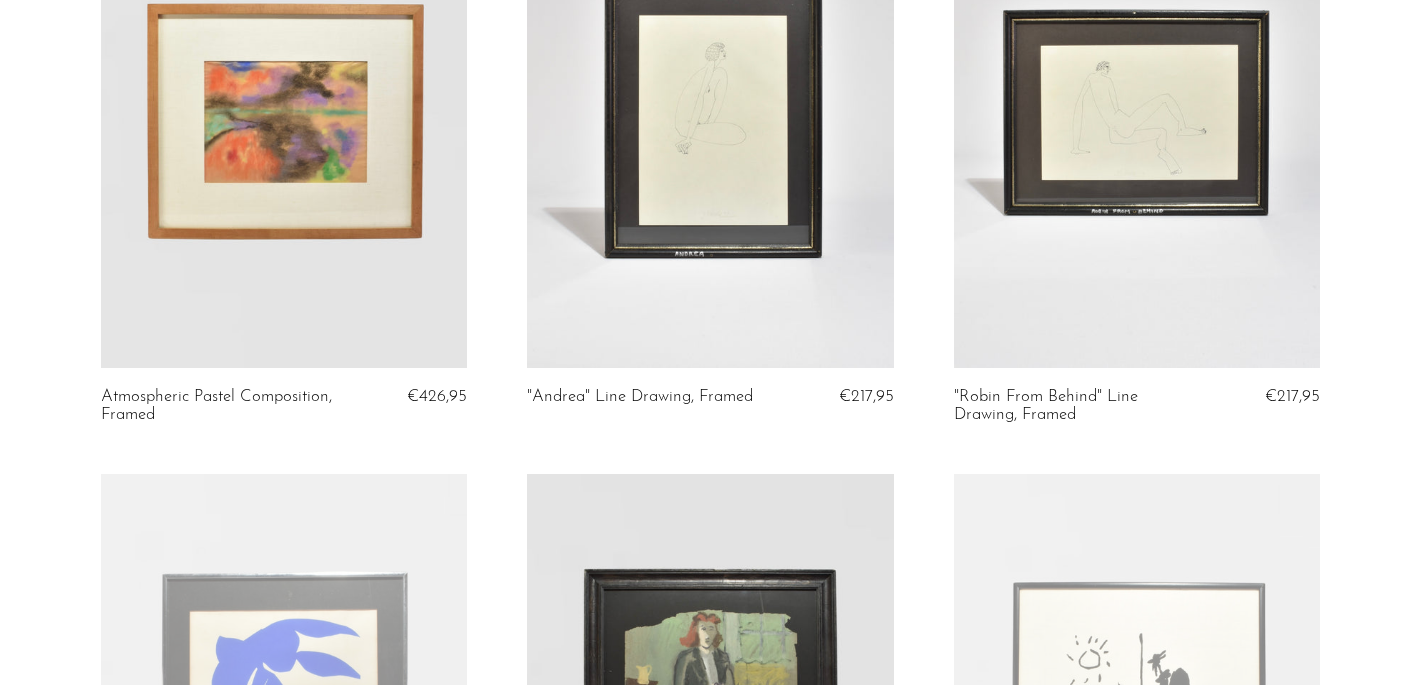 scroll, scrollTop: 6453, scrollLeft: 0, axis: vertical 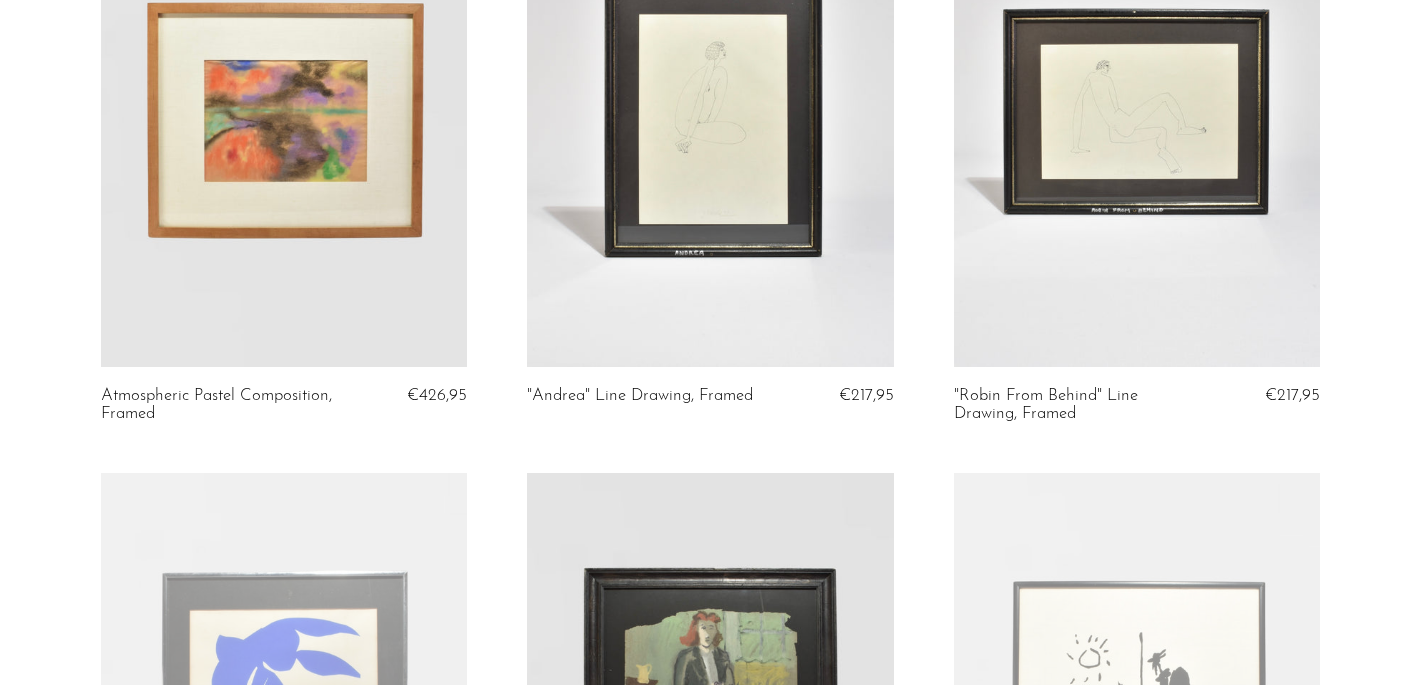 click at bounding box center (710, 110) 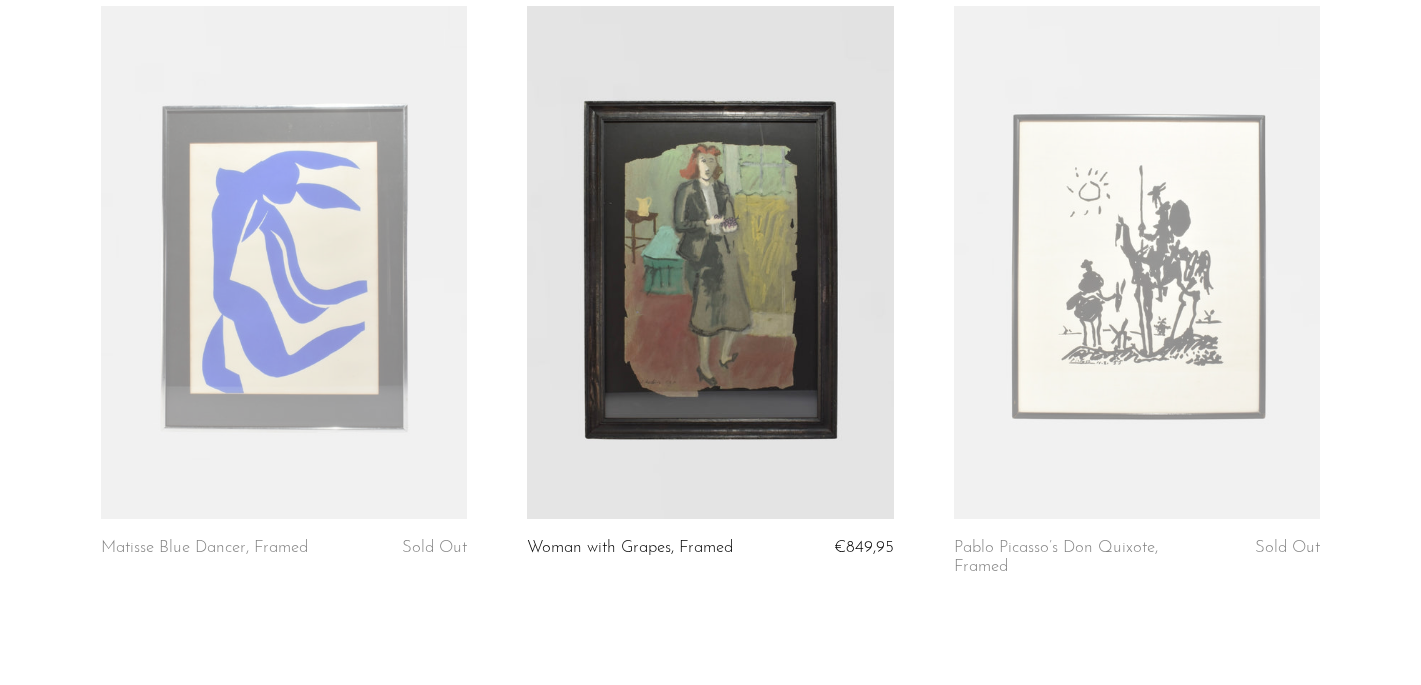 scroll, scrollTop: 6922, scrollLeft: 0, axis: vertical 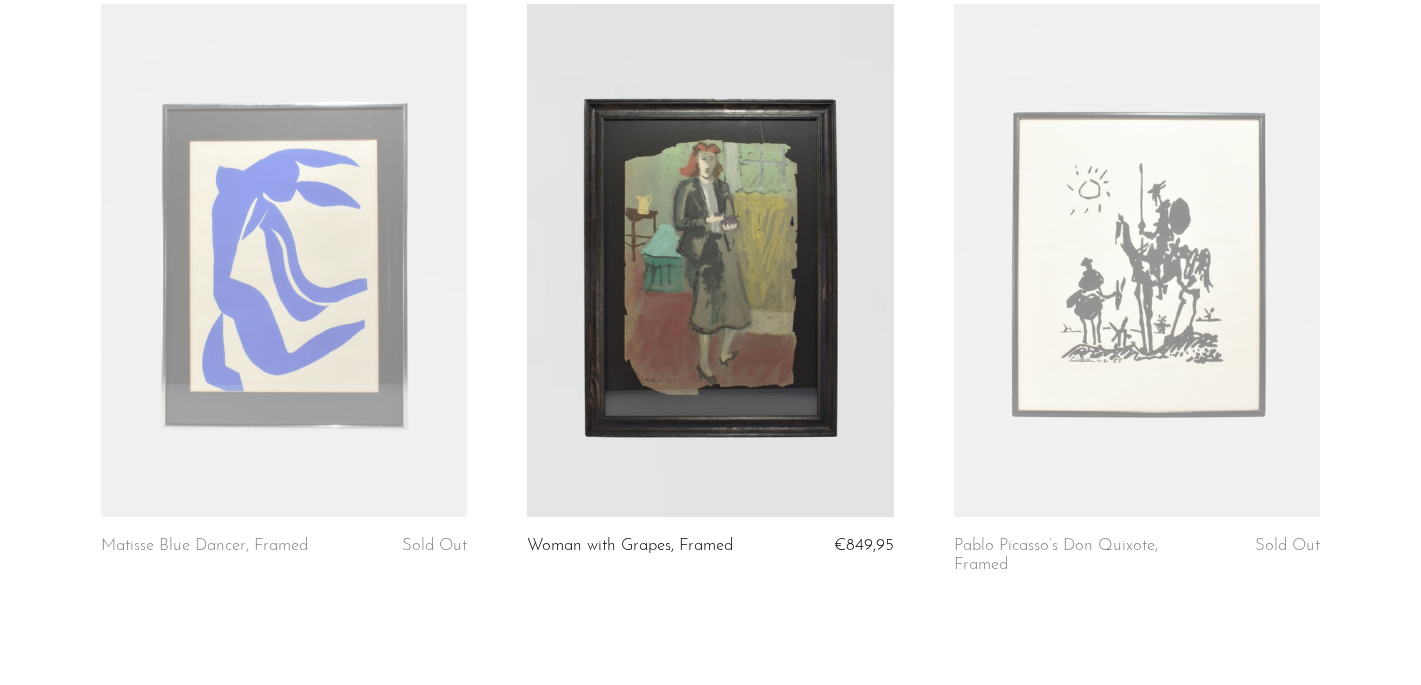 click at bounding box center (710, 260) 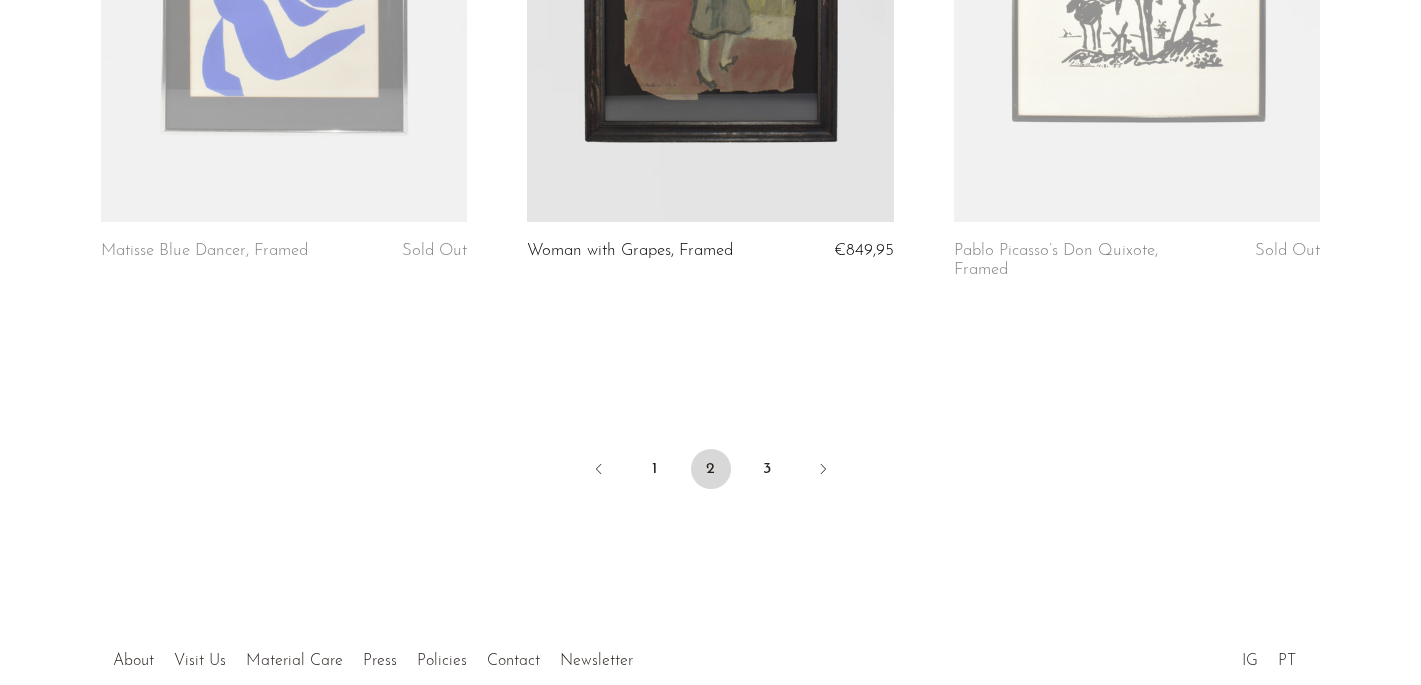 scroll, scrollTop: 7235, scrollLeft: 0, axis: vertical 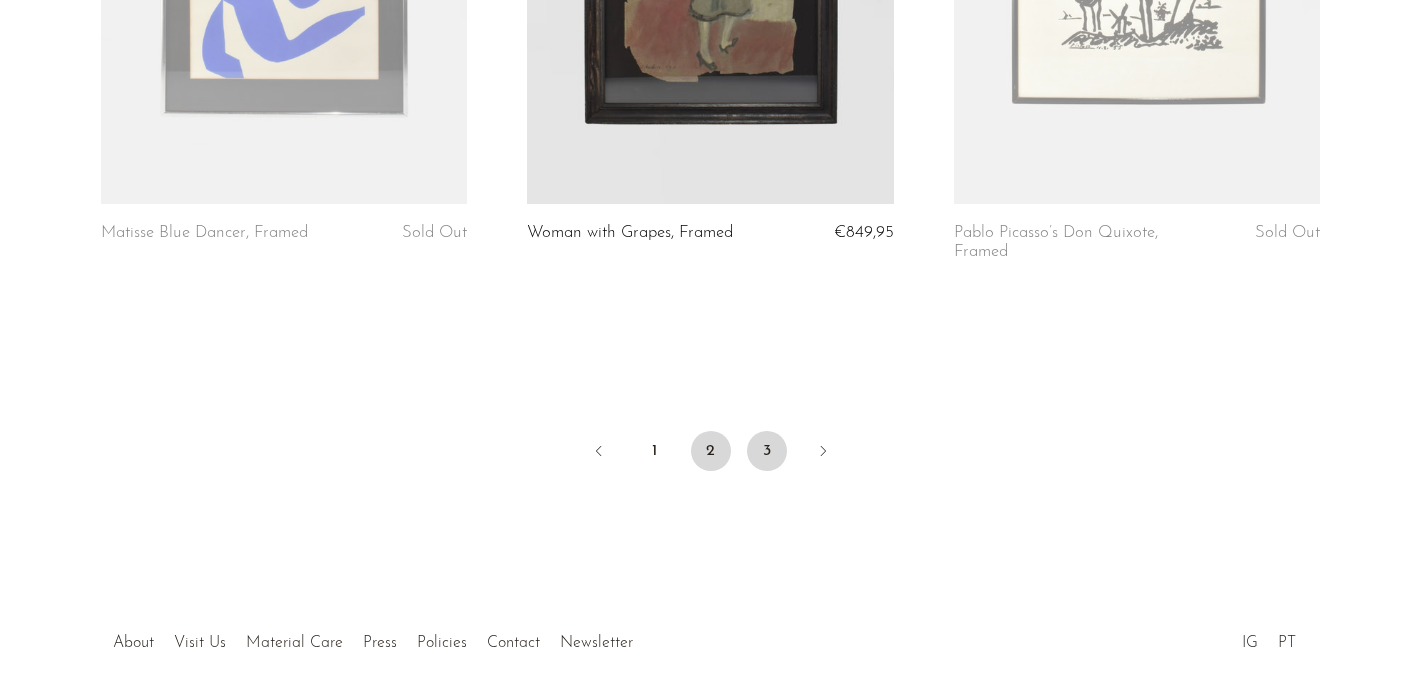 click on "3" at bounding box center [767, 451] 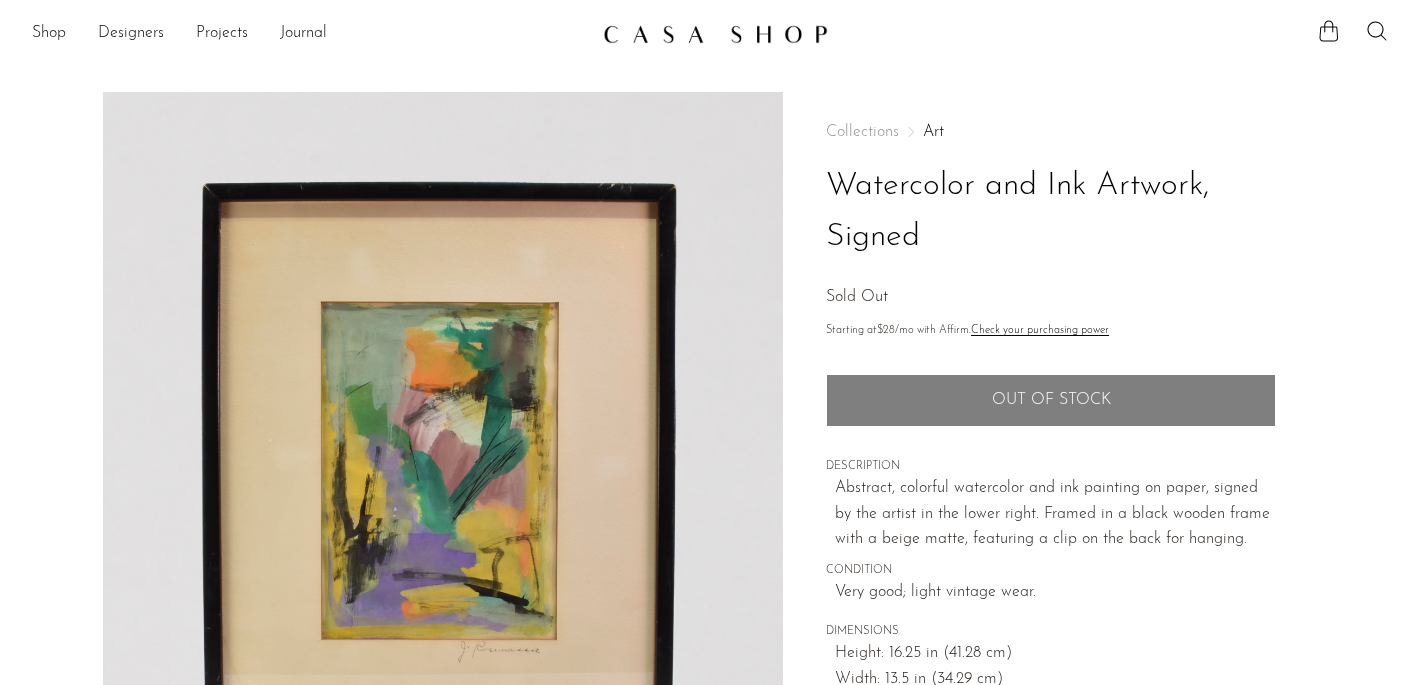 scroll, scrollTop: 0, scrollLeft: 0, axis: both 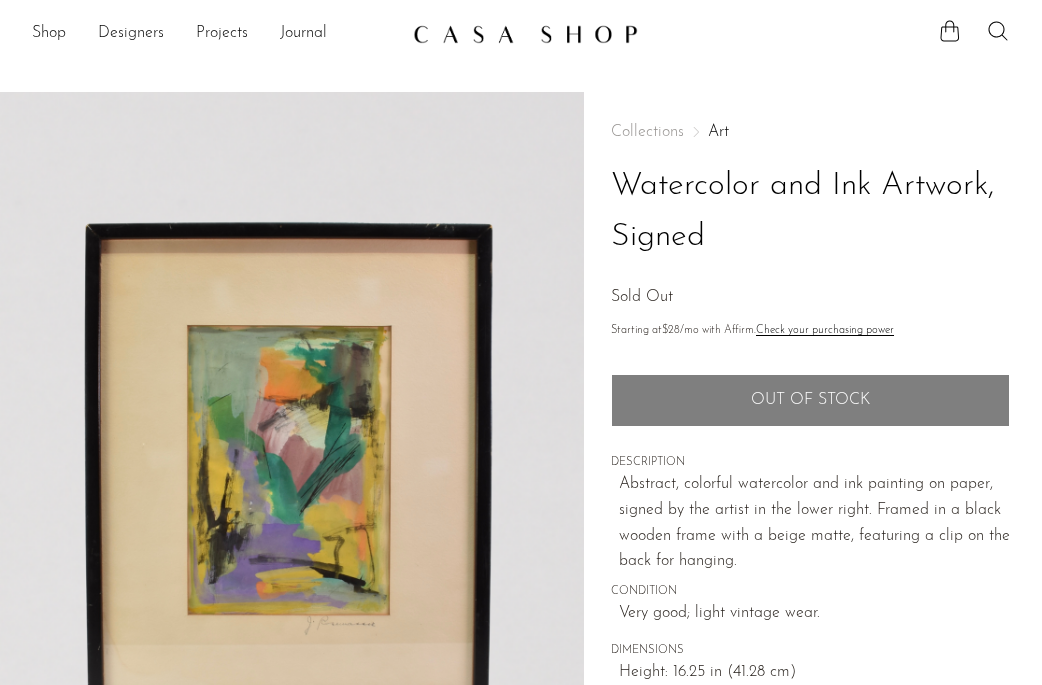 drag, startPoint x: 525, startPoint y: 456, endPoint x: 1039, endPoint y: 83, distance: 635.07874 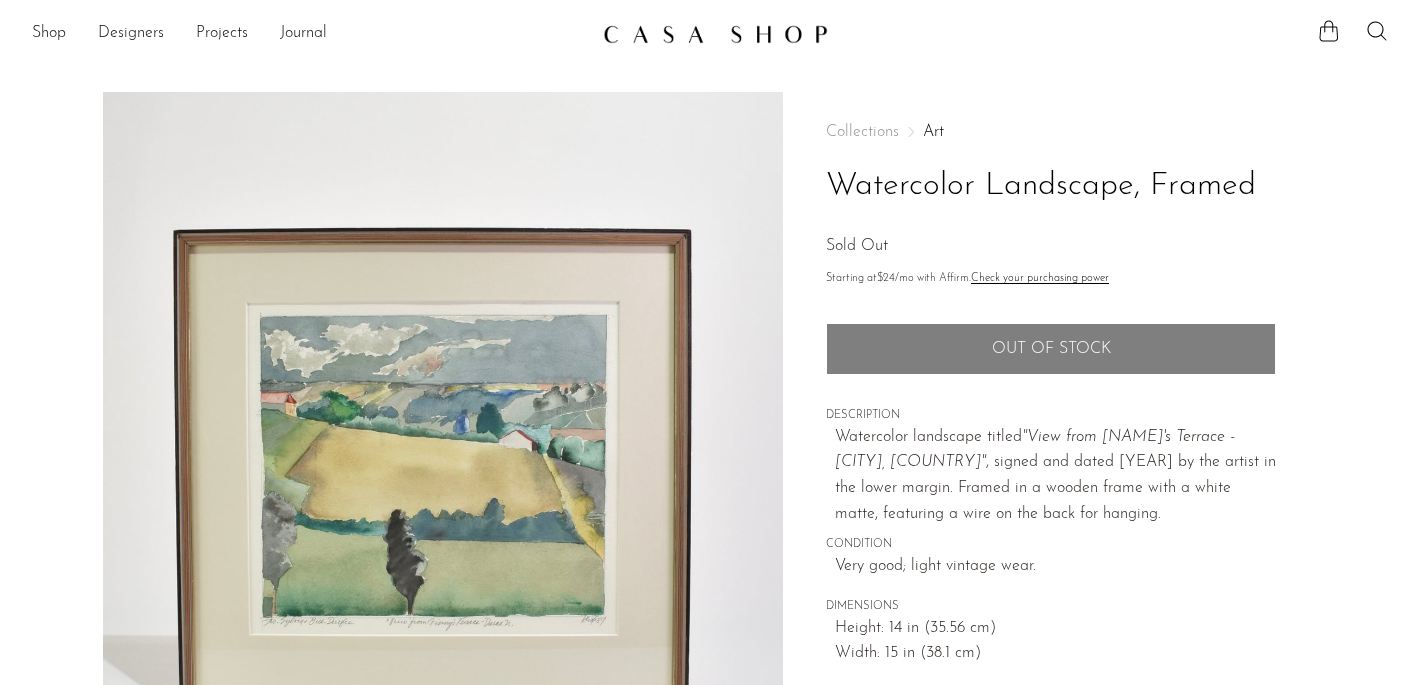 scroll, scrollTop: 0, scrollLeft: 0, axis: both 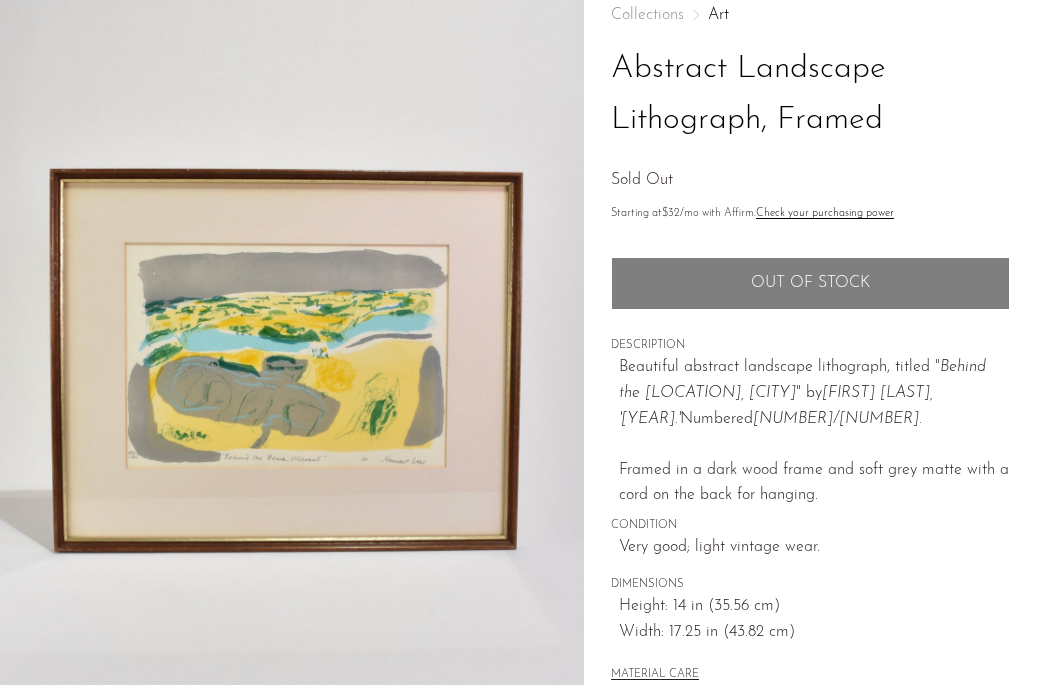 drag, startPoint x: 445, startPoint y: 379, endPoint x: 841, endPoint y: 338, distance: 398.11682 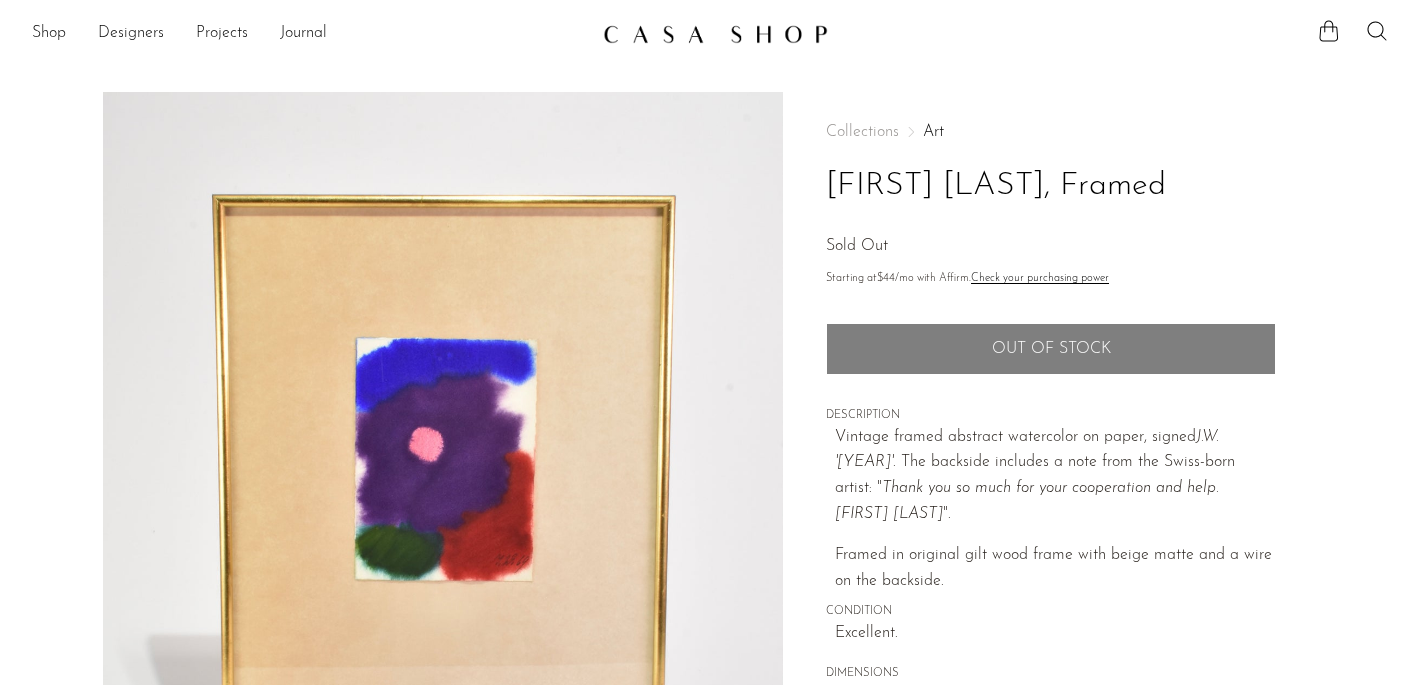 scroll, scrollTop: 0, scrollLeft: 0, axis: both 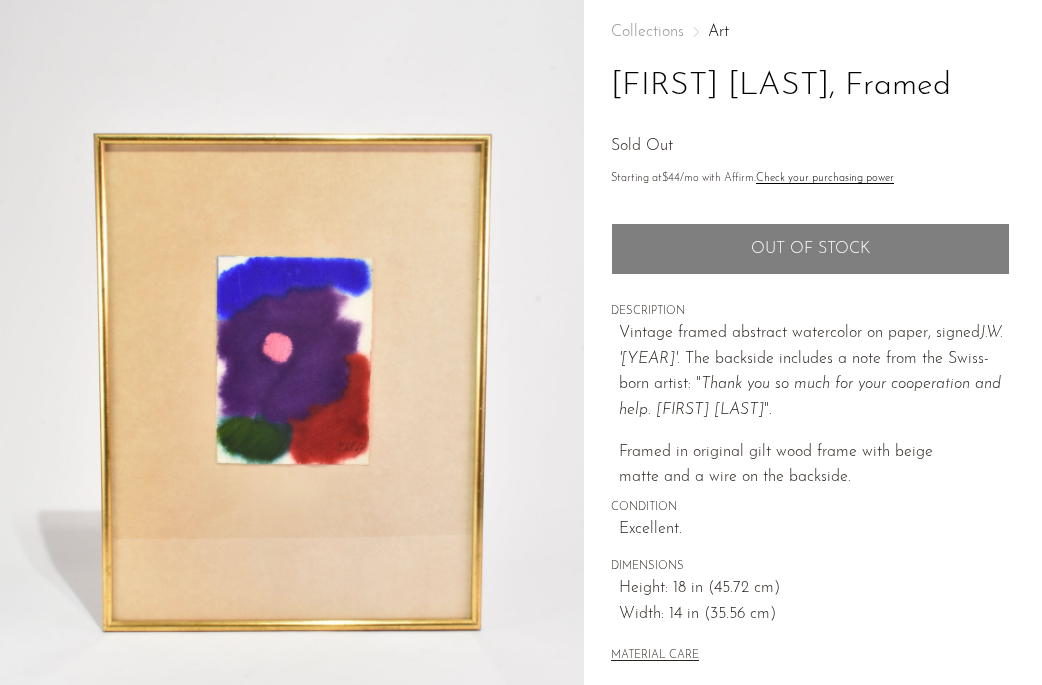 drag, startPoint x: 468, startPoint y: 370, endPoint x: 999, endPoint y: 461, distance: 538.74115 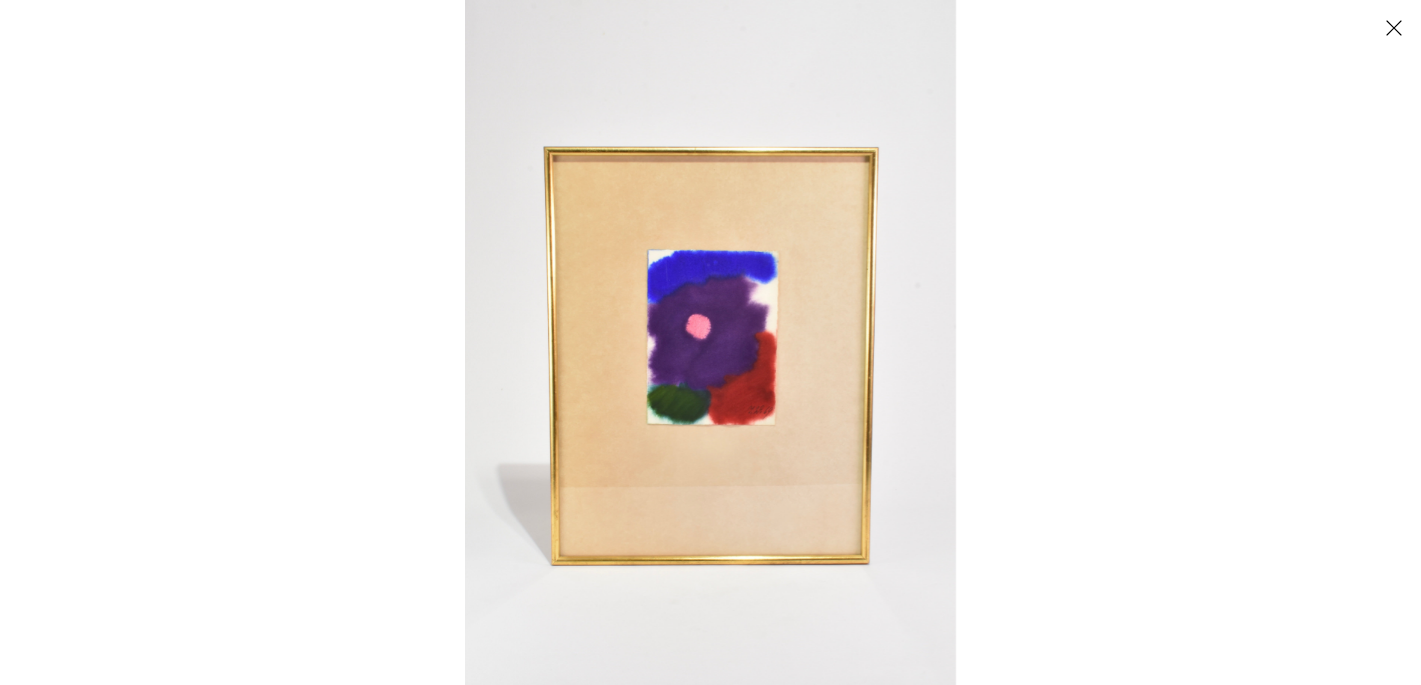 click at bounding box center [1393, 27] 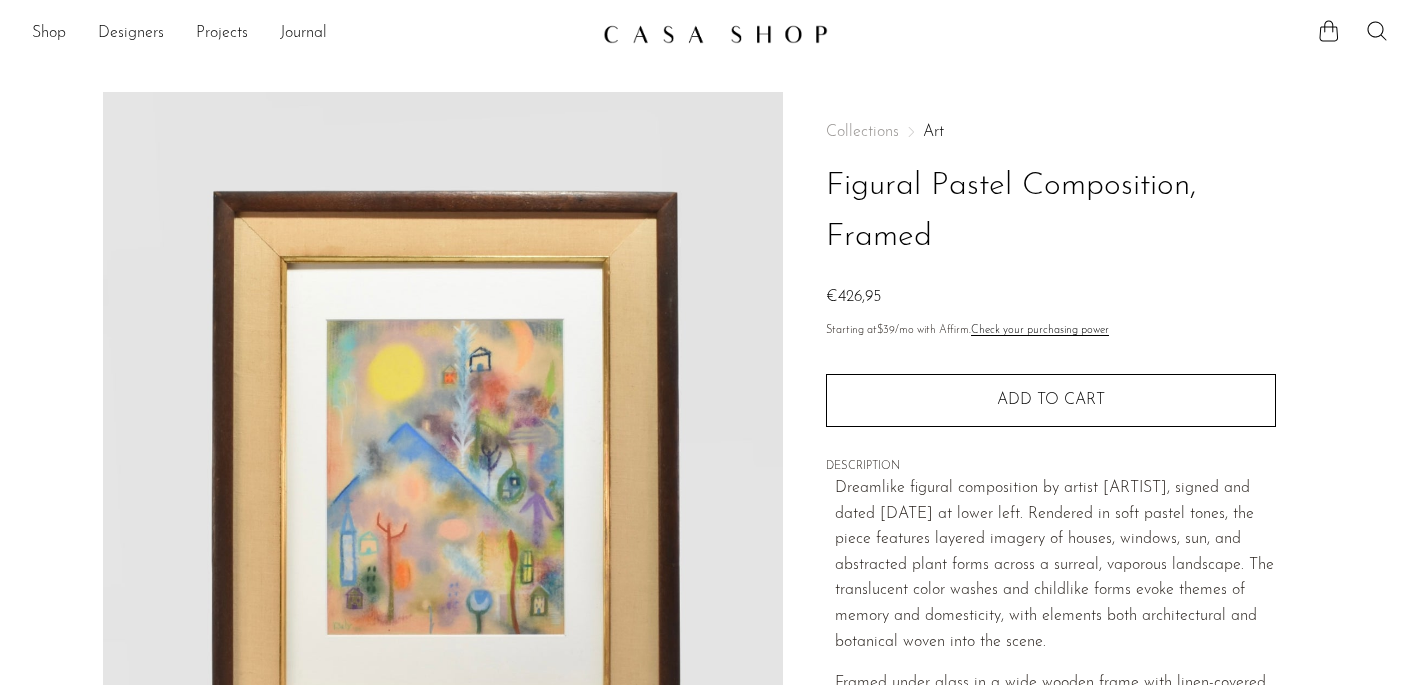 scroll, scrollTop: 148, scrollLeft: 0, axis: vertical 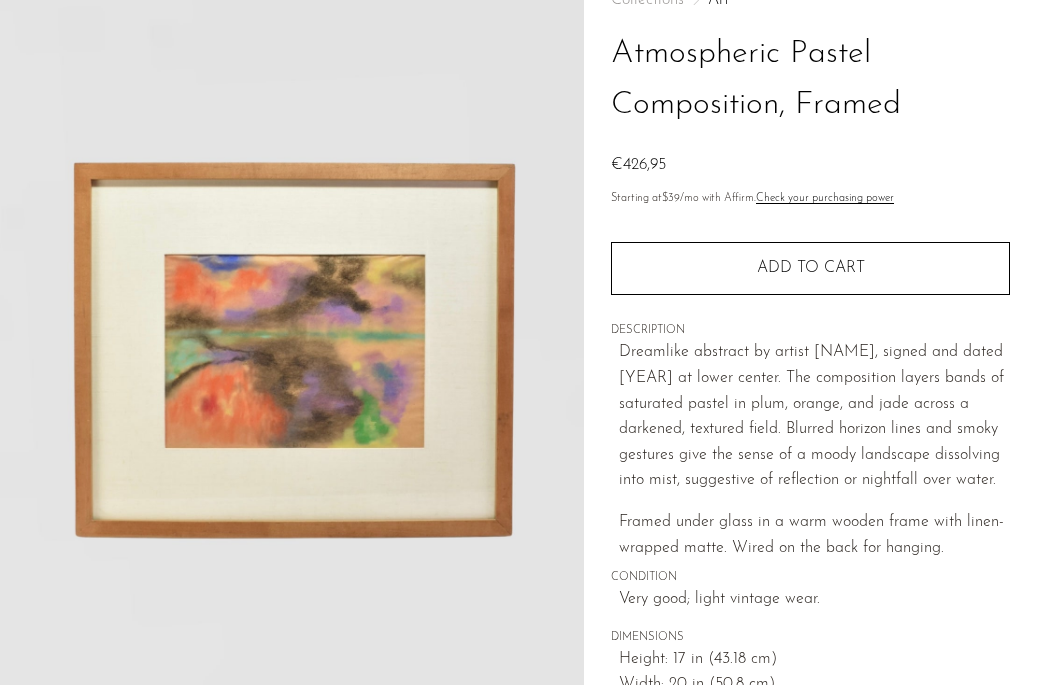 drag, startPoint x: 556, startPoint y: 346, endPoint x: 761, endPoint y: 31, distance: 375.8324 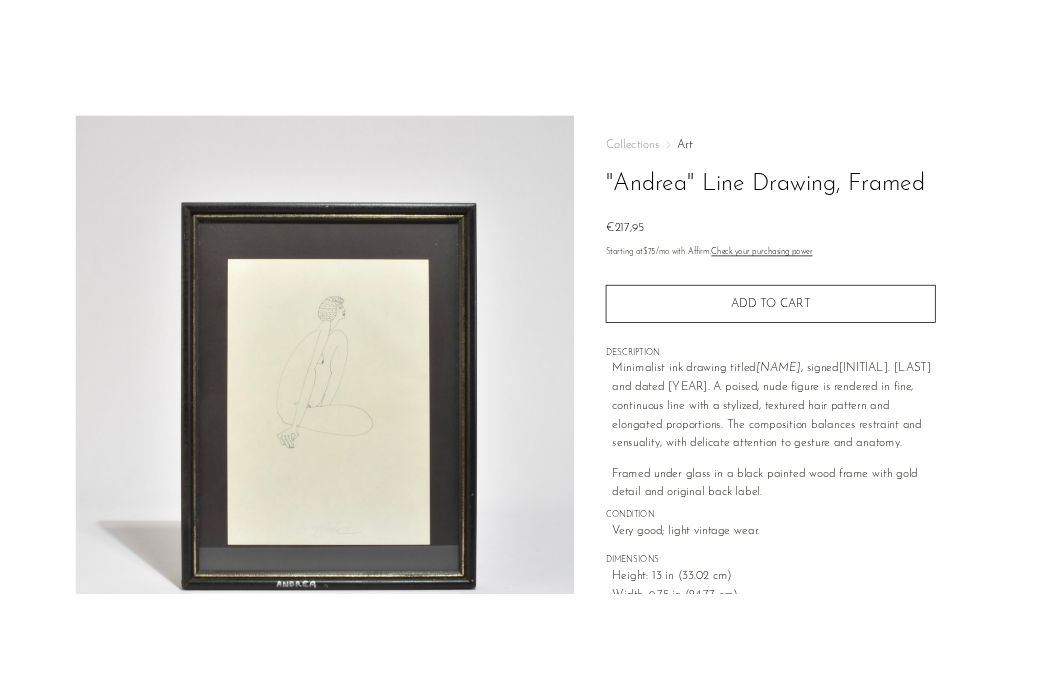 scroll, scrollTop: 60, scrollLeft: 0, axis: vertical 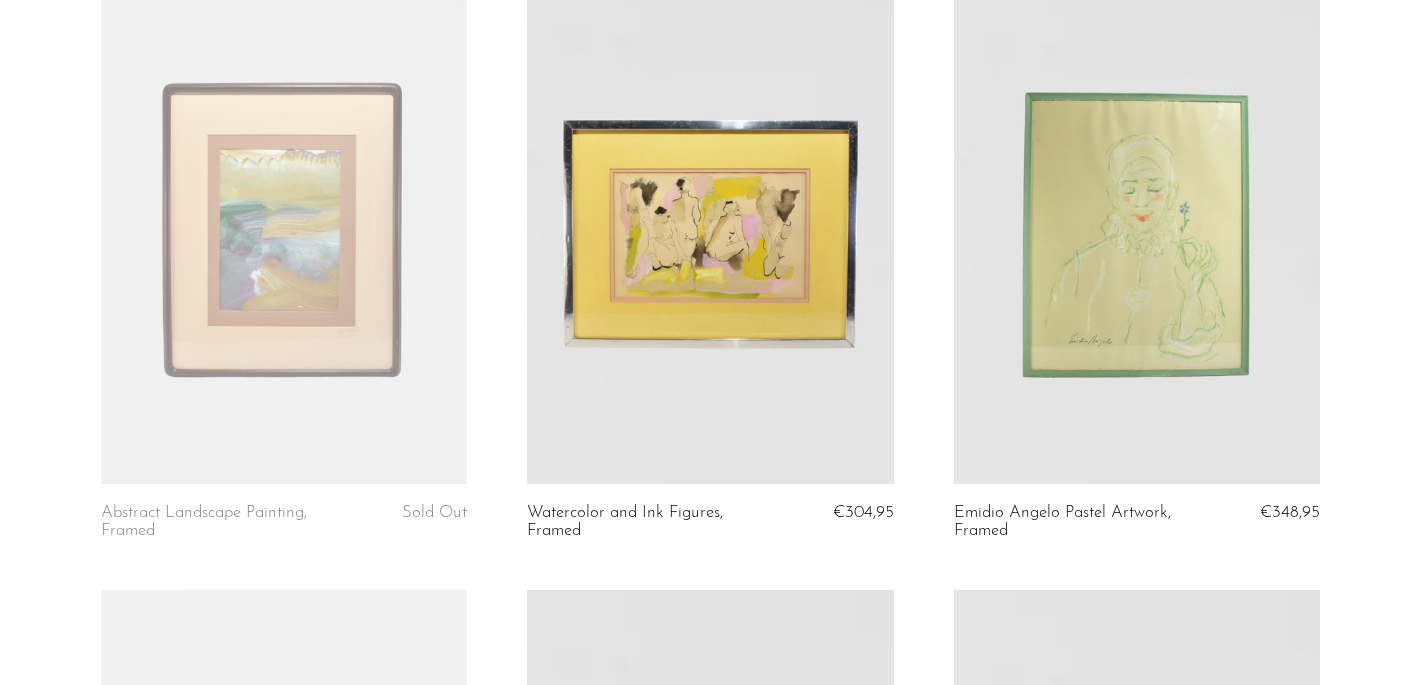 click at bounding box center [710, 227] 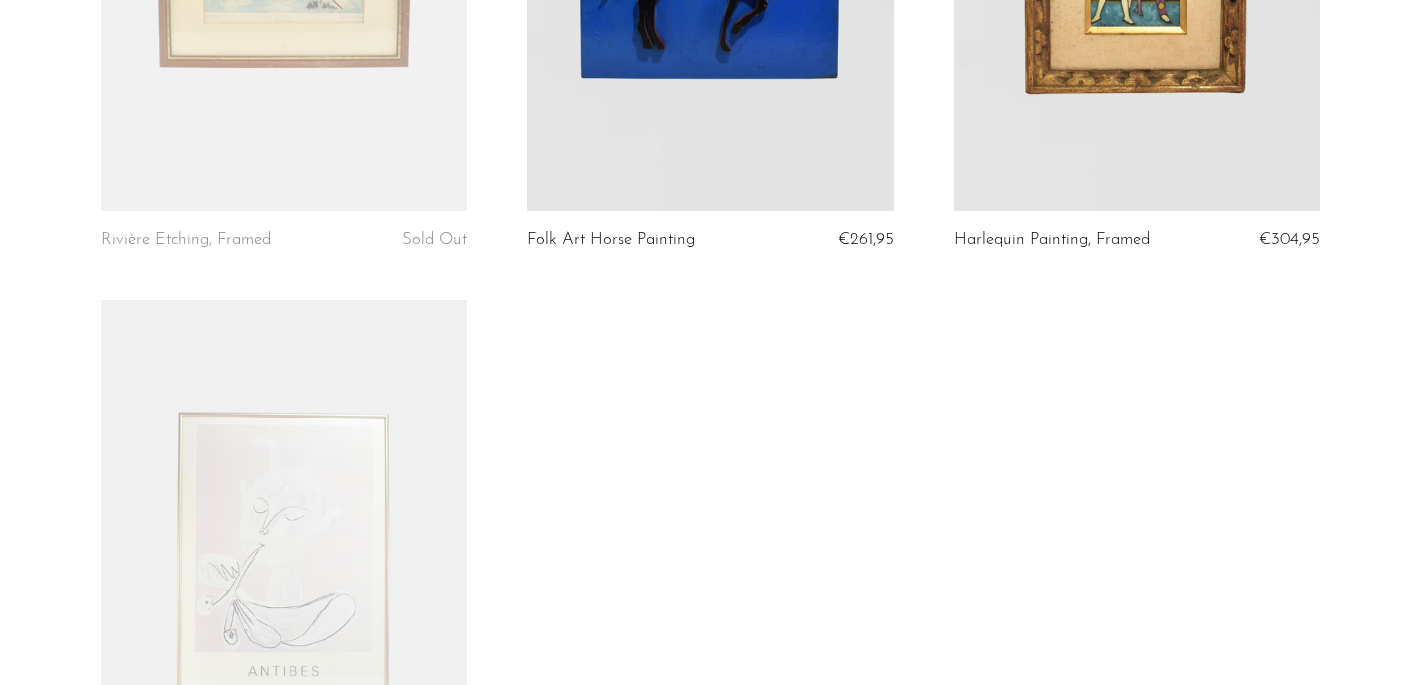 scroll, scrollTop: 1208, scrollLeft: 0, axis: vertical 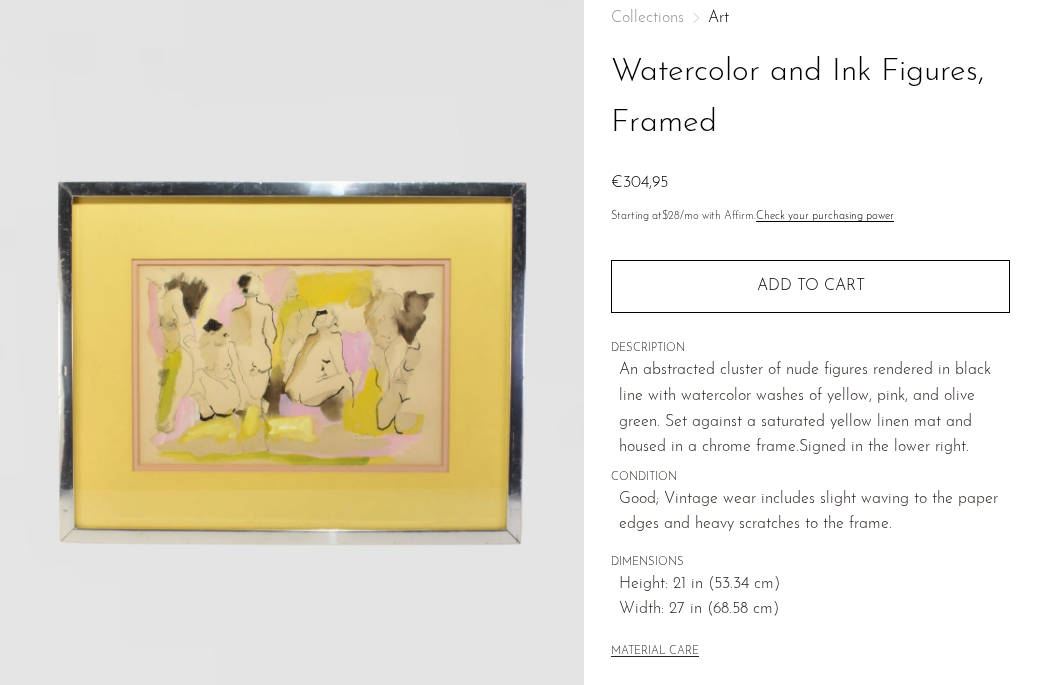 drag, startPoint x: 522, startPoint y: 440, endPoint x: 1040, endPoint y: 176, distance: 581.3949 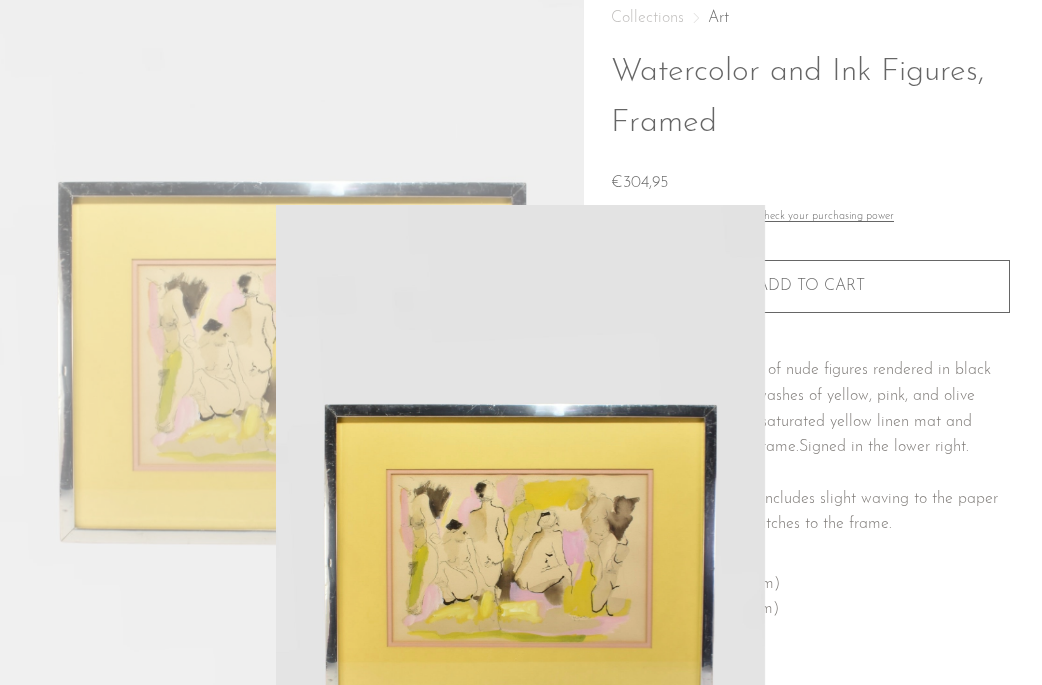 drag, startPoint x: 838, startPoint y: 254, endPoint x: 1039, endPoint y: 381, distance: 237.76038 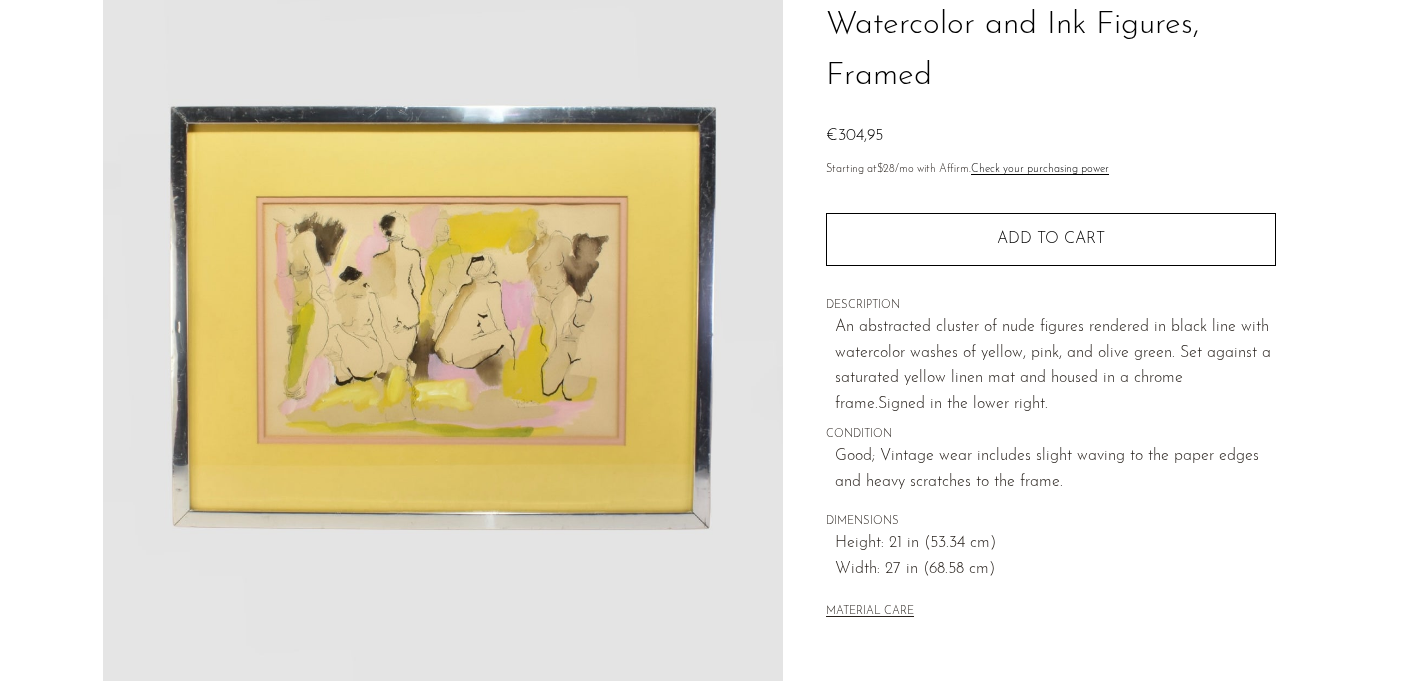 scroll, scrollTop: 165, scrollLeft: 0, axis: vertical 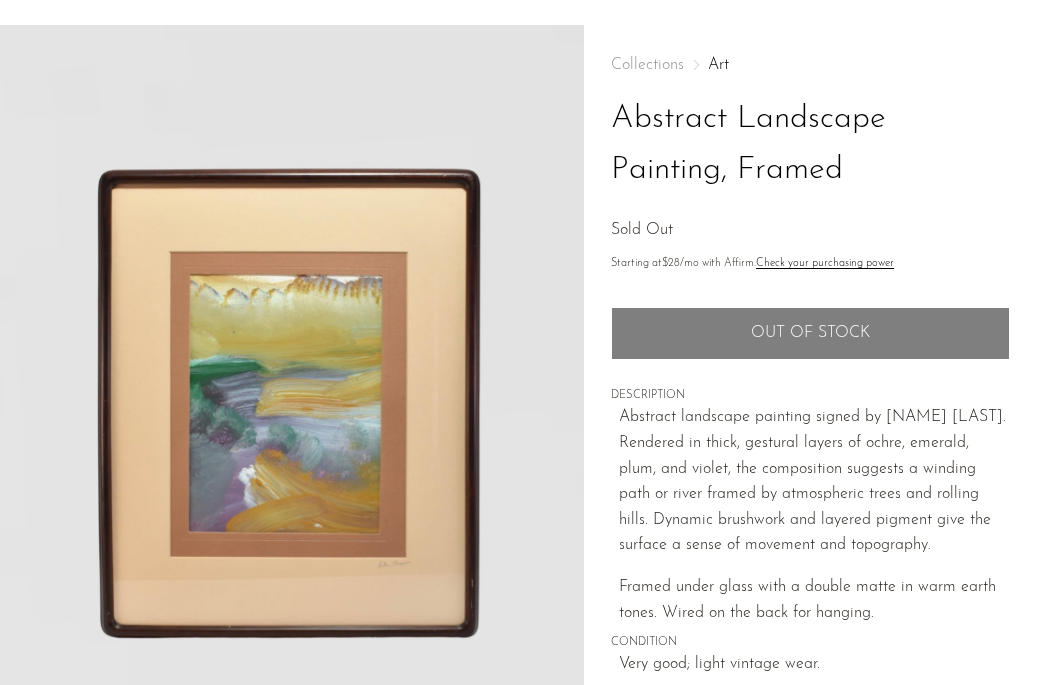 drag, startPoint x: 569, startPoint y: 434, endPoint x: 1010, endPoint y: 206, distance: 496.45242 